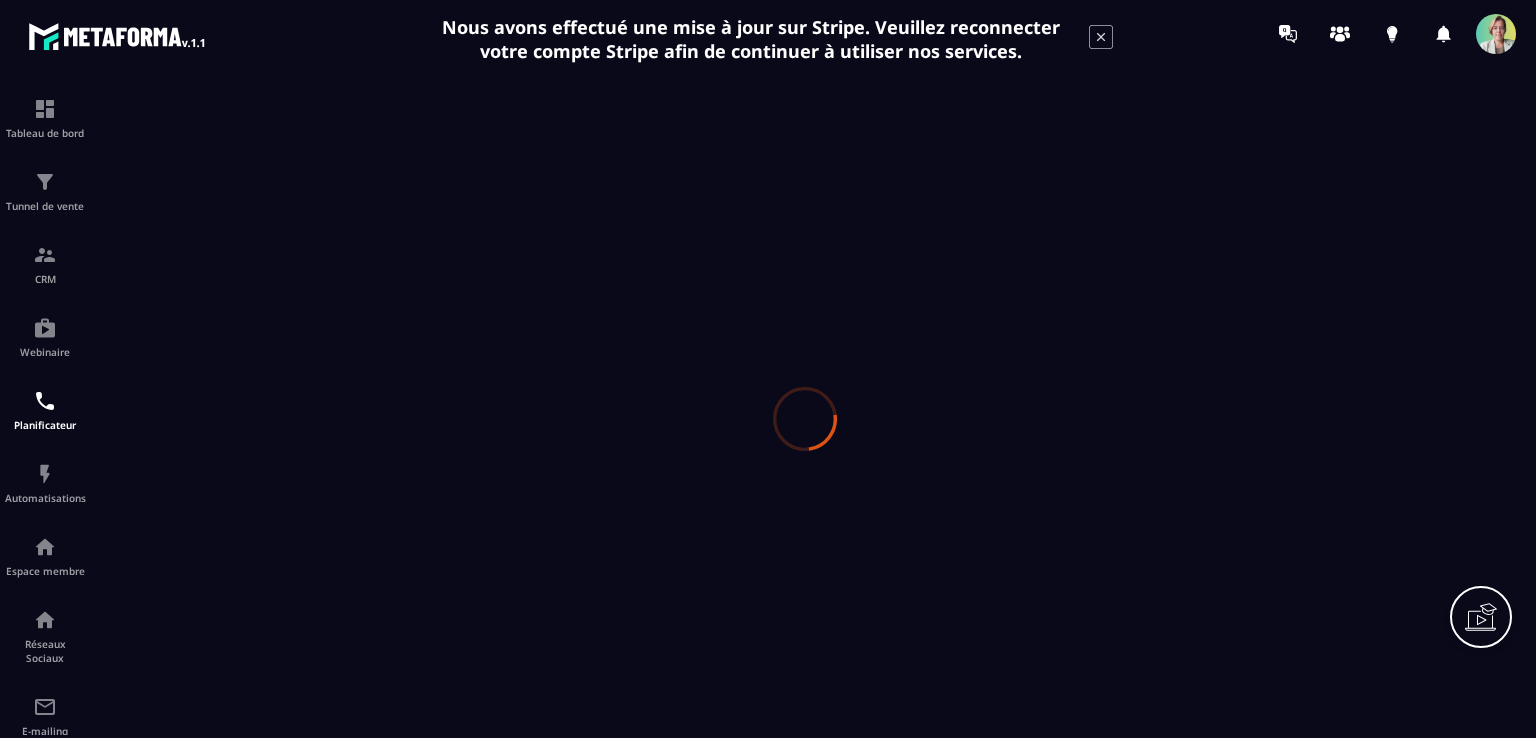 scroll, scrollTop: 0, scrollLeft: 0, axis: both 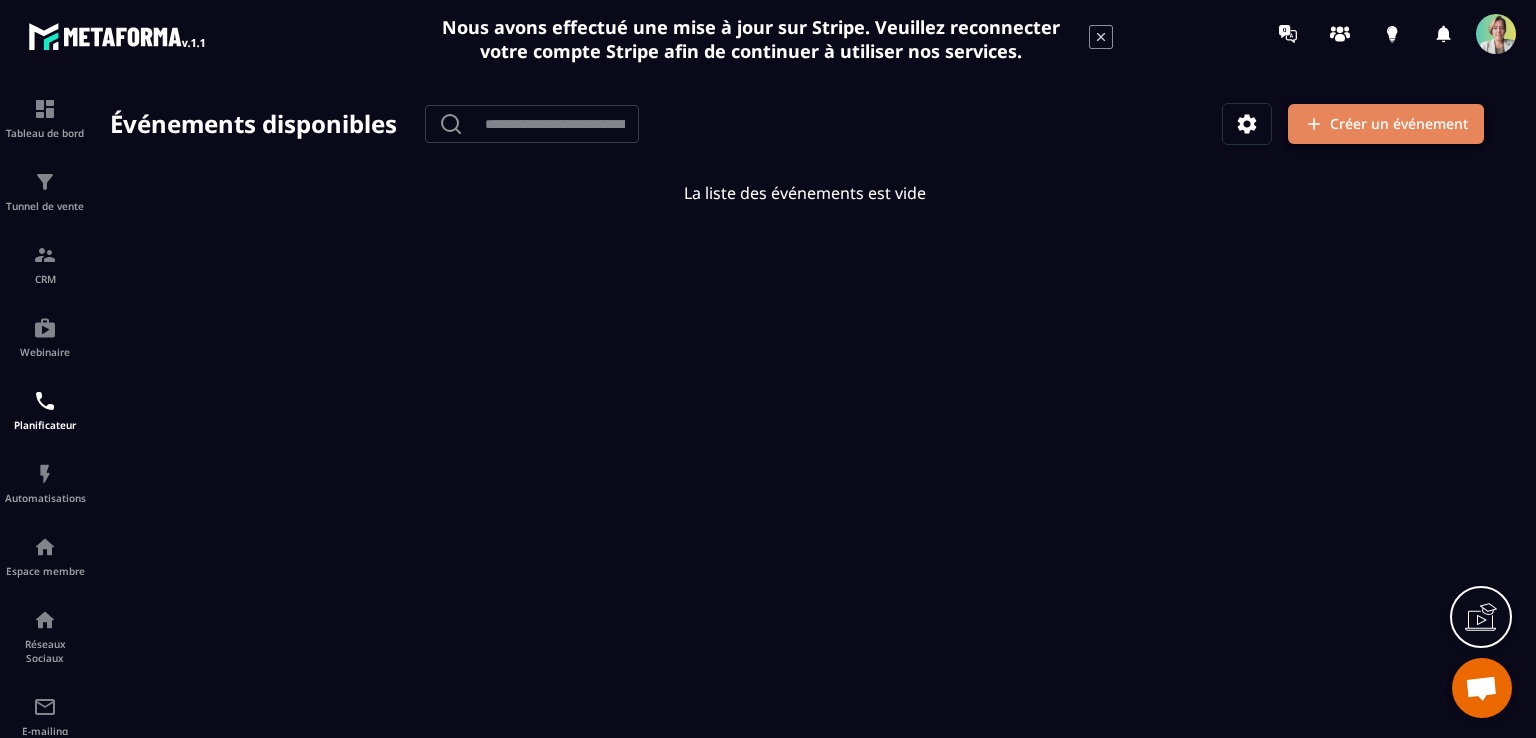 click 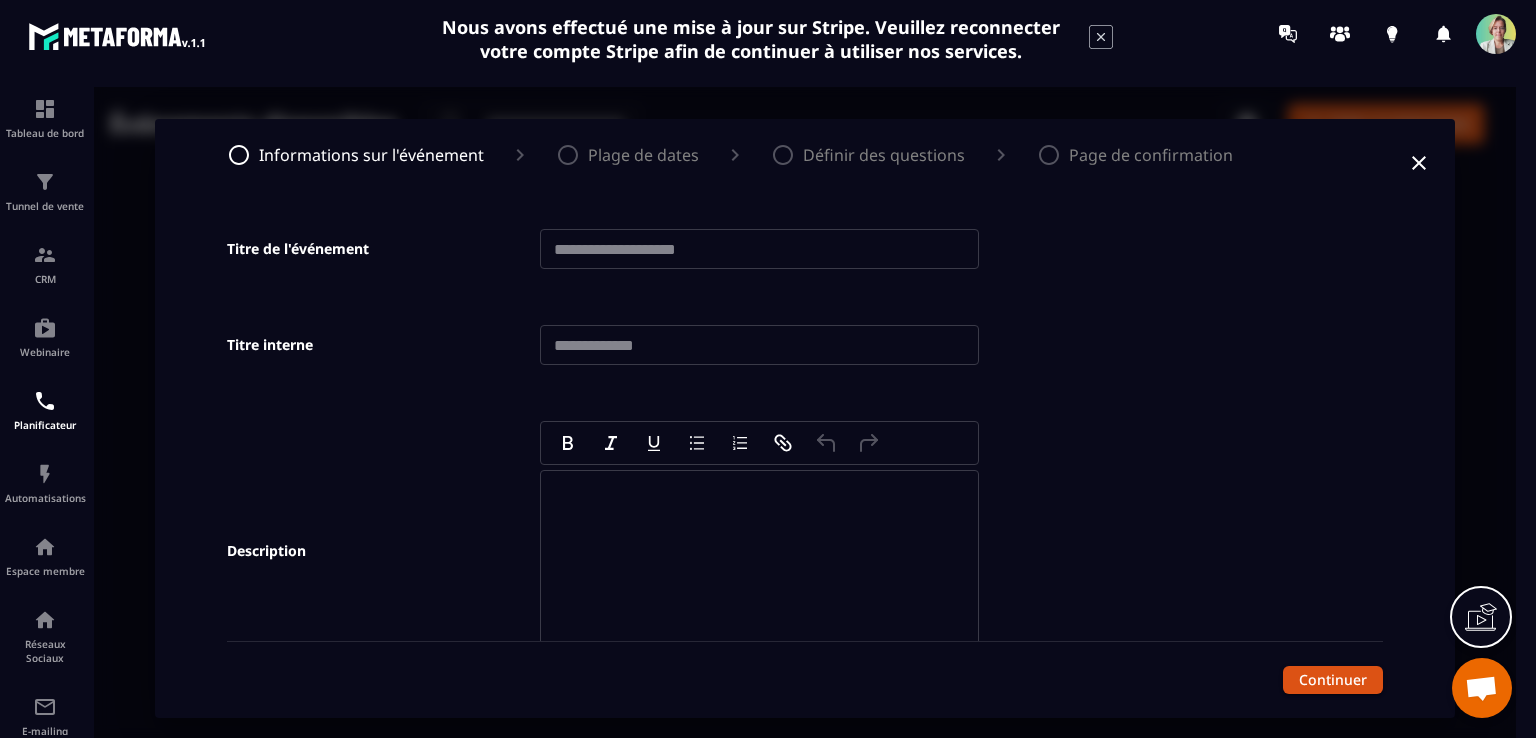 click on "Page de confirmation" at bounding box center (1151, 155) 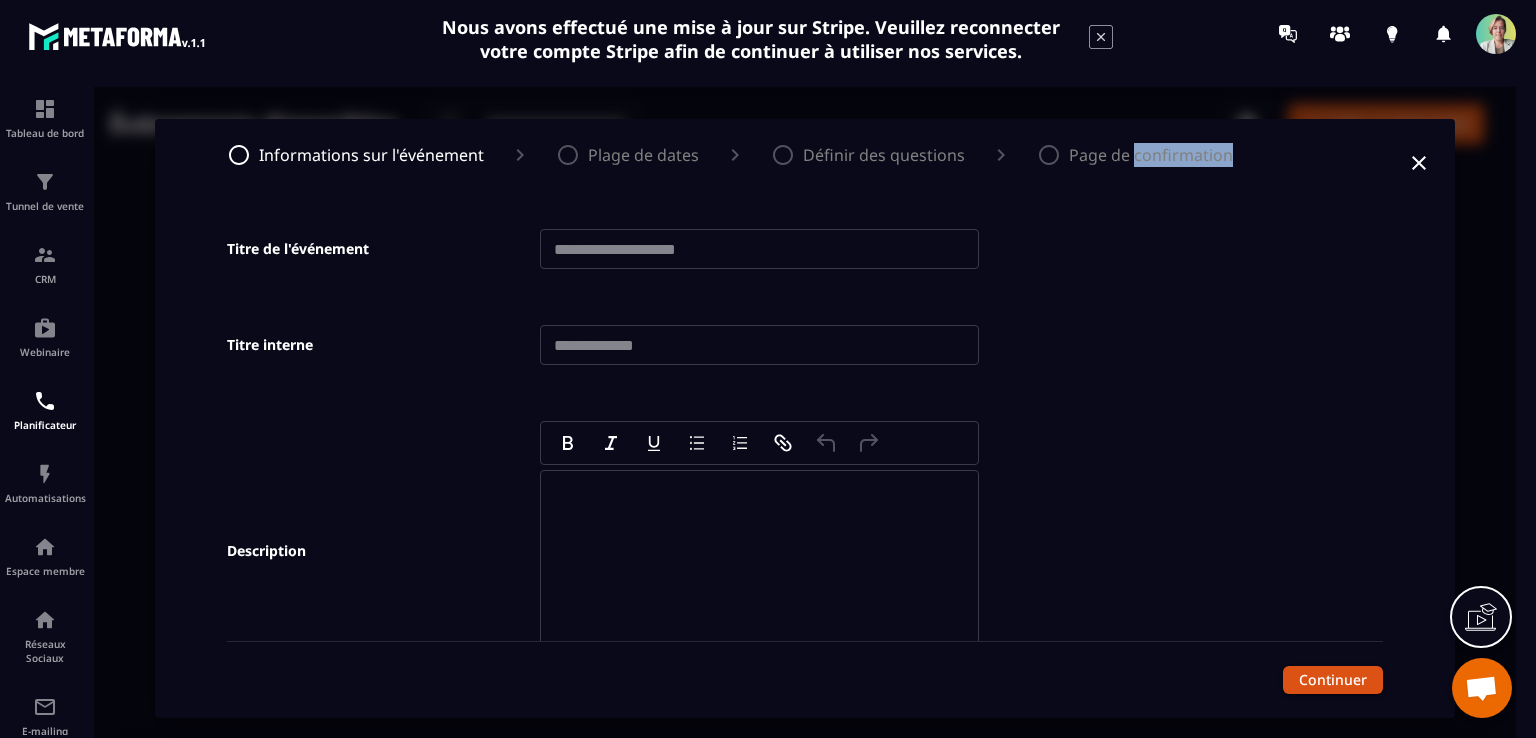 click on "Page de confirmation" at bounding box center [1151, 155] 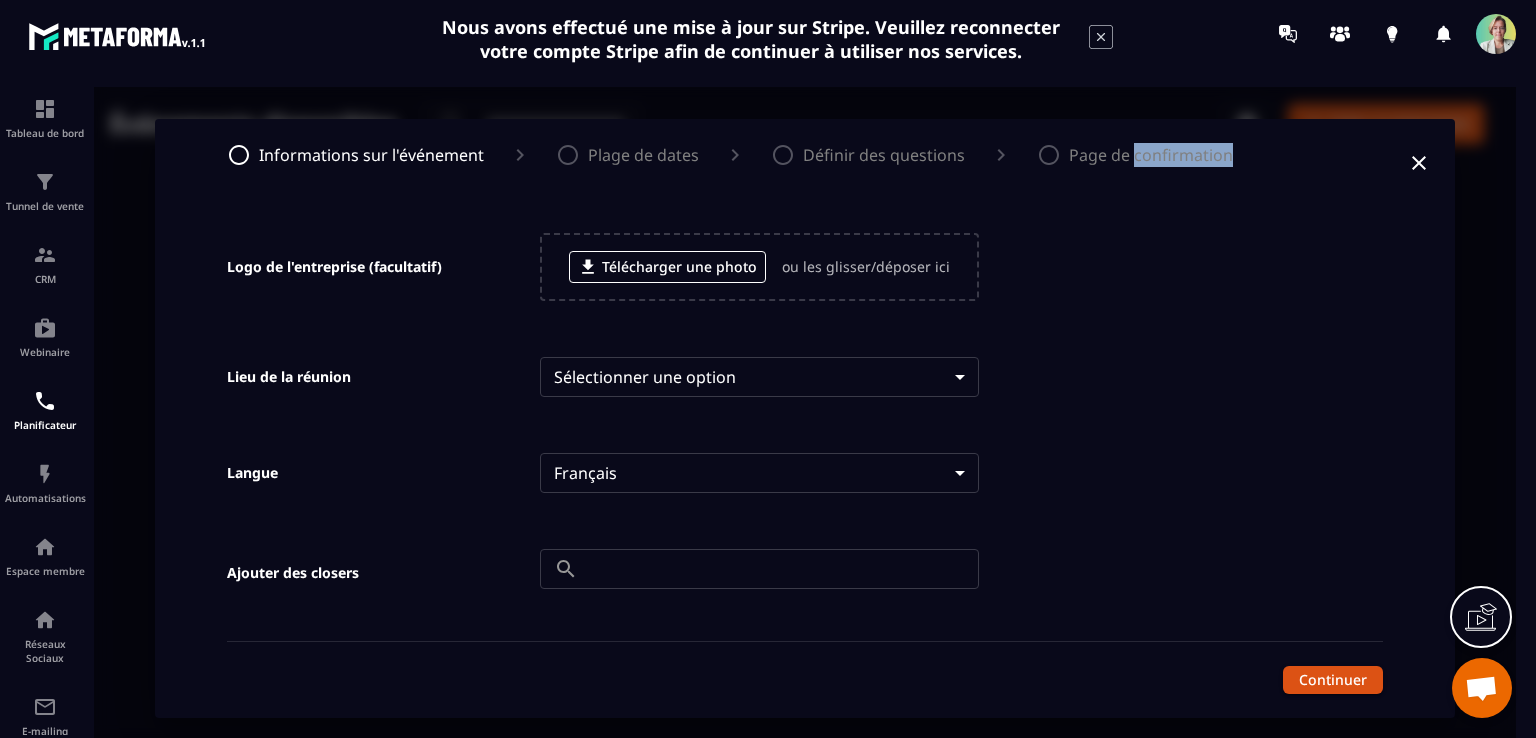 scroll, scrollTop: 932, scrollLeft: 0, axis: vertical 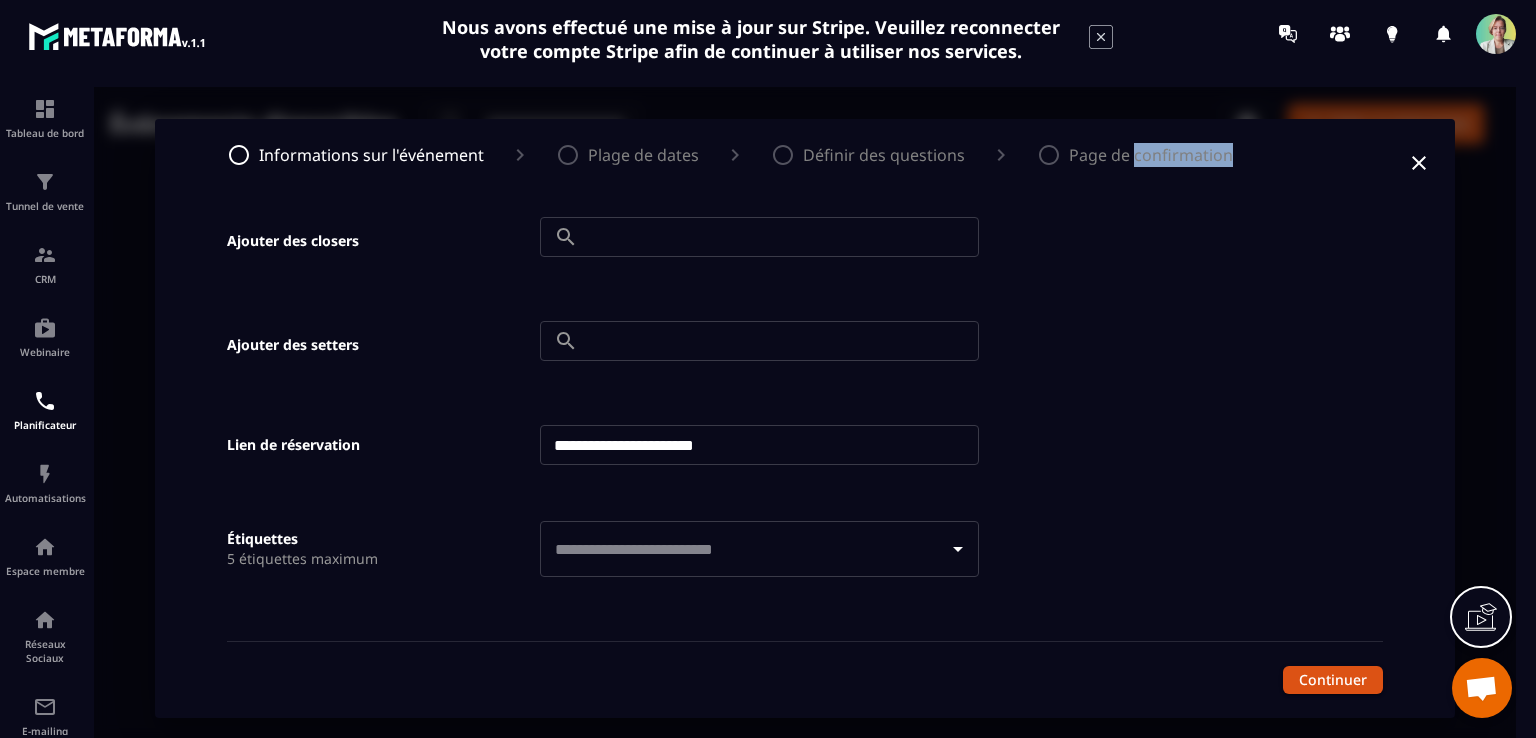 click 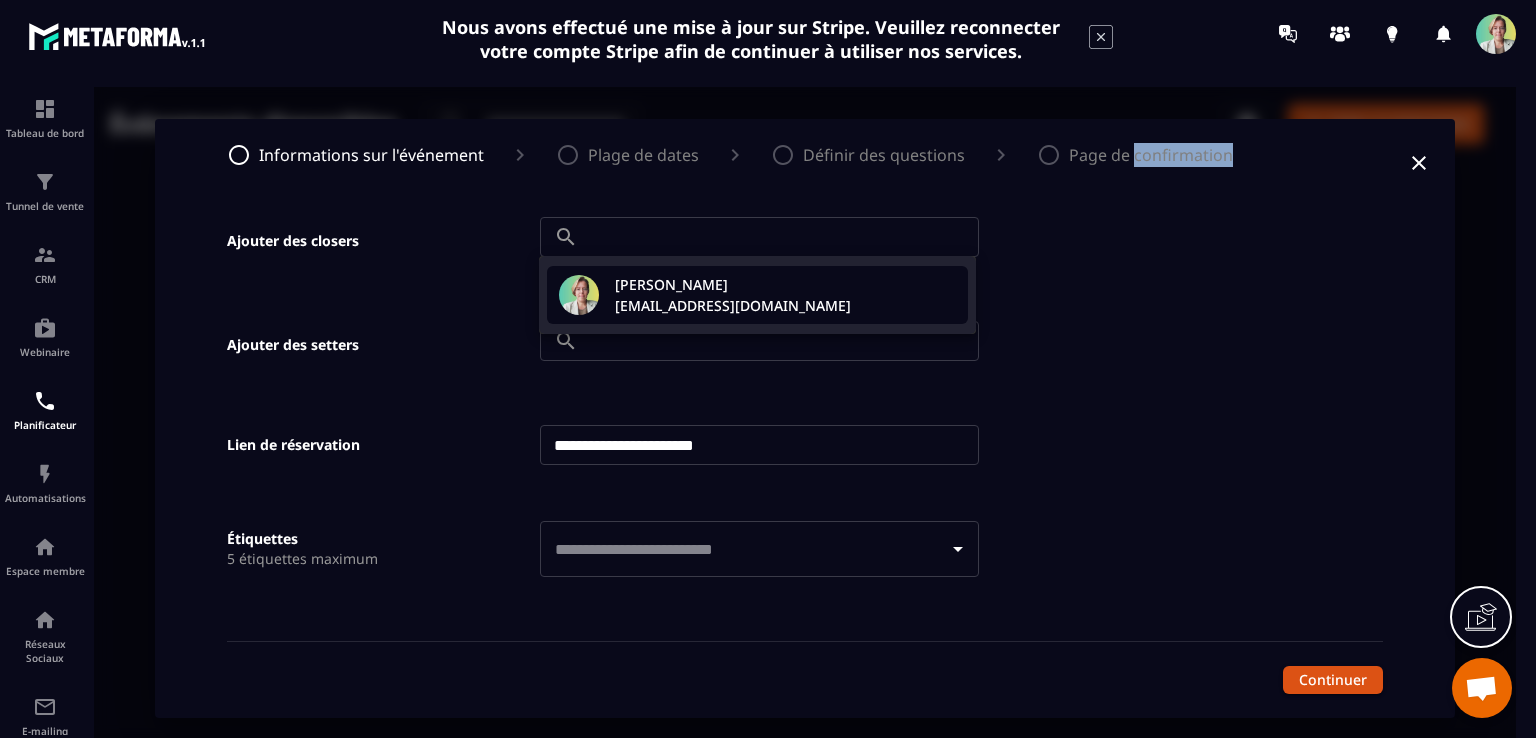click on "albena.gauthier@gmail.com" at bounding box center (733, 305) 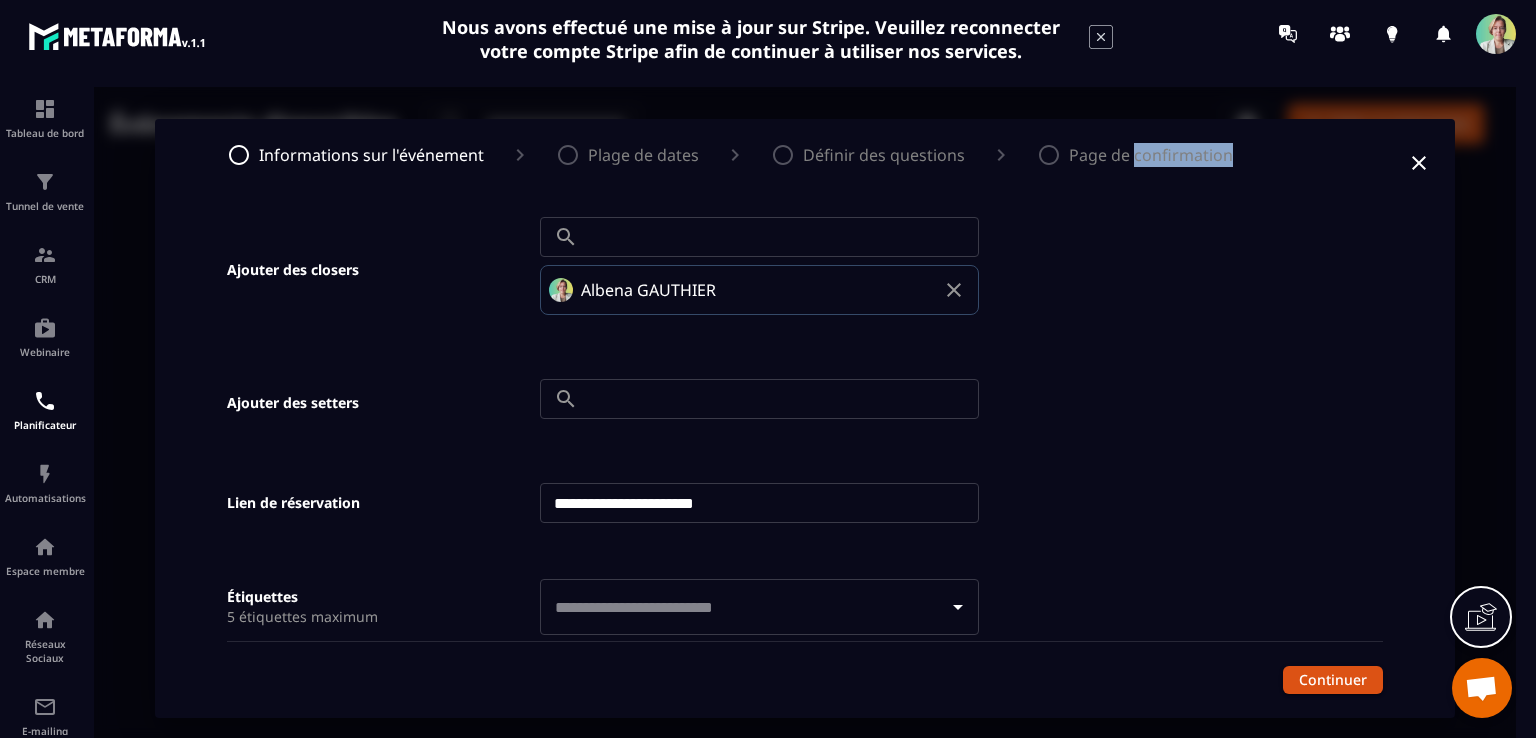 click 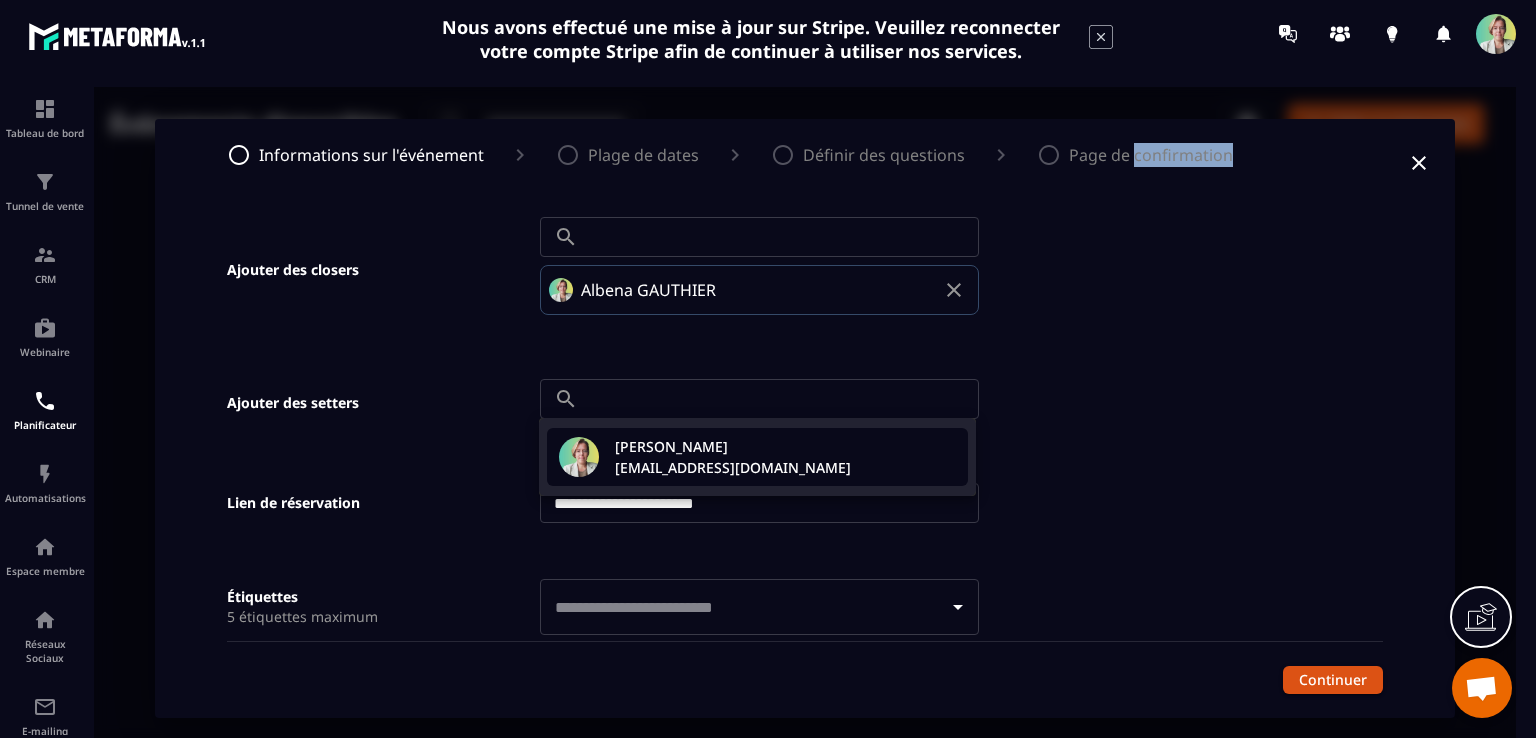 click on "albena.gauthier@gmail.com" at bounding box center (733, 467) 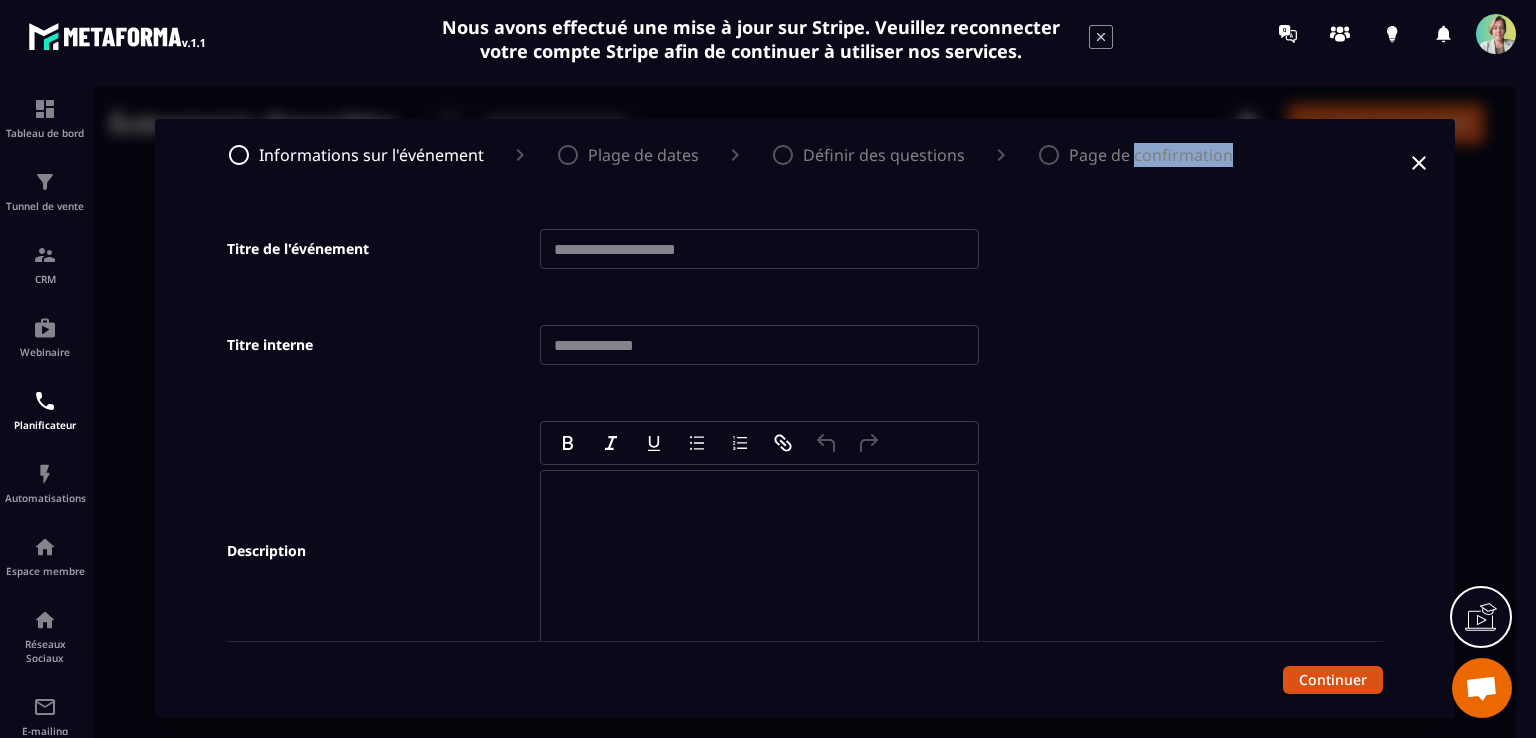 scroll, scrollTop: 0, scrollLeft: 0, axis: both 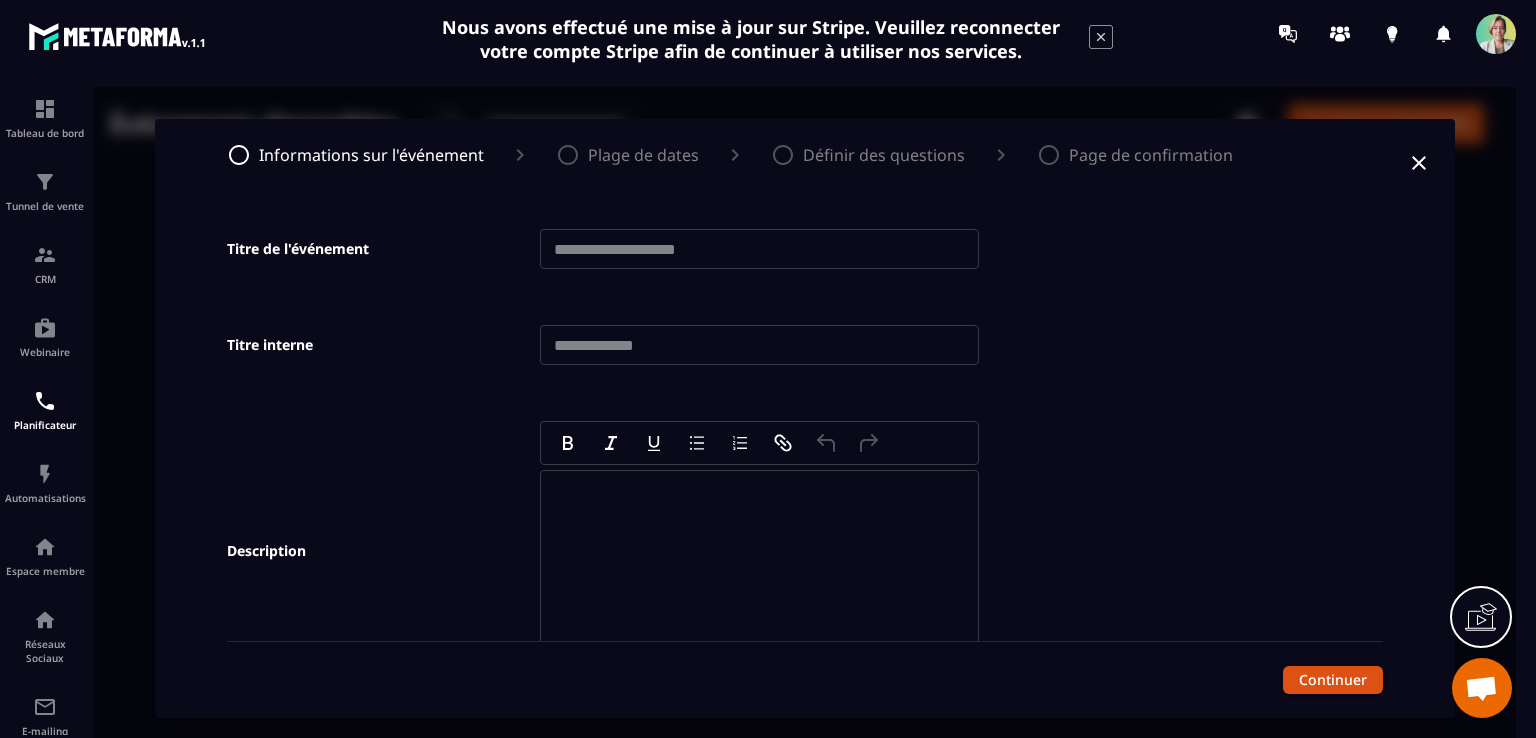 click at bounding box center (759, 249) 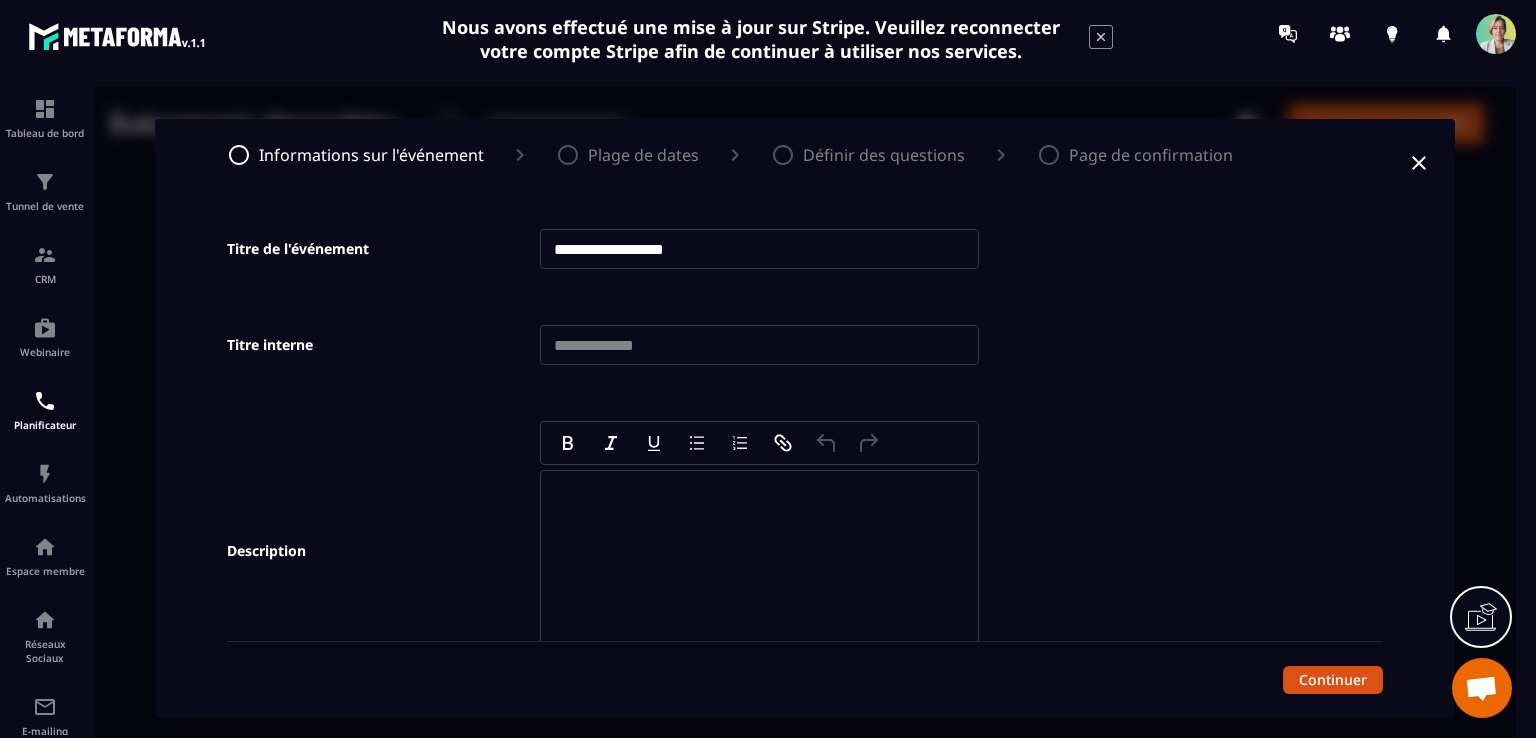 type on "**********" 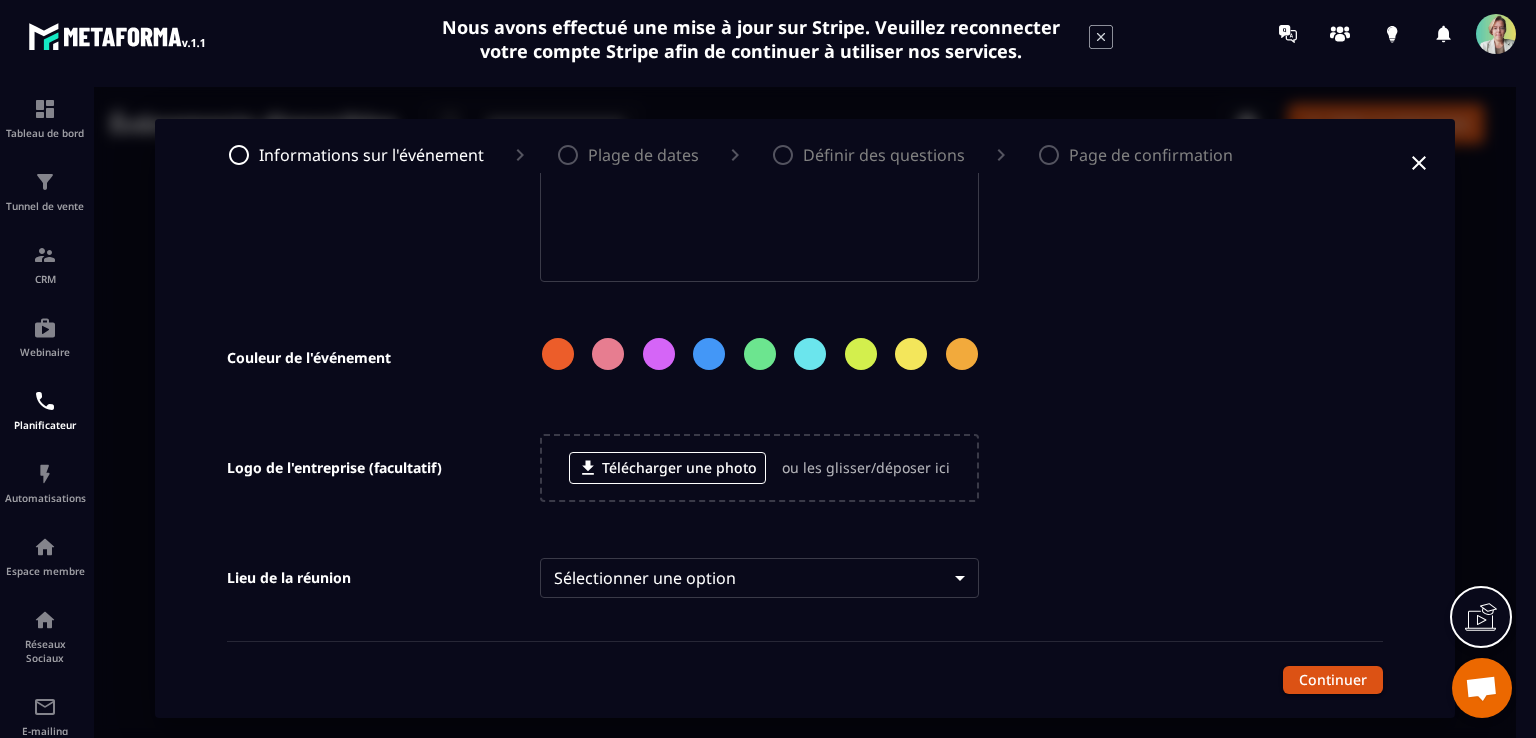 scroll, scrollTop: 400, scrollLeft: 0, axis: vertical 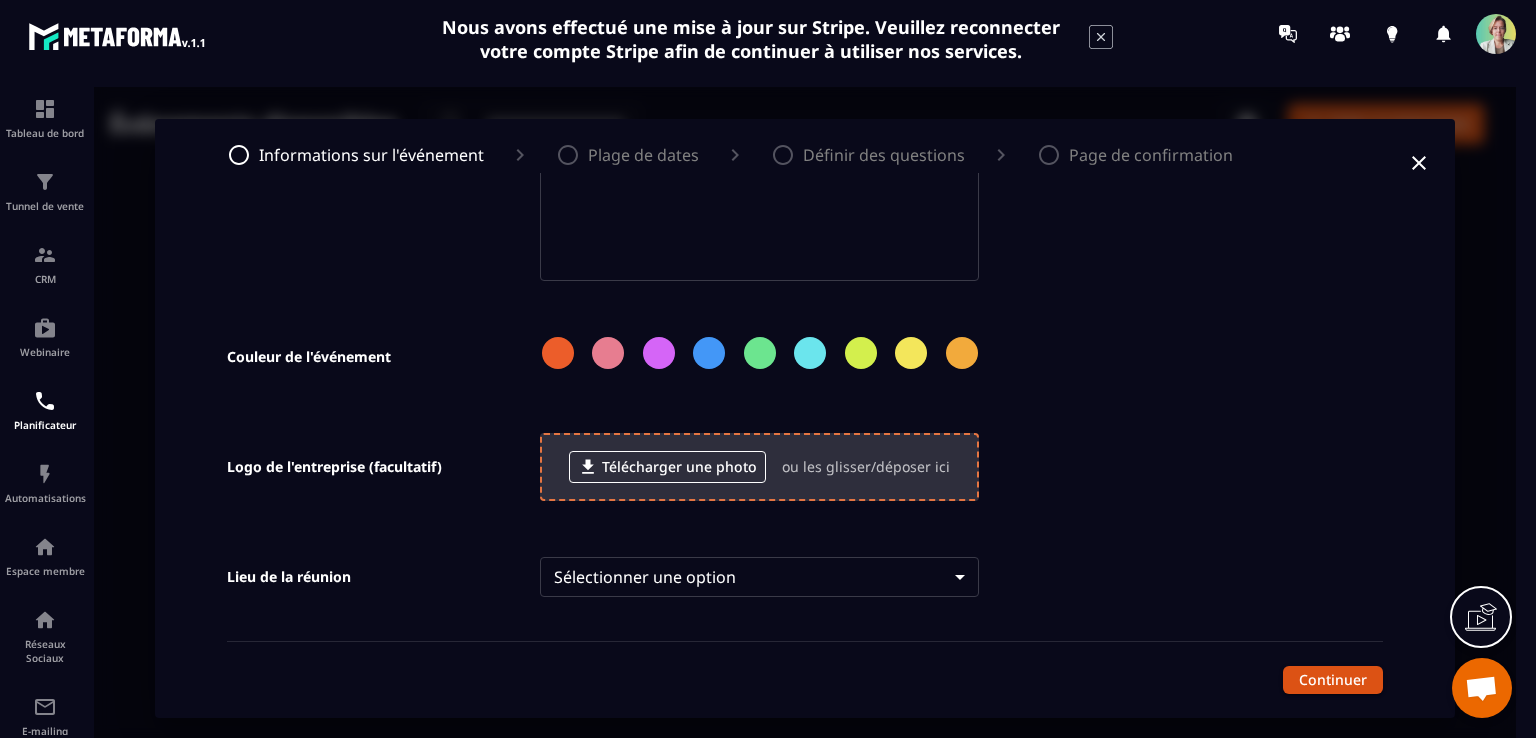 type on "**********" 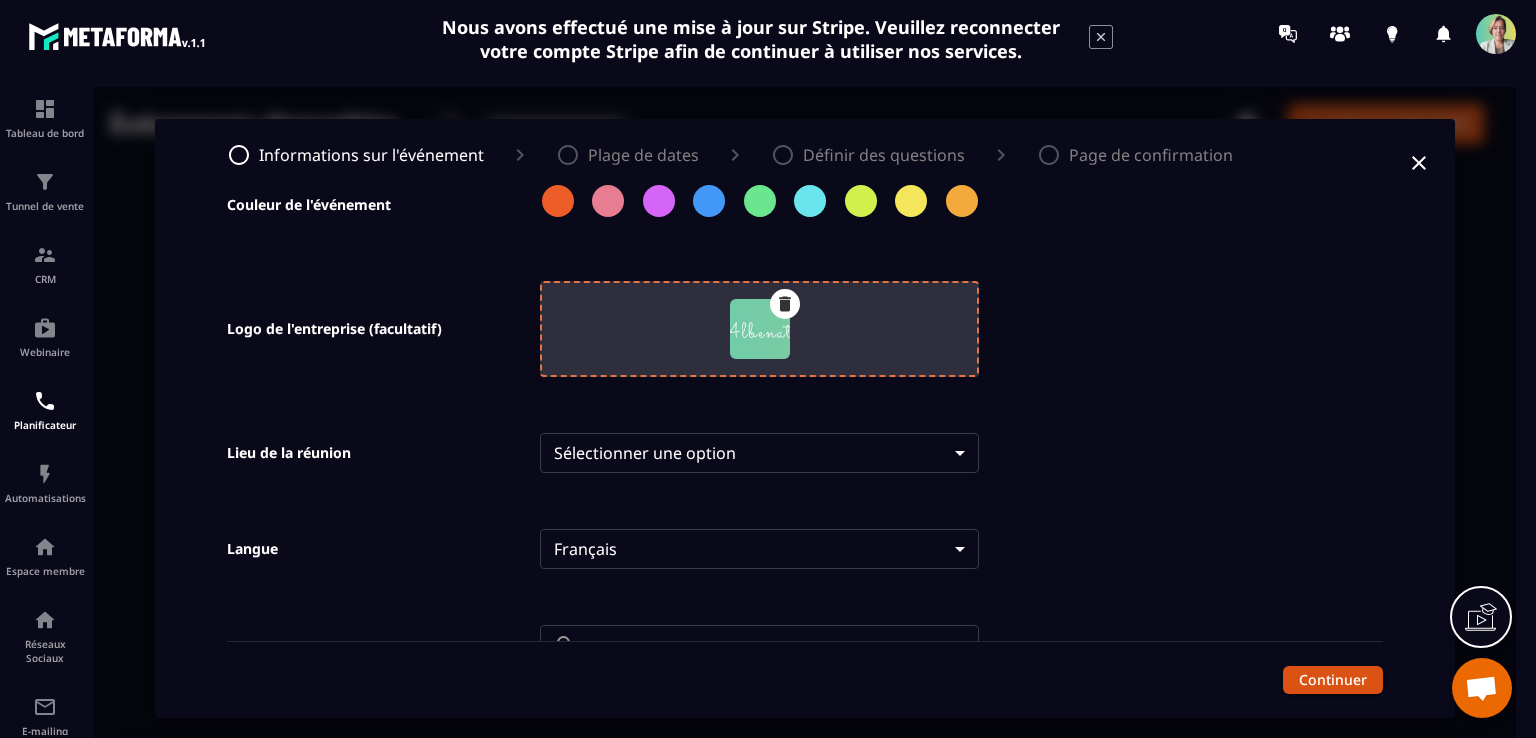 scroll, scrollTop: 600, scrollLeft: 0, axis: vertical 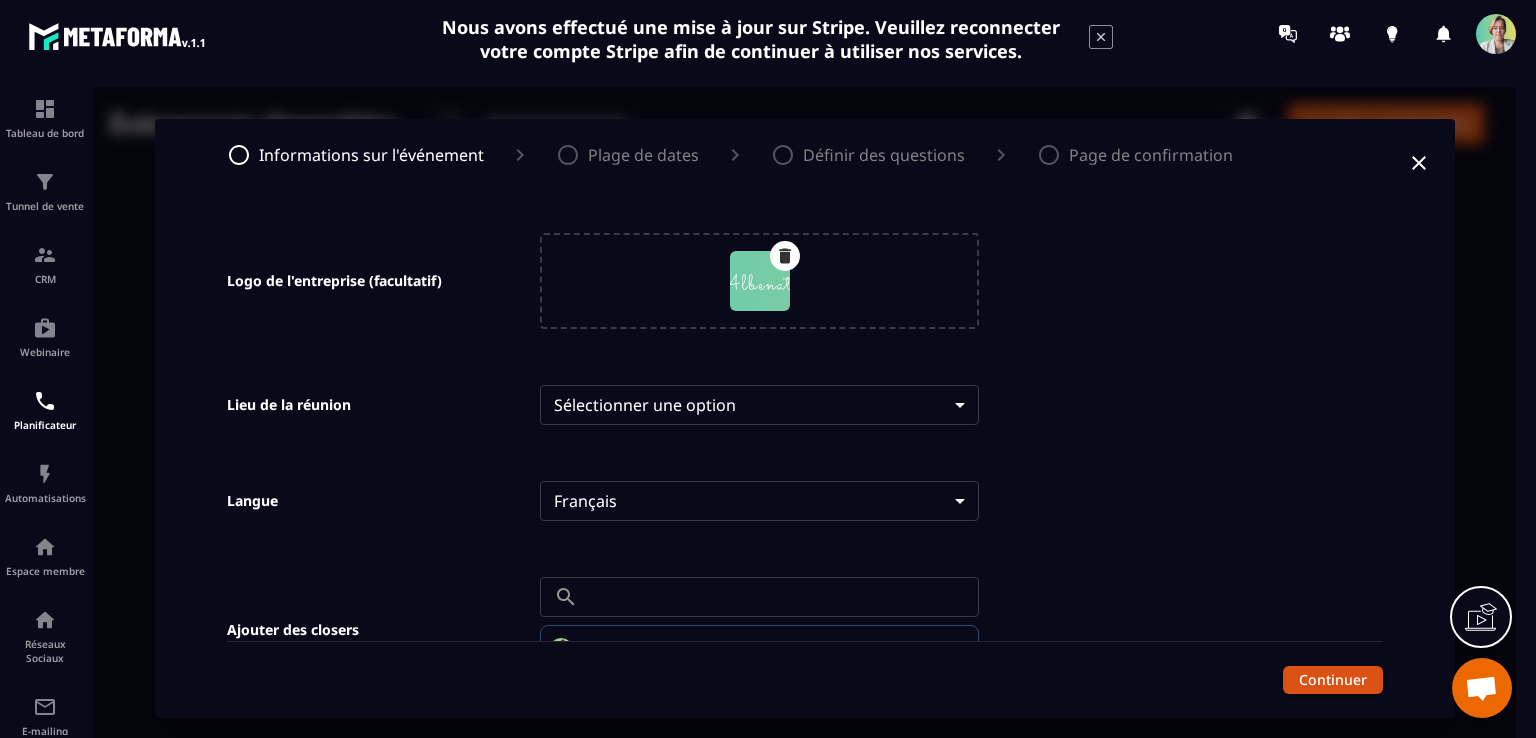 click on "**********" at bounding box center (805, 418) 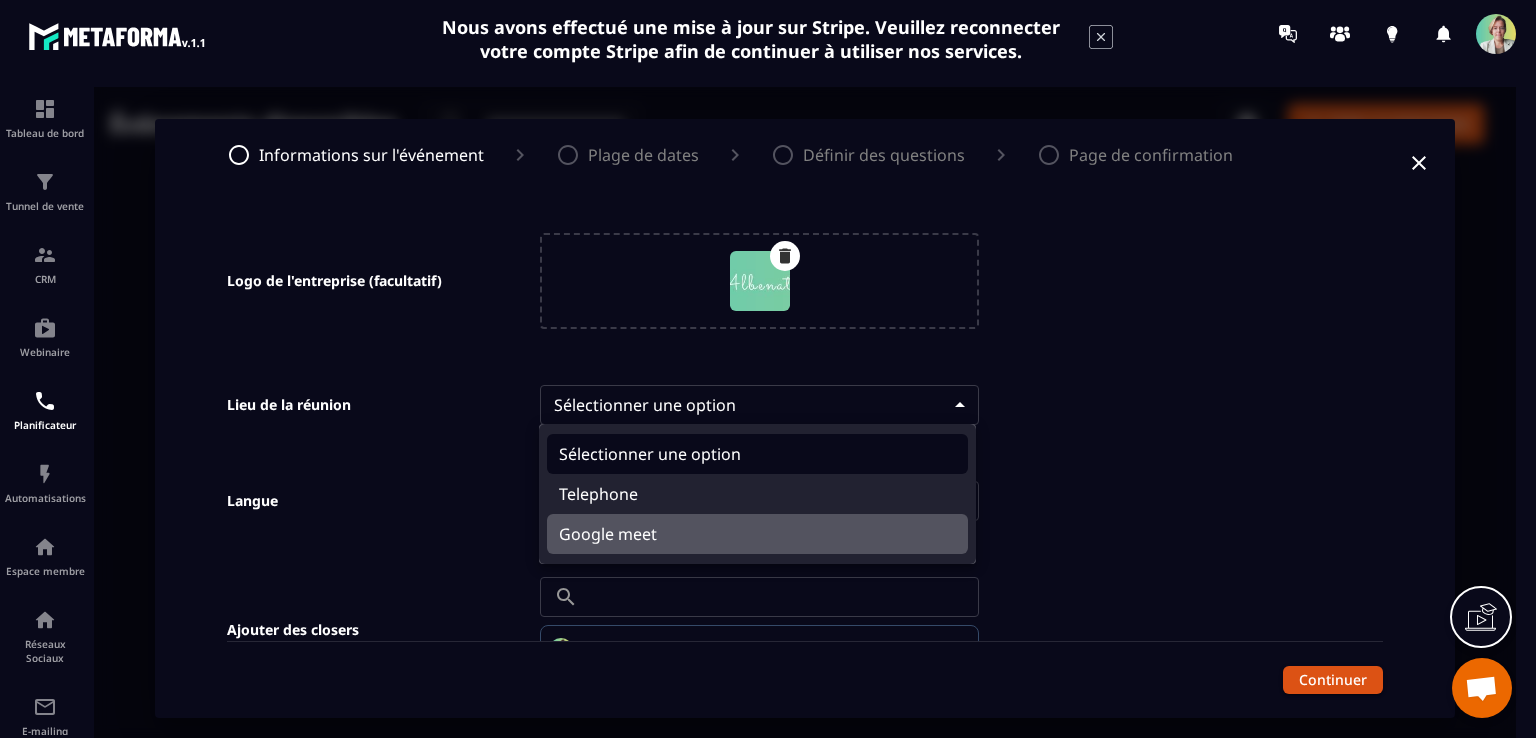 click on "Google meet" at bounding box center (757, 534) 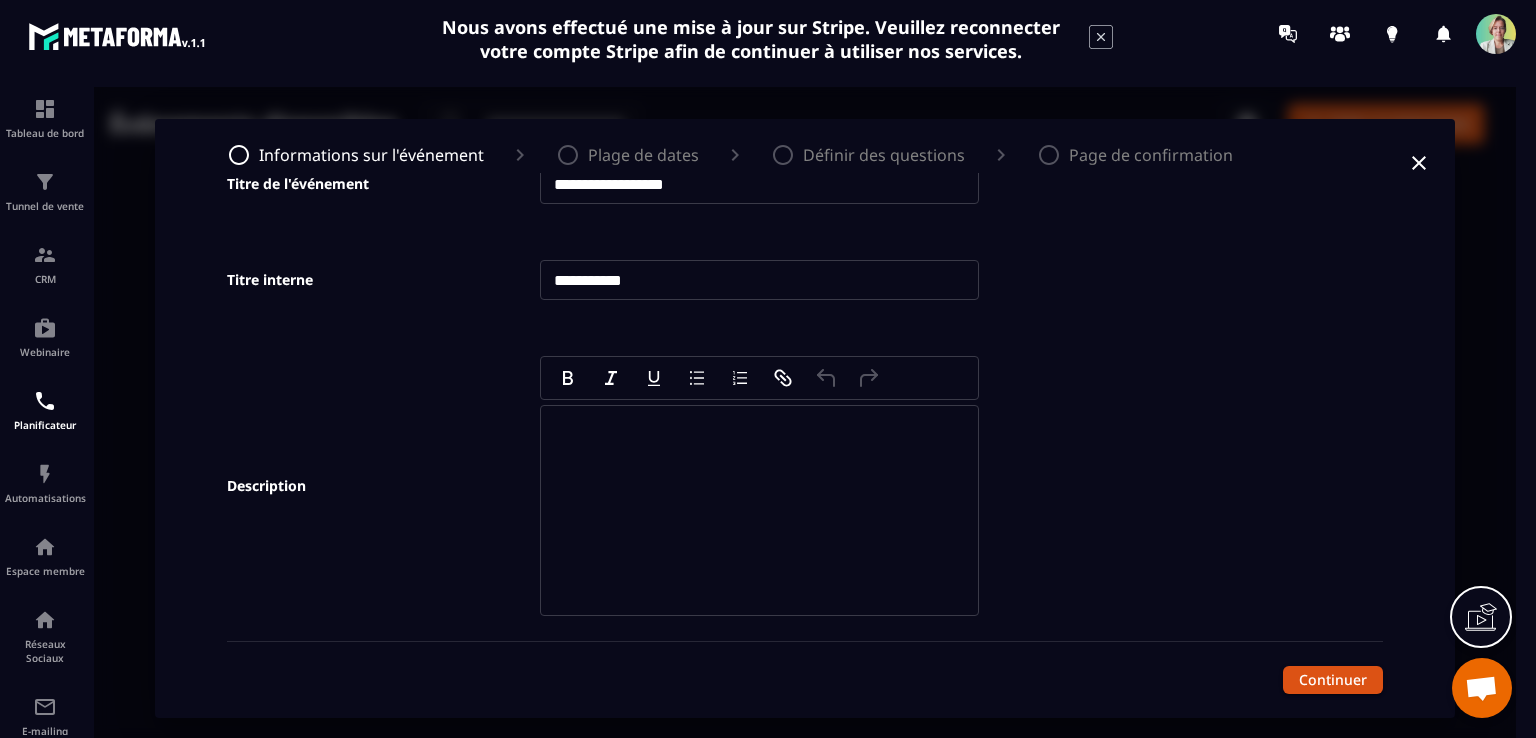 scroll, scrollTop: 100, scrollLeft: 0, axis: vertical 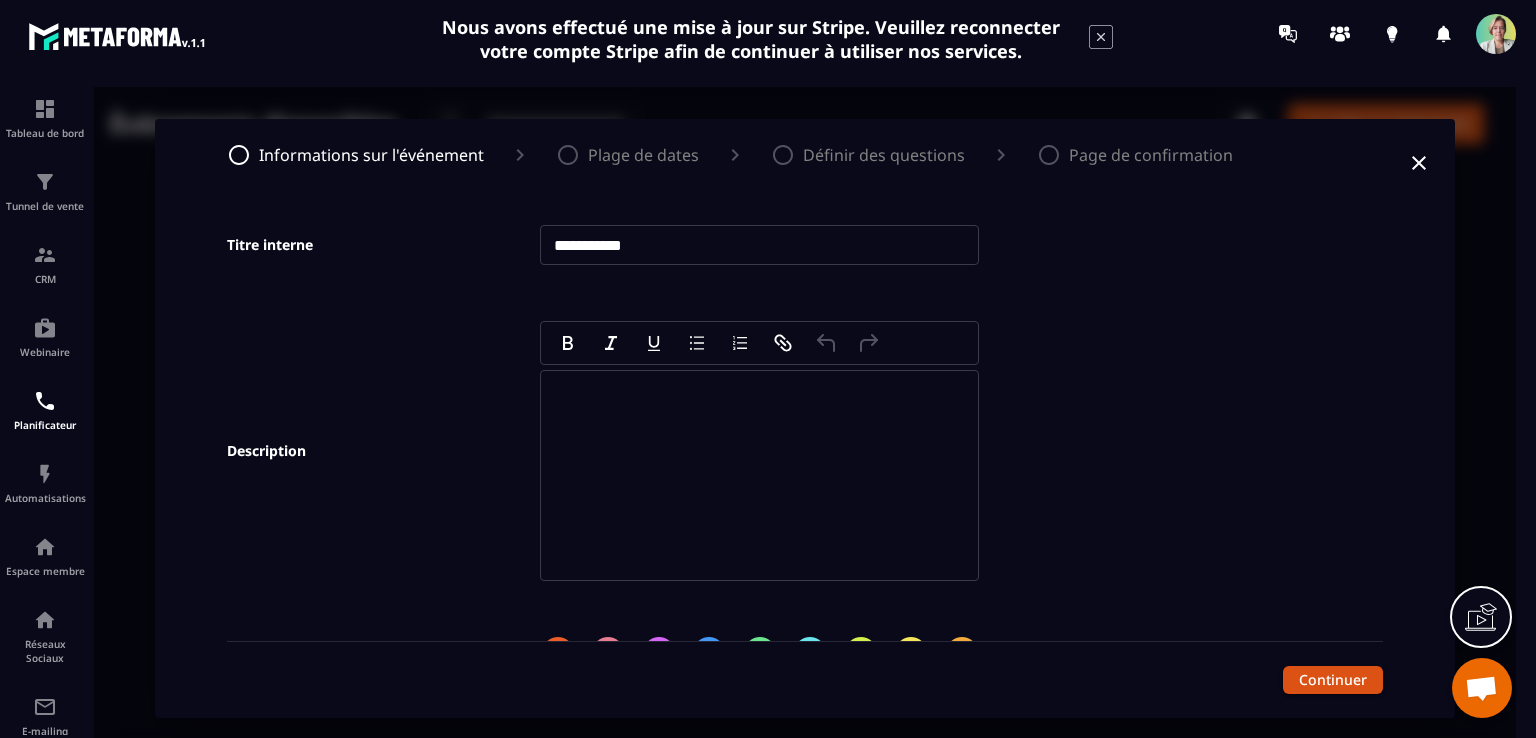 click at bounding box center (759, 475) 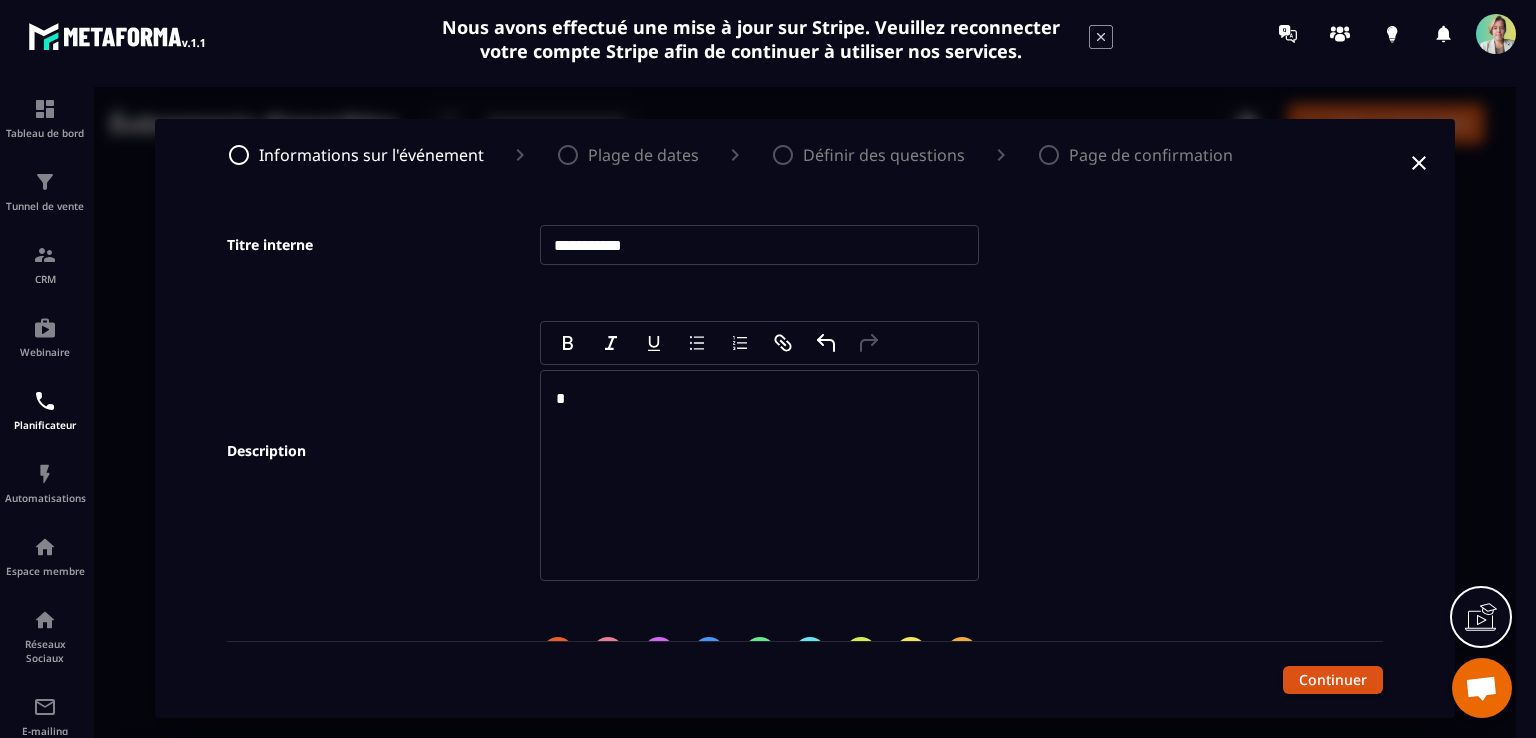 type 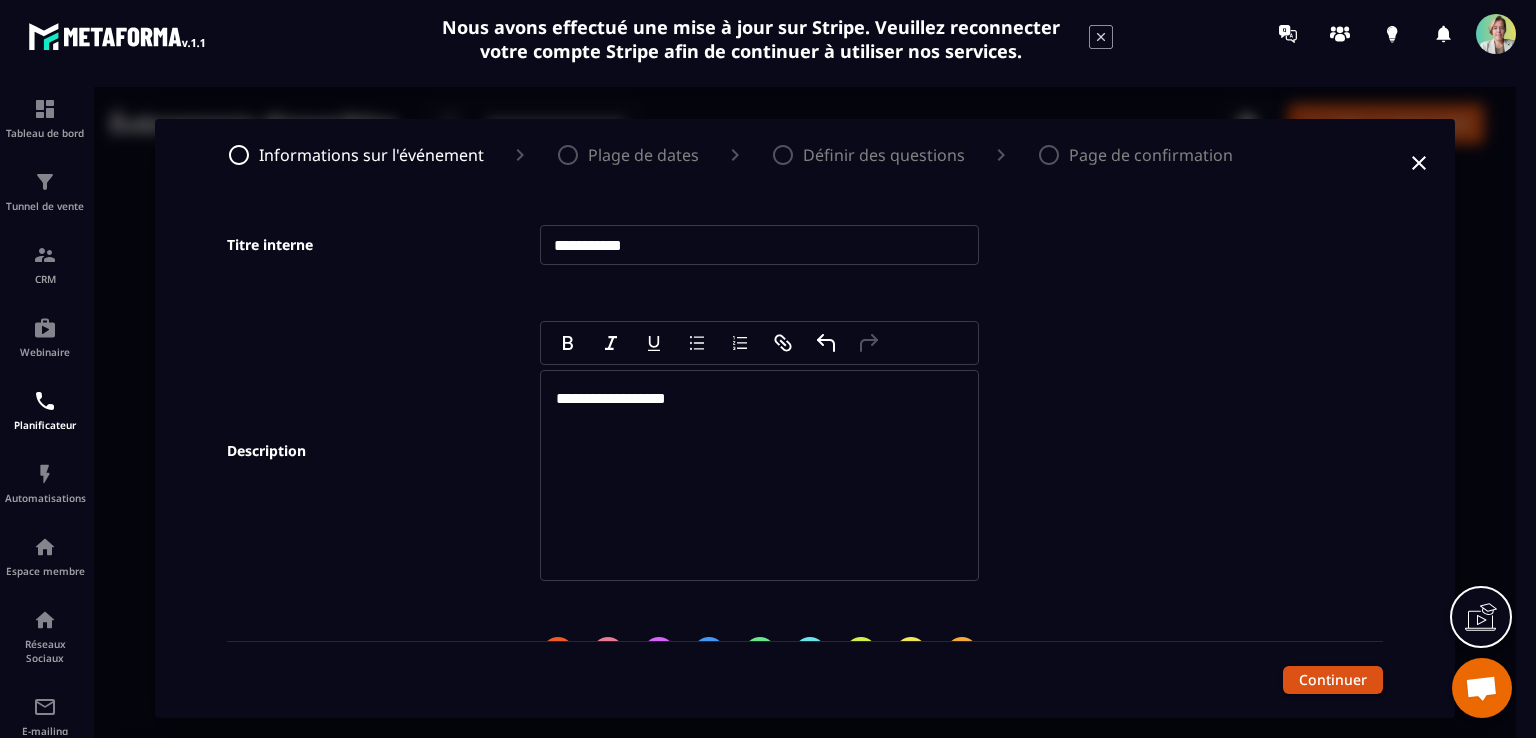 click on "**********" at bounding box center (611, 398) 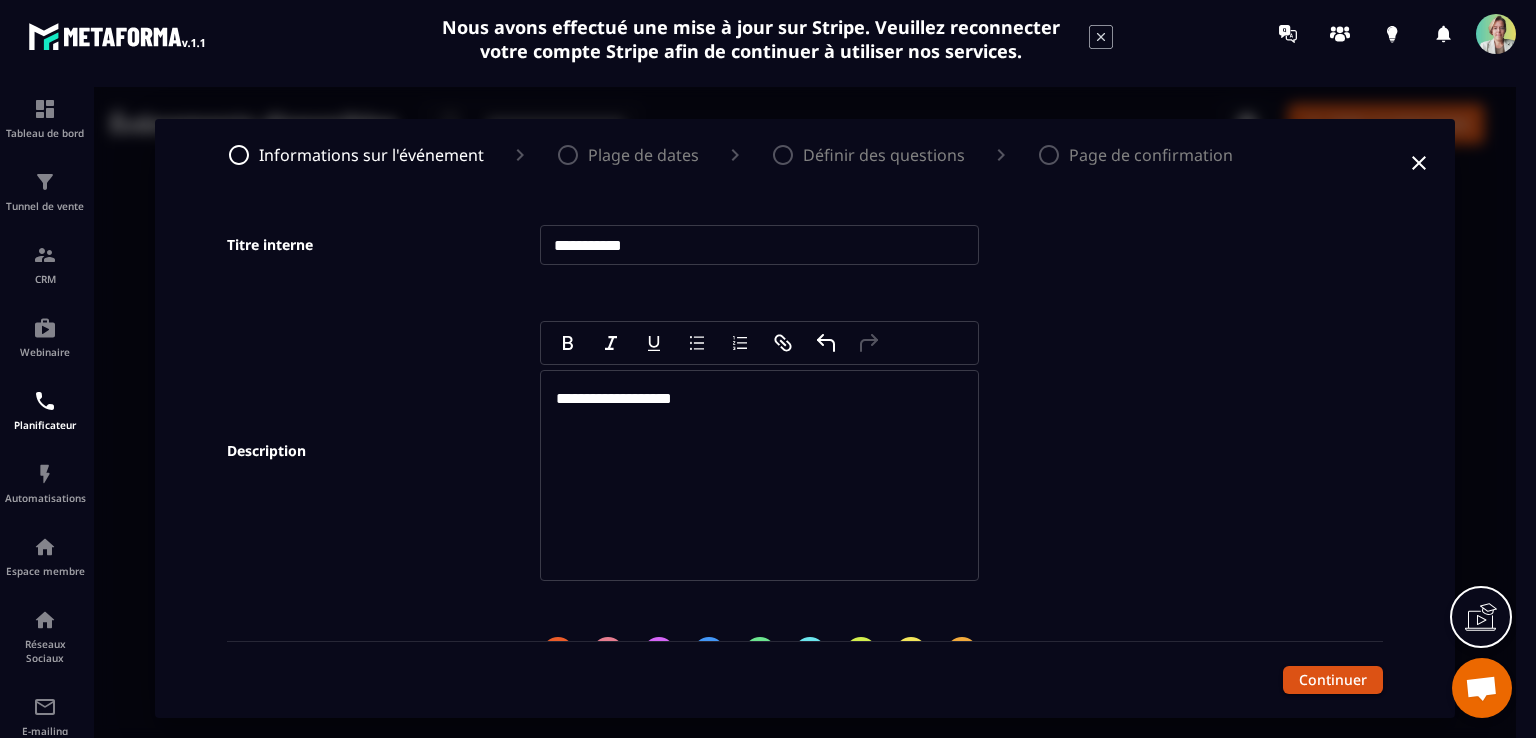 scroll, scrollTop: 300, scrollLeft: 0, axis: vertical 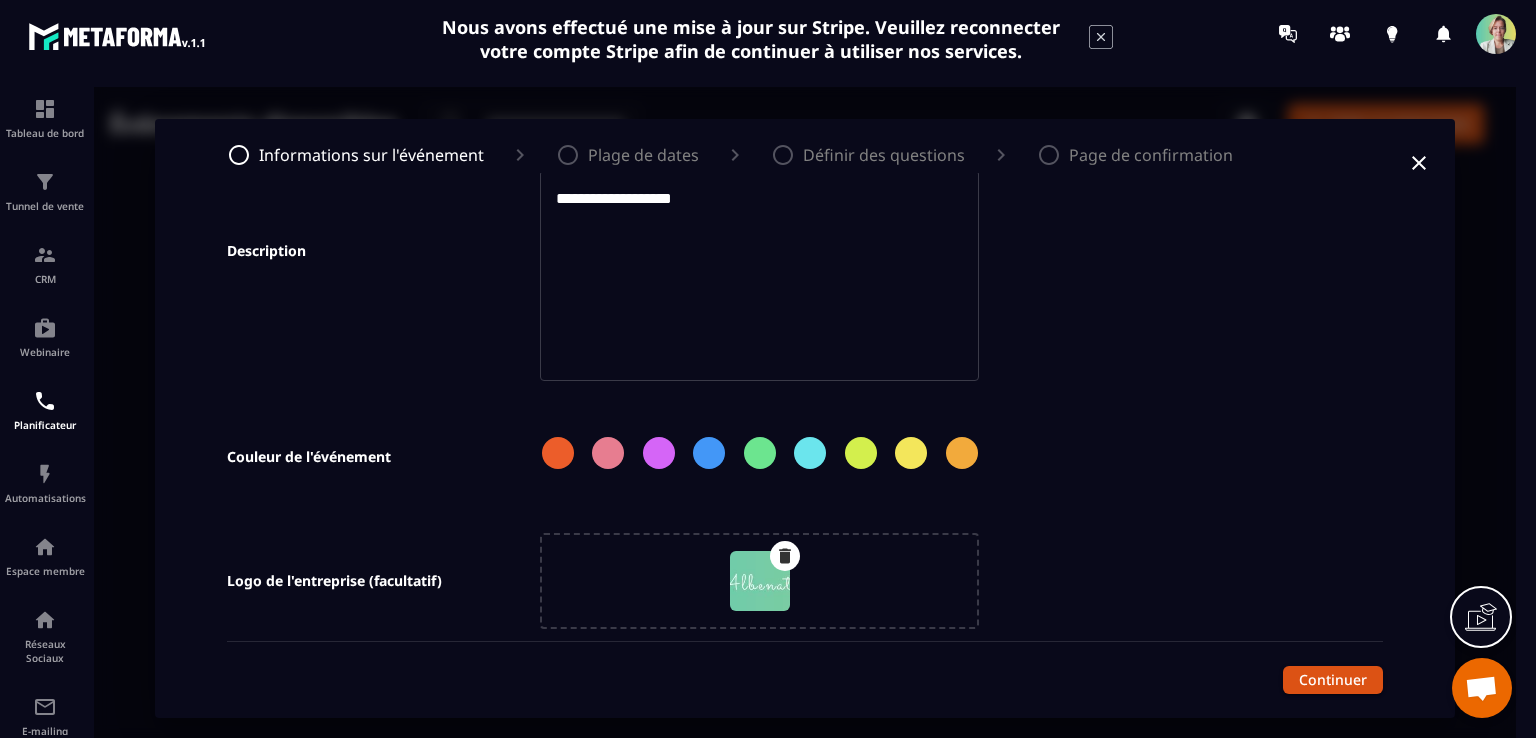 click at bounding box center [760, 453] 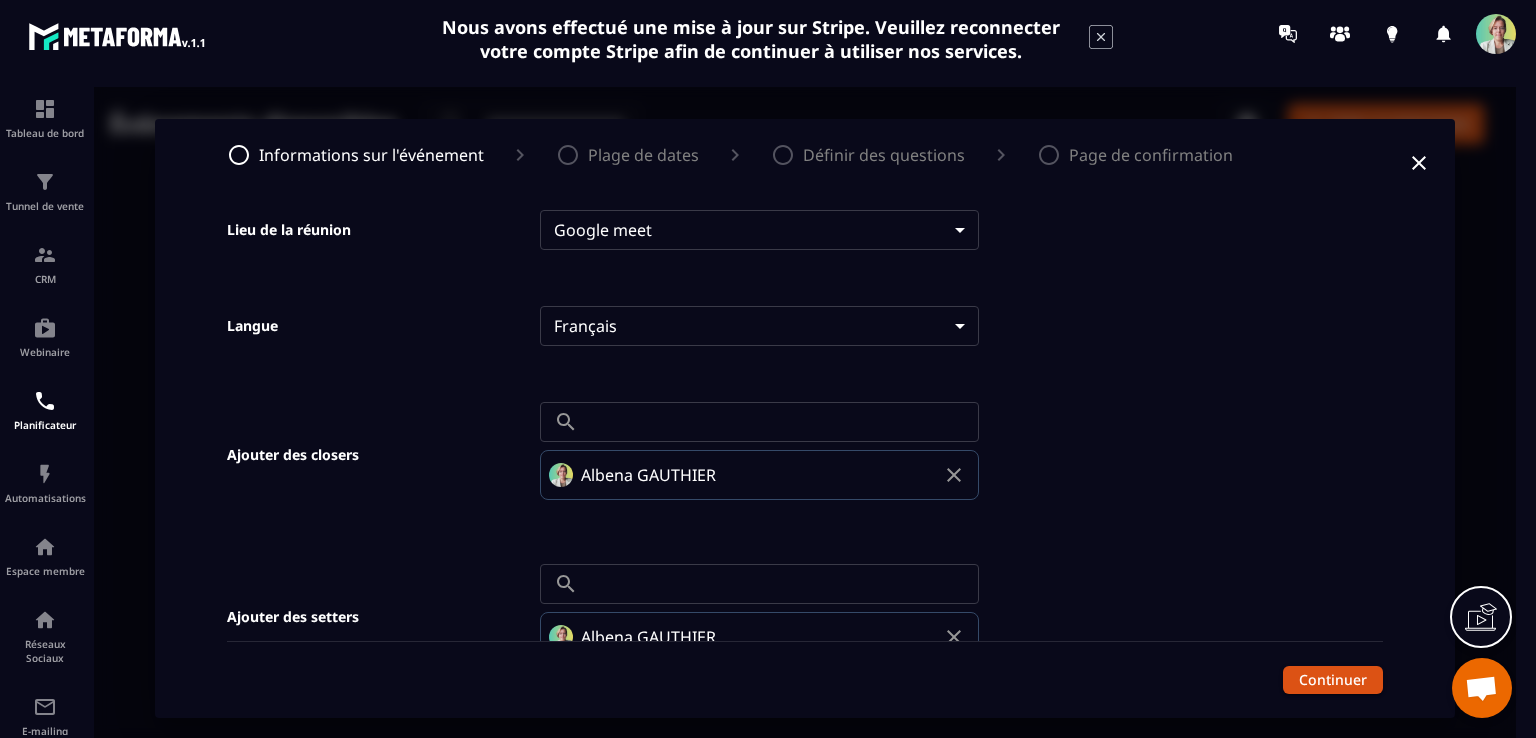scroll, scrollTop: 1075, scrollLeft: 0, axis: vertical 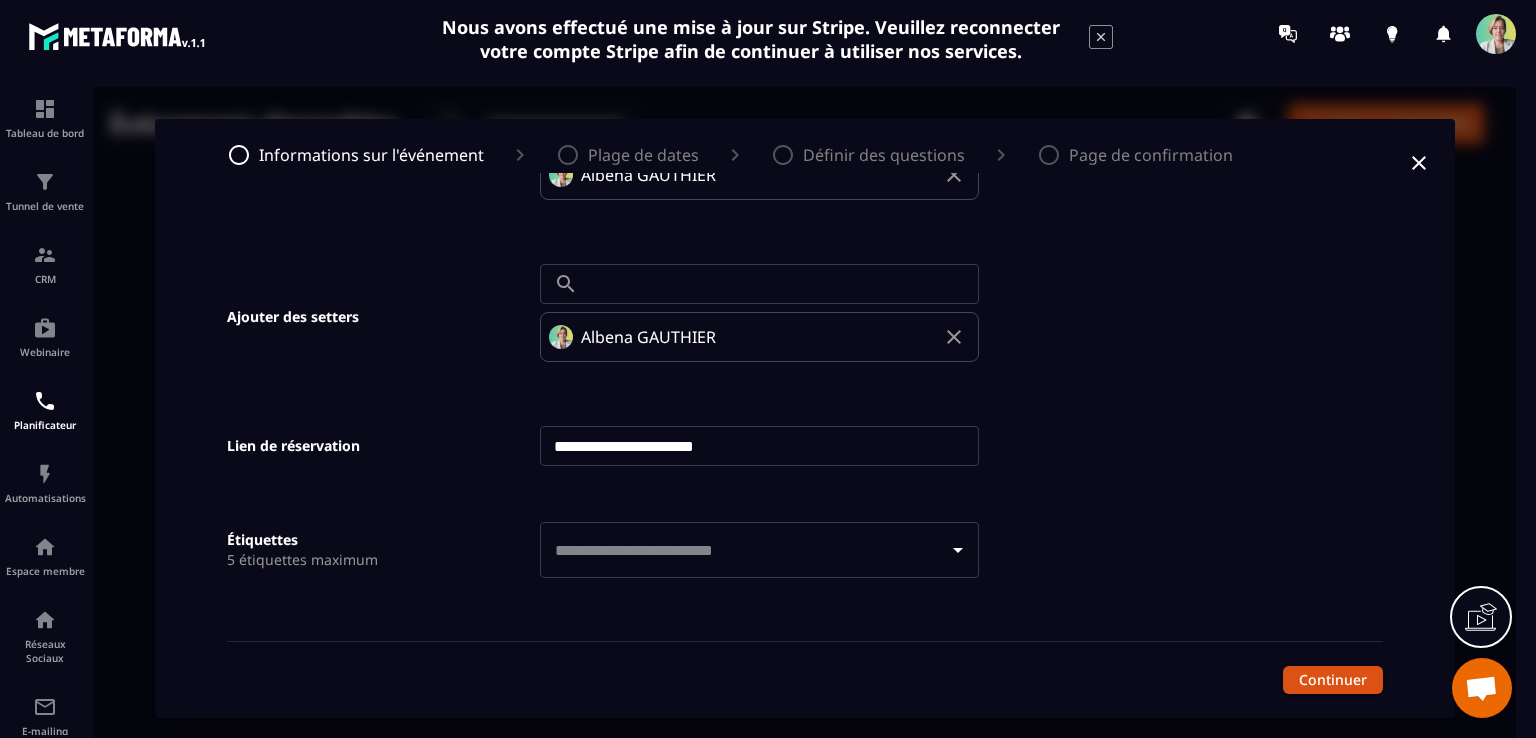 click 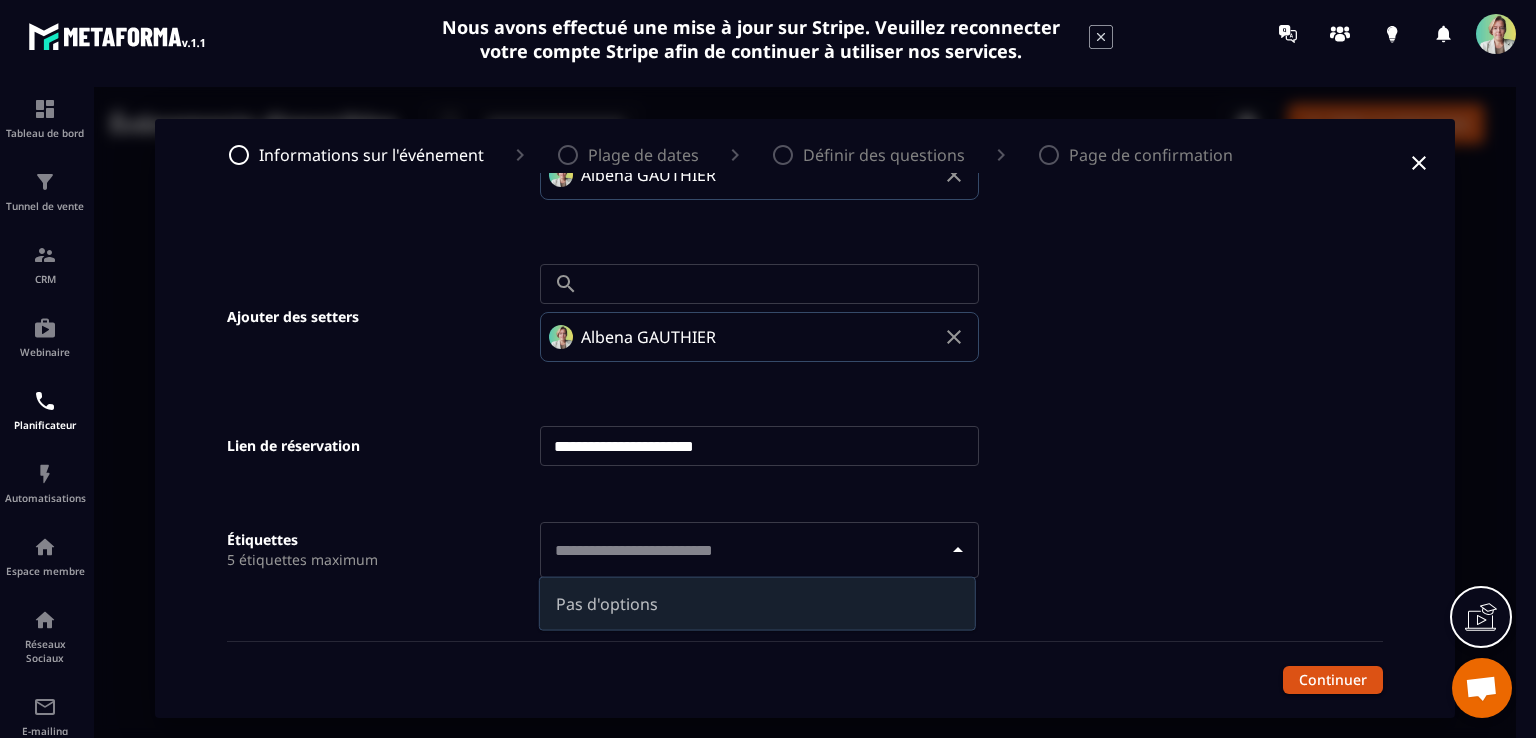 click on "Étiquettes 5 étiquettes maximum ​" at bounding box center (603, 550) 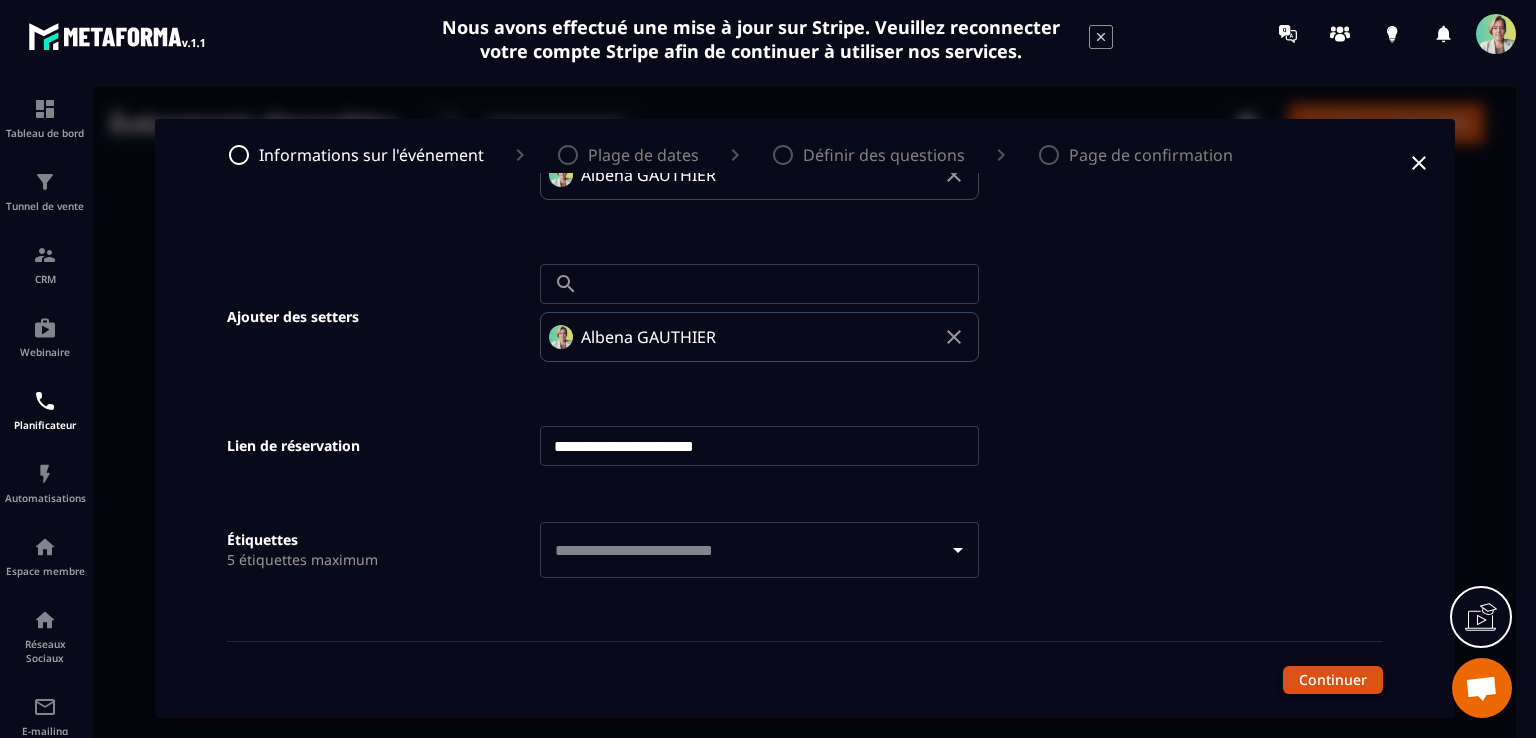 click on "Continuer" at bounding box center [1333, 680] 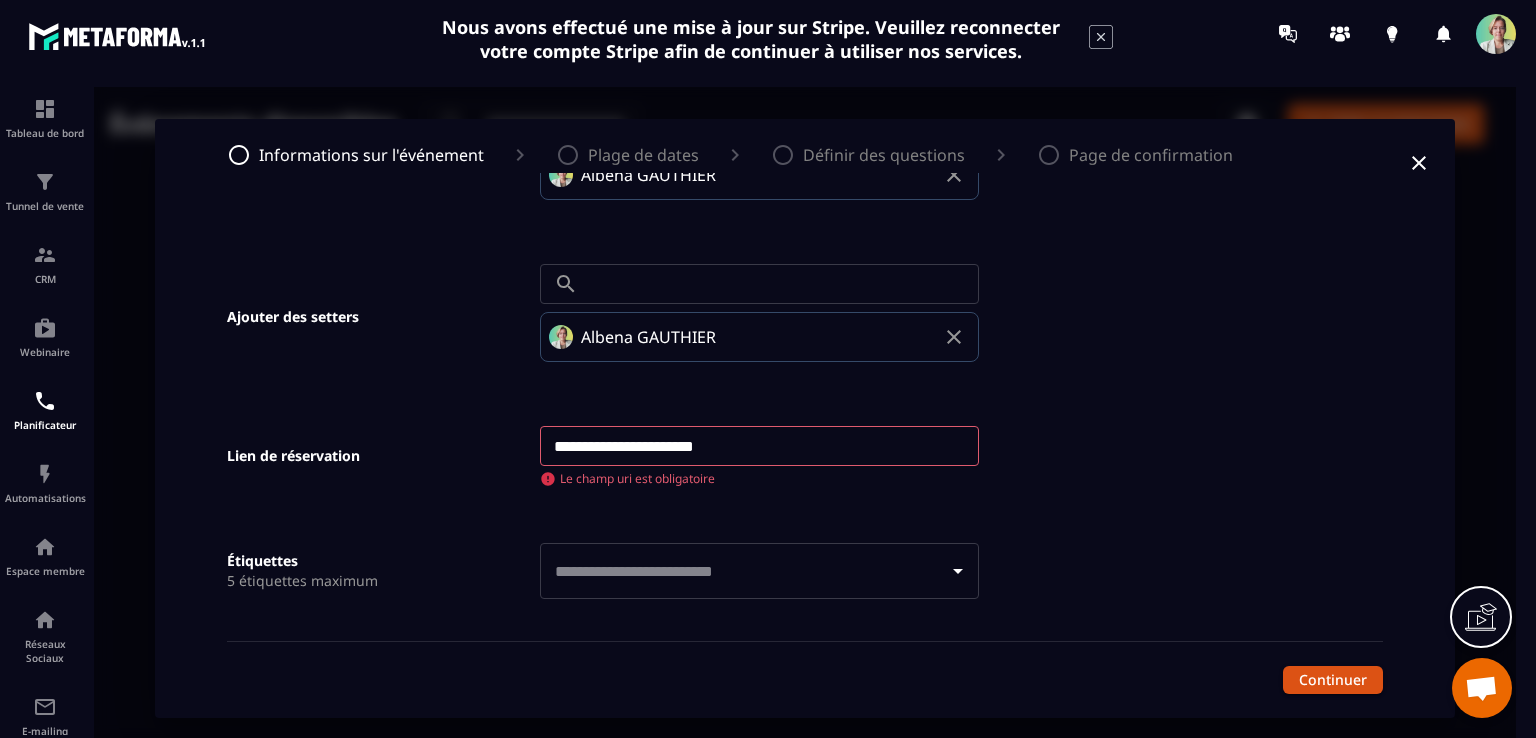 click on "**********" at bounding box center [759, 446] 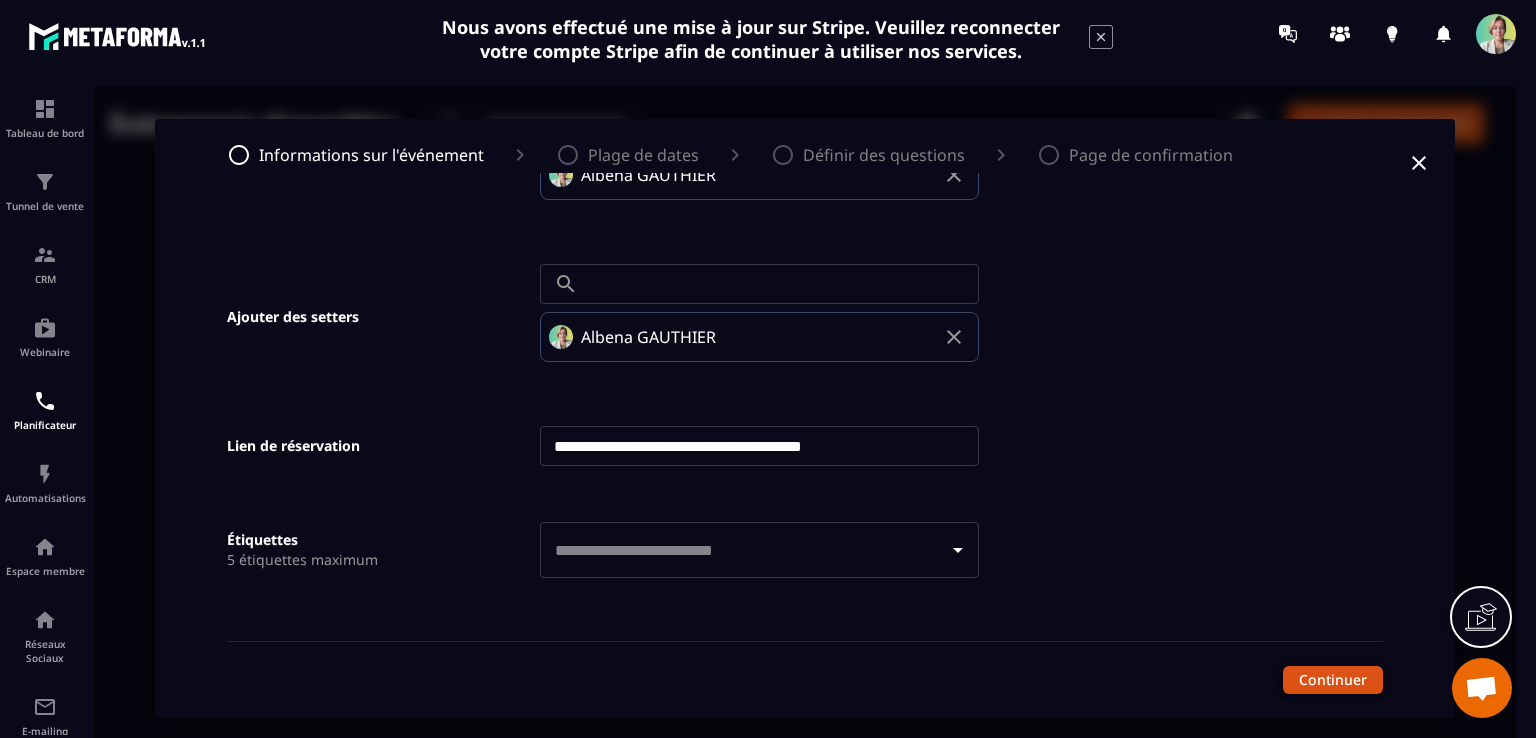 type on "**********" 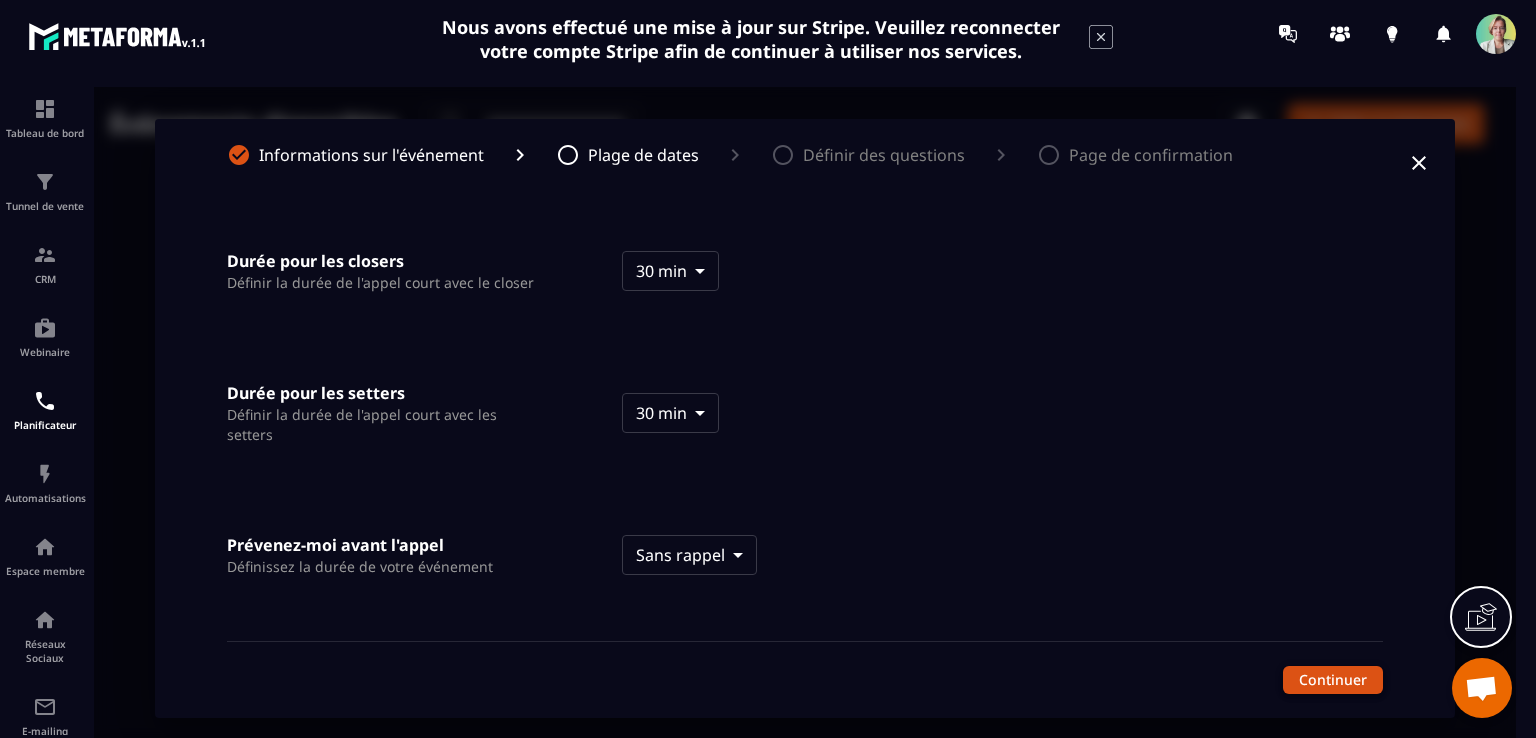 scroll, scrollTop: 0, scrollLeft: 0, axis: both 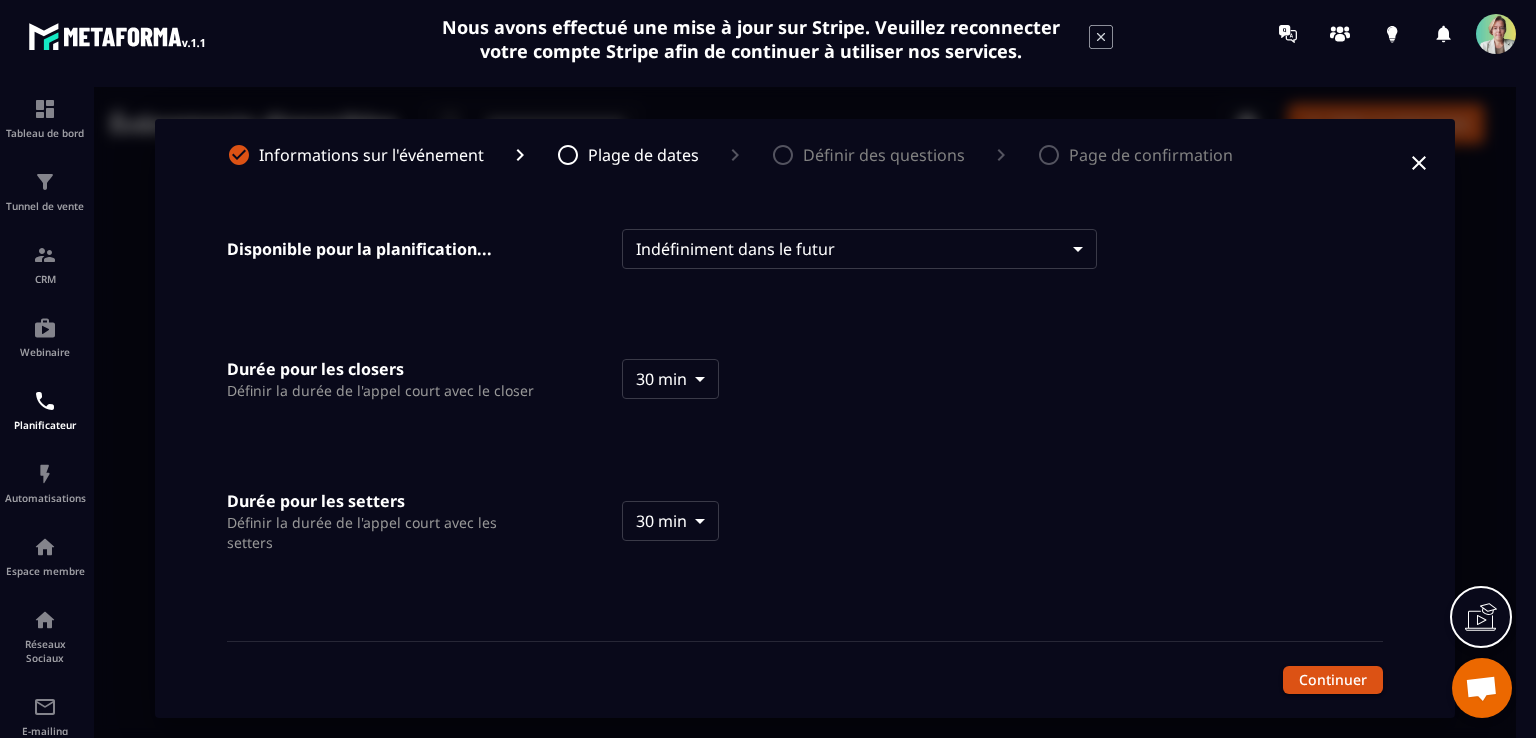 click on "Événements disponibles ​ ​ Créer un événement Bilan visio 30  min ・   Indéfiniment dans le futur Copiez votre lien Informations sur l'événement Plage de dates Définir des questions Page de confirmation Disponible pour la planification... Indéfiniment dans le futur ******** ​ Durée pour les closers Définir la durée de l'appel court avec le closer 30 min **** ​ Durée pour les setters Définir la durée de l'appel court avec les setters 30 min **** ​ Prévenez-moi avant l'appel Définissez la durée de votre événement Sans rappel * ​ Continuer" at bounding box center (805, 418) 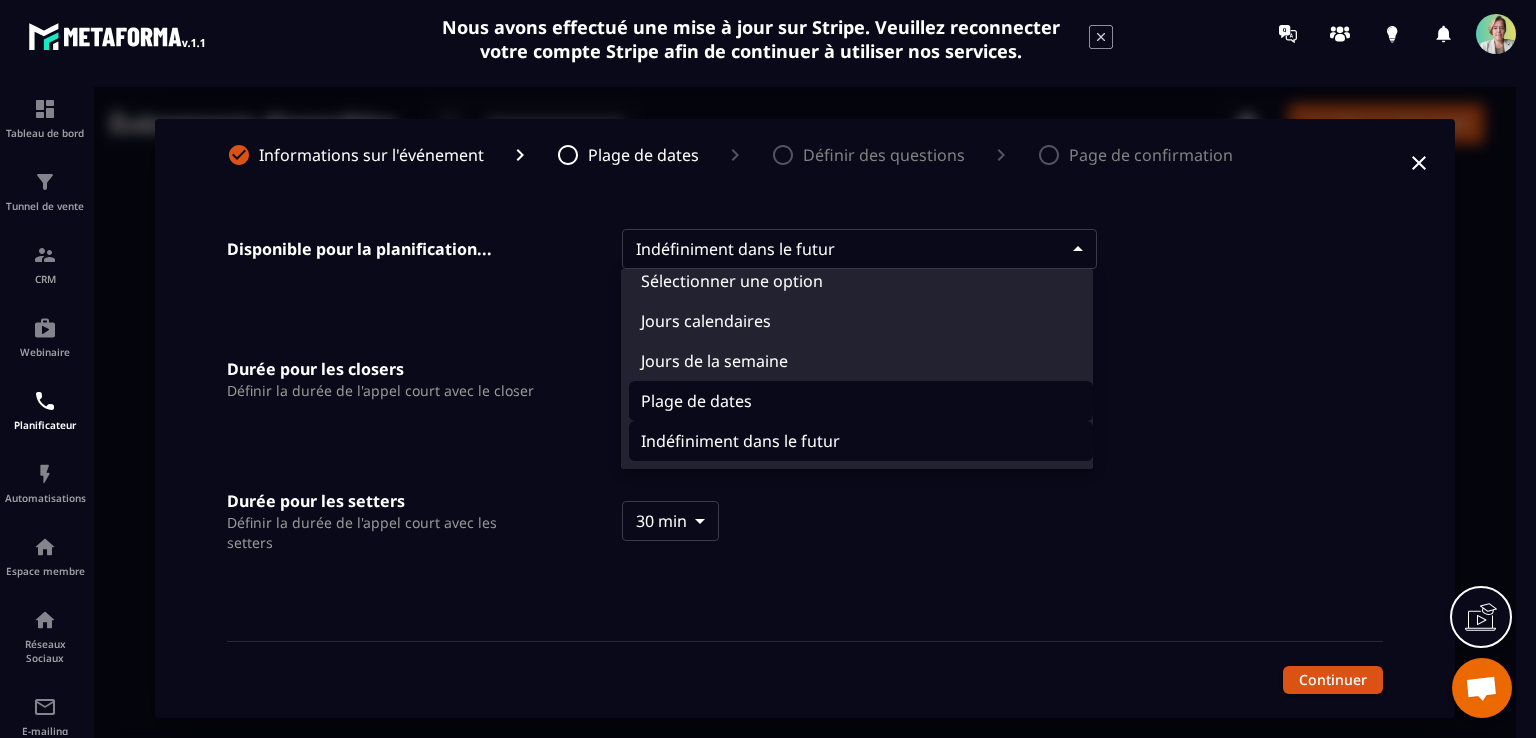scroll, scrollTop: 20, scrollLeft: 0, axis: vertical 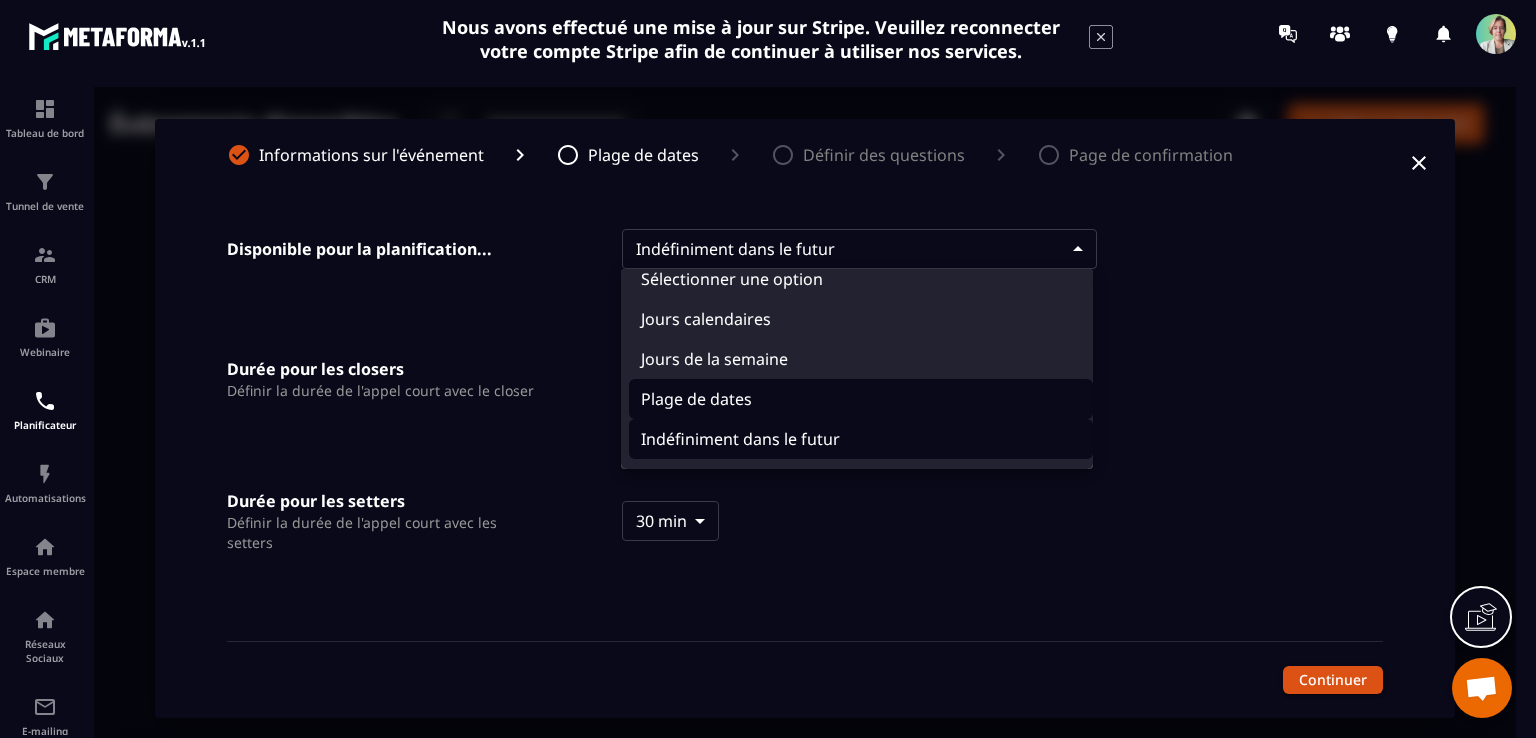 click on "Plage de dates" at bounding box center (861, 399) 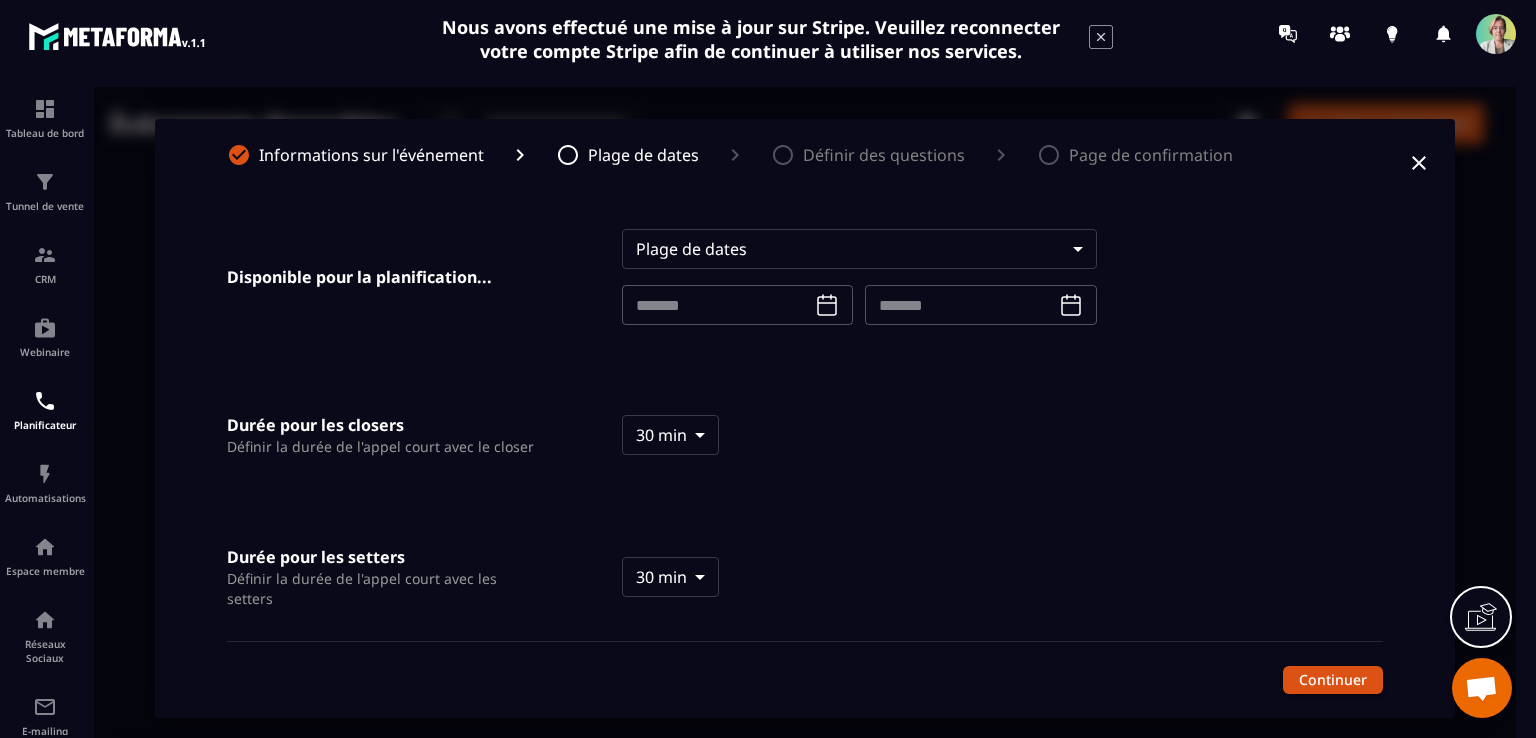 click on "Événements disponibles ​ ​ Créer un événement Bilan visio 30  min ・   Indéfiniment dans le futur Copiez votre lien Informations sur l'événement Plage de dates Définir des questions Page de confirmation Disponible pour la planification... Plage de dates ****** ​ ​ ​ Durée pour les closers Définir la durée de l'appel court avec le closer 30 min **** ​ Durée pour les setters Définir la durée de l'appel court avec les setters 30 min **** ​ Prévenez-moi avant l'appel Définissez la durée de votre événement Sans rappel * ​ Continuer" at bounding box center [805, 418] 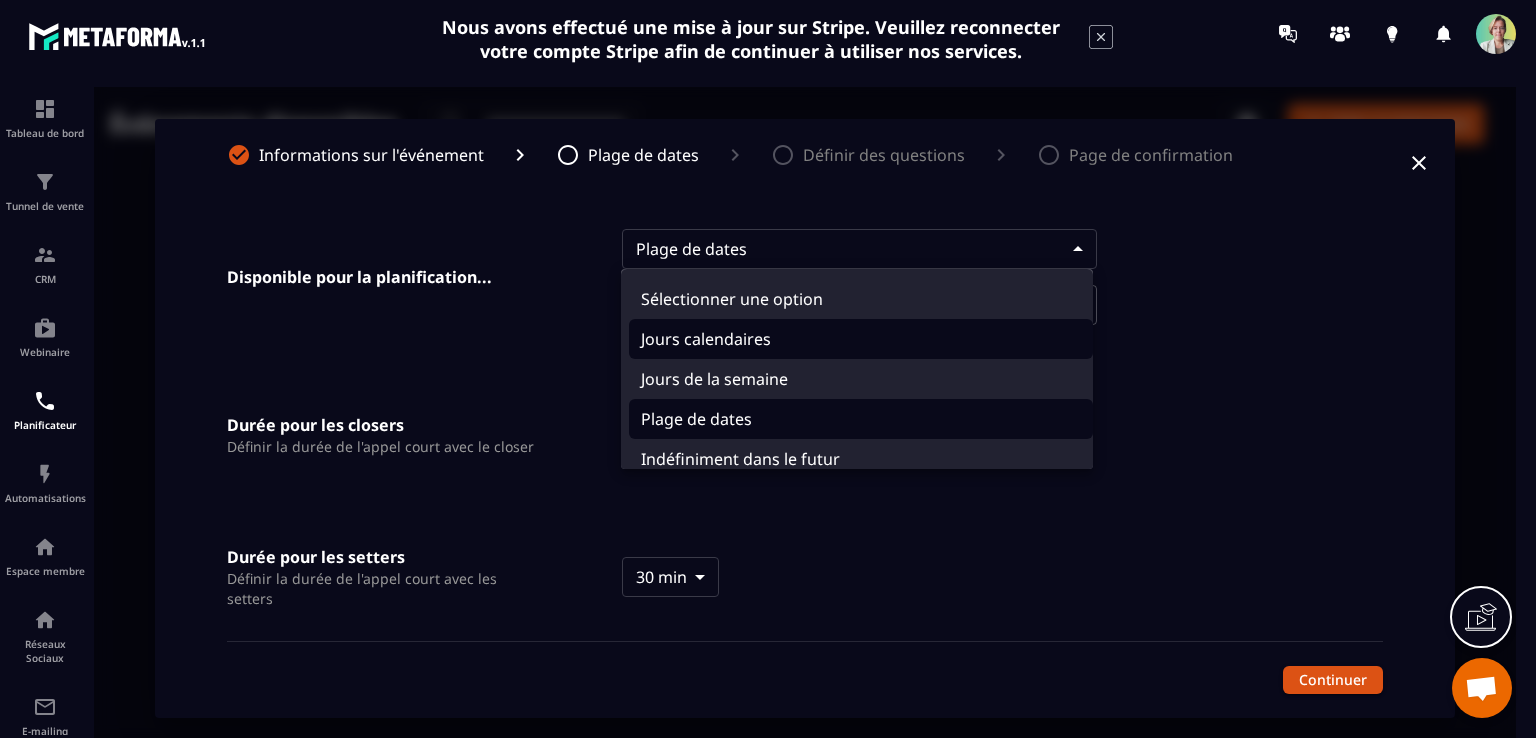 click on "Jours calendaires" at bounding box center [861, 339] 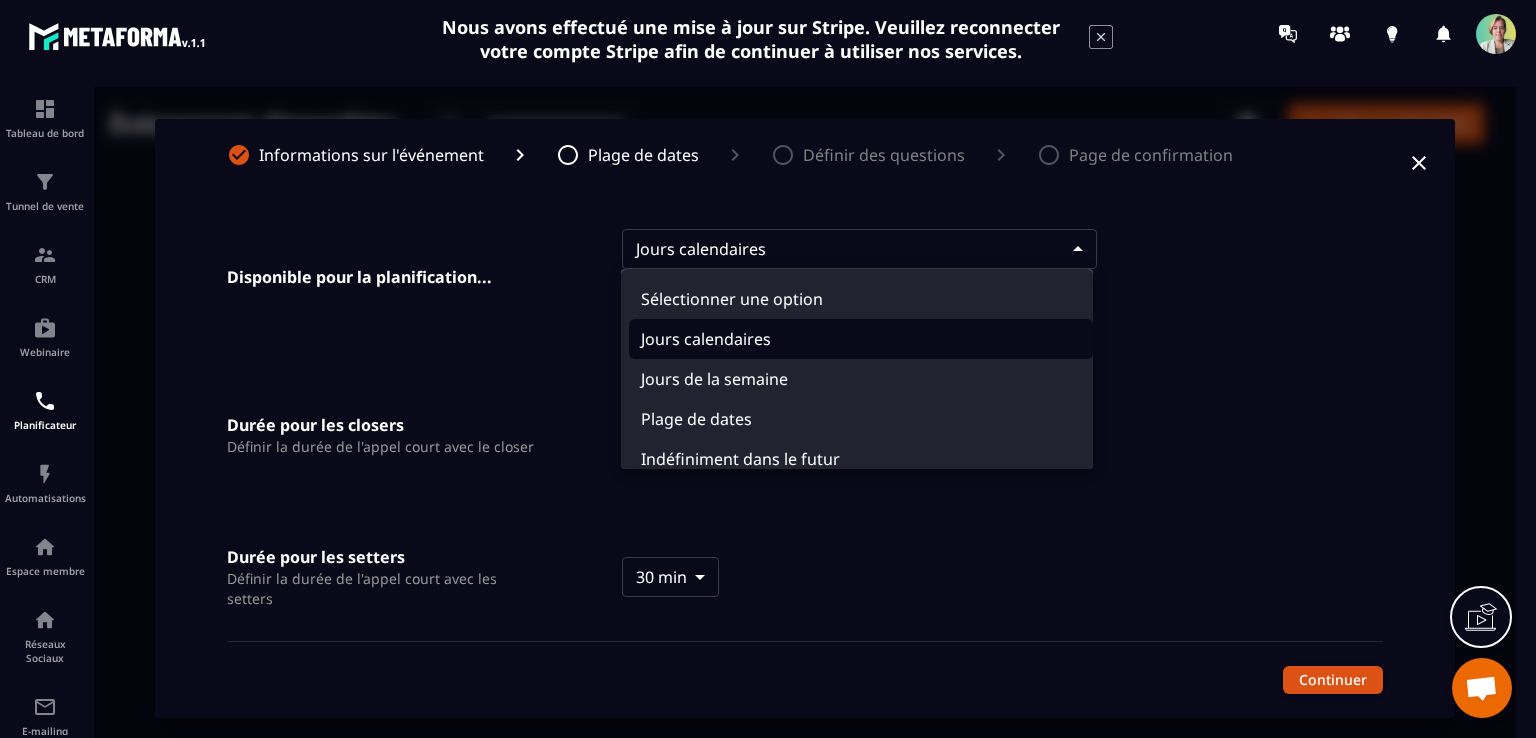 click on "**********" at bounding box center (805, 418) 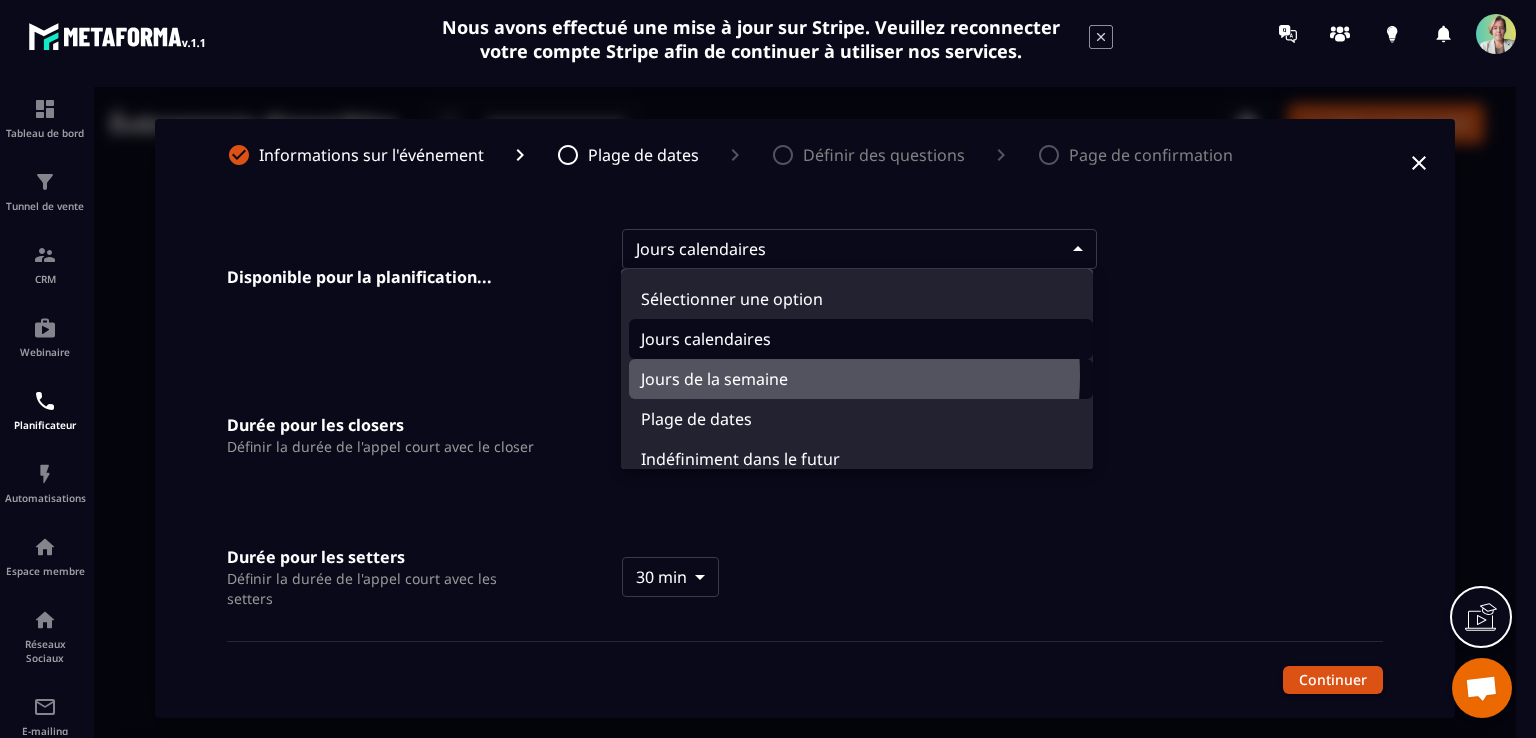 click on "Jours de la semaine" at bounding box center (861, 379) 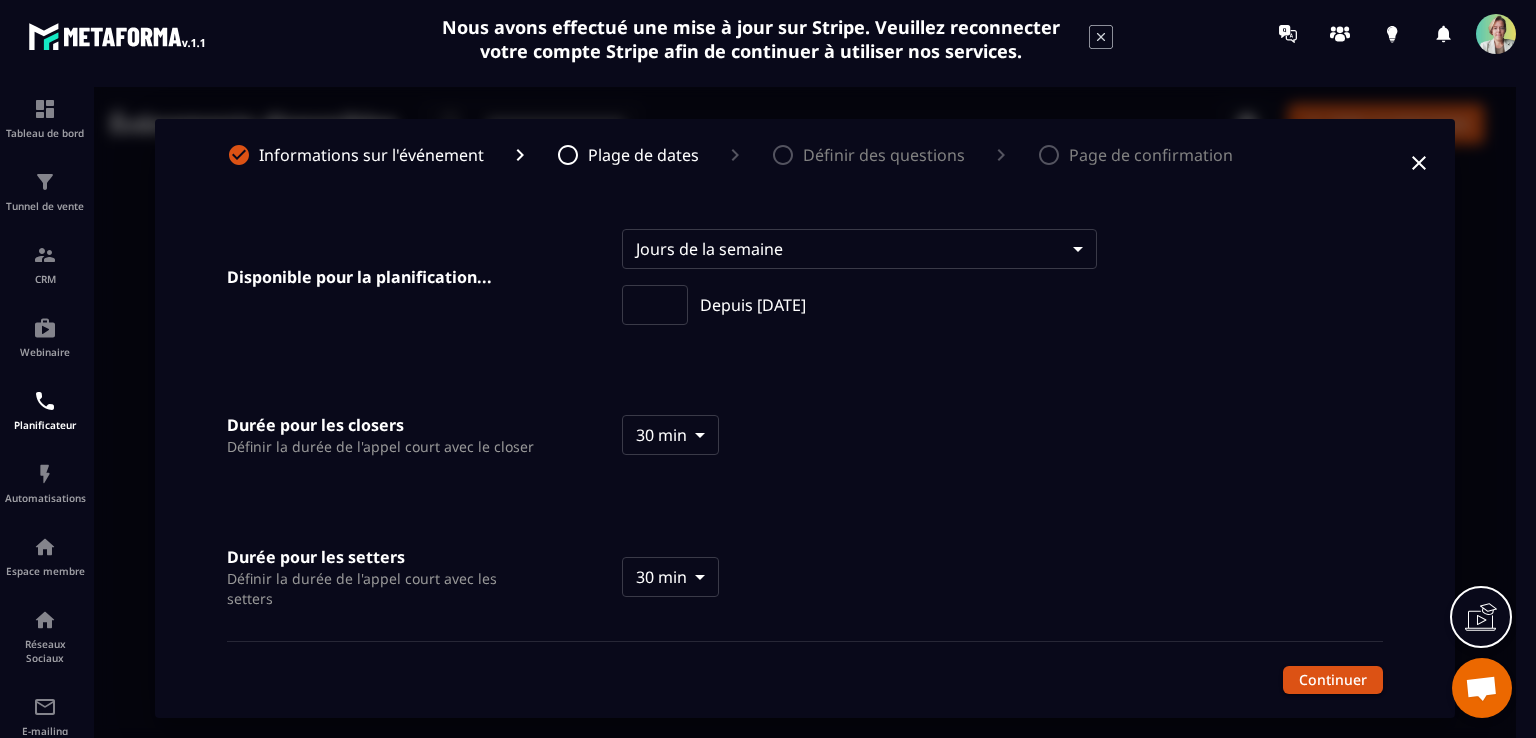click at bounding box center (655, 305) 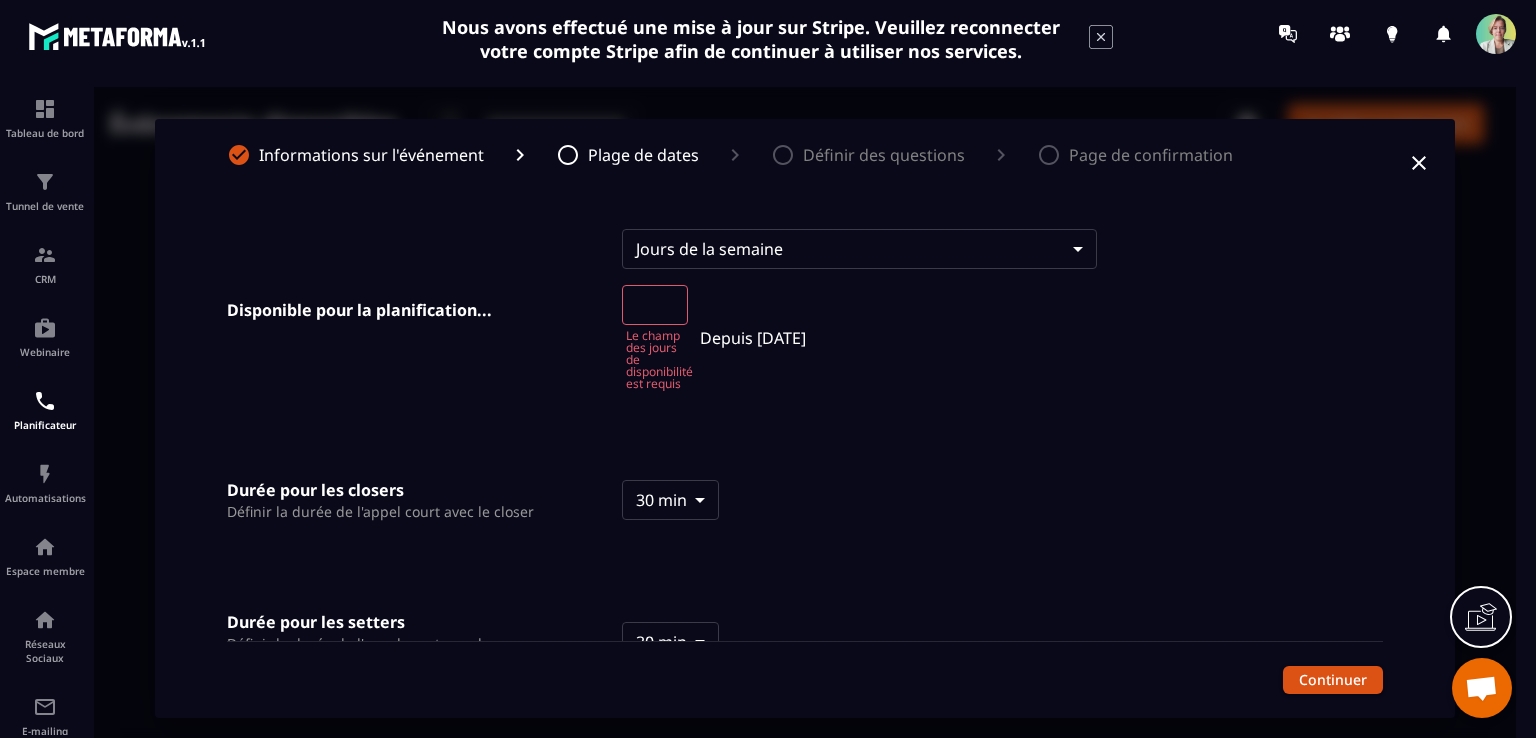 click at bounding box center [655, 305] 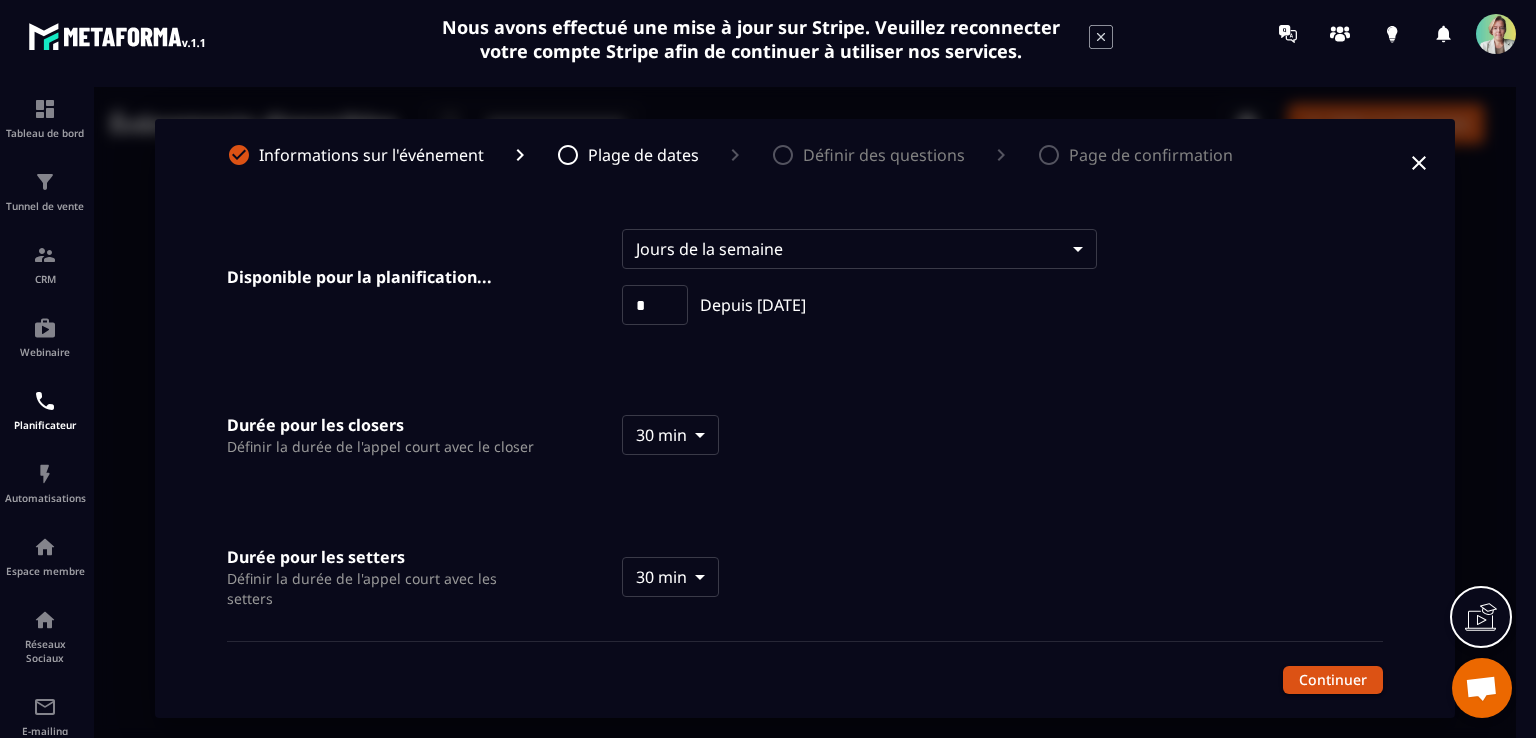 type on "*" 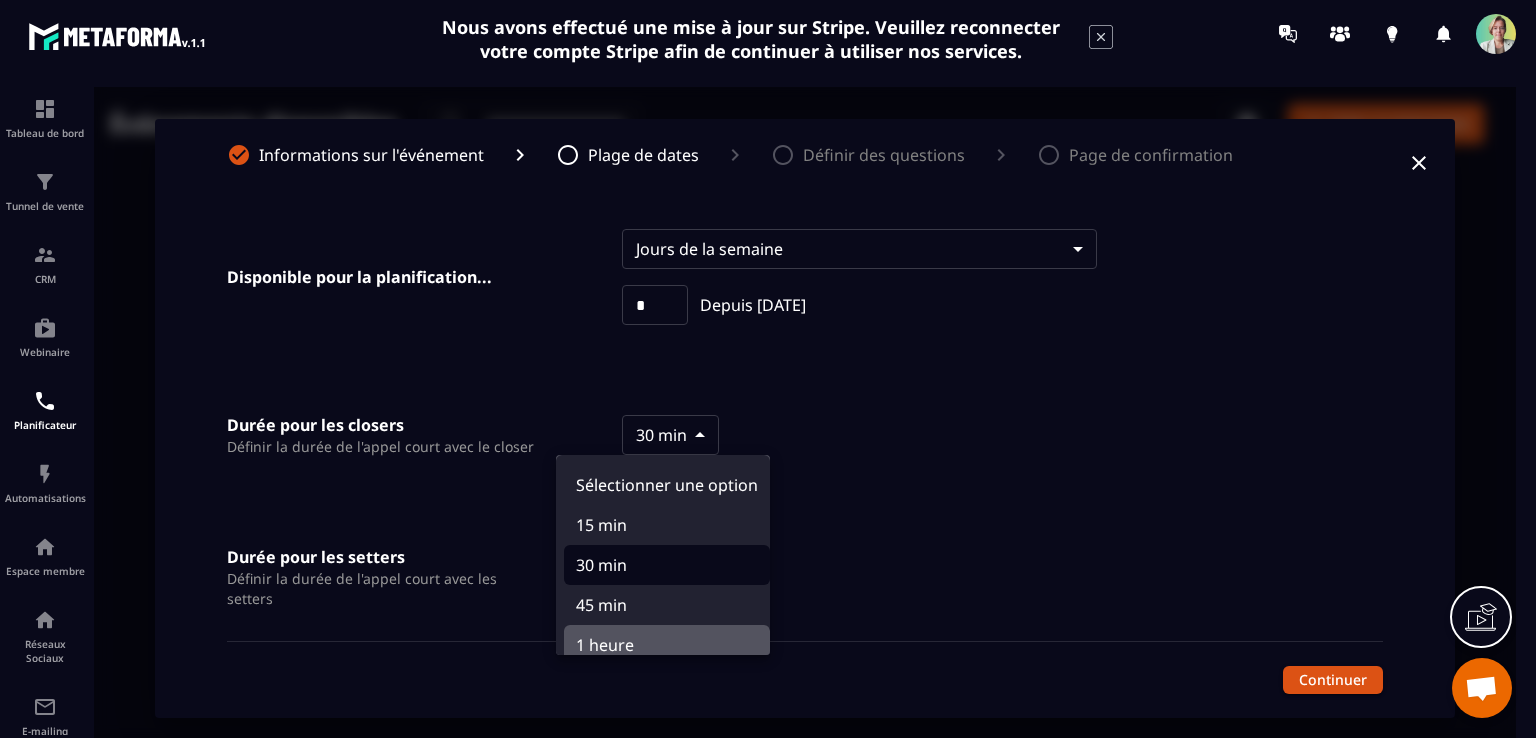 click on "1 heure" at bounding box center [667, 645] 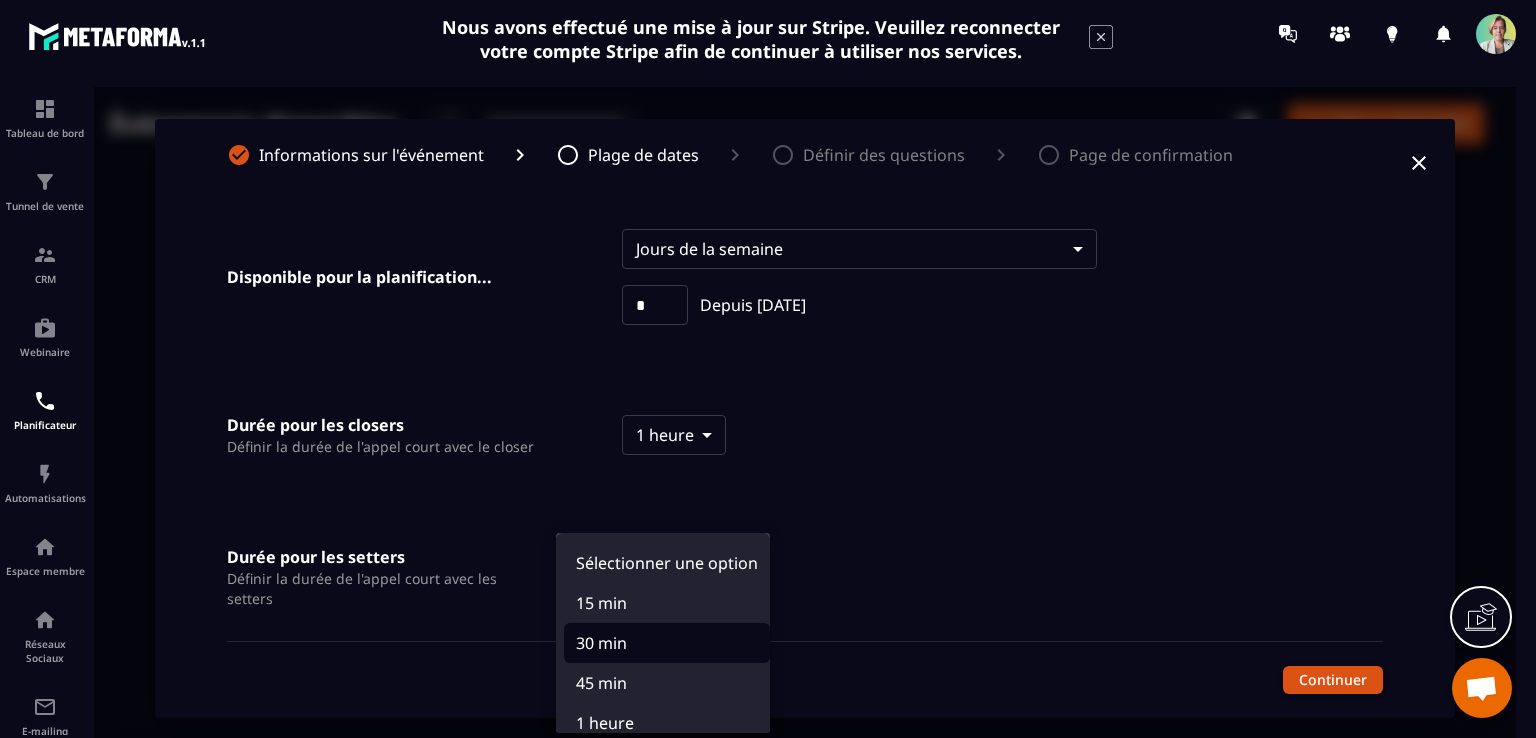 click on "Événements disponibles ​ ​ Créer un événement Bilan visio 30  min ・   Indéfiniment dans le futur Copiez votre lien Informations sur l'événement Plage de dates Définir des questions Page de confirmation Disponible pour la planification... Jours de la semaine ********* ​ * ​ Depuis aujourd'hui Durée pour les closers Définir la durée de l'appel court avec le closer 1 heure **** ​ Durée pour les setters Définir la durée de l'appel court avec les setters 30 min **** ​ Prévenez-moi avant l'appel Définissez la durée de votre événement Sans rappel * ​ Continuer Sélectionner une option 15 min 30 min 45 min 1 heure" at bounding box center (805, 418) 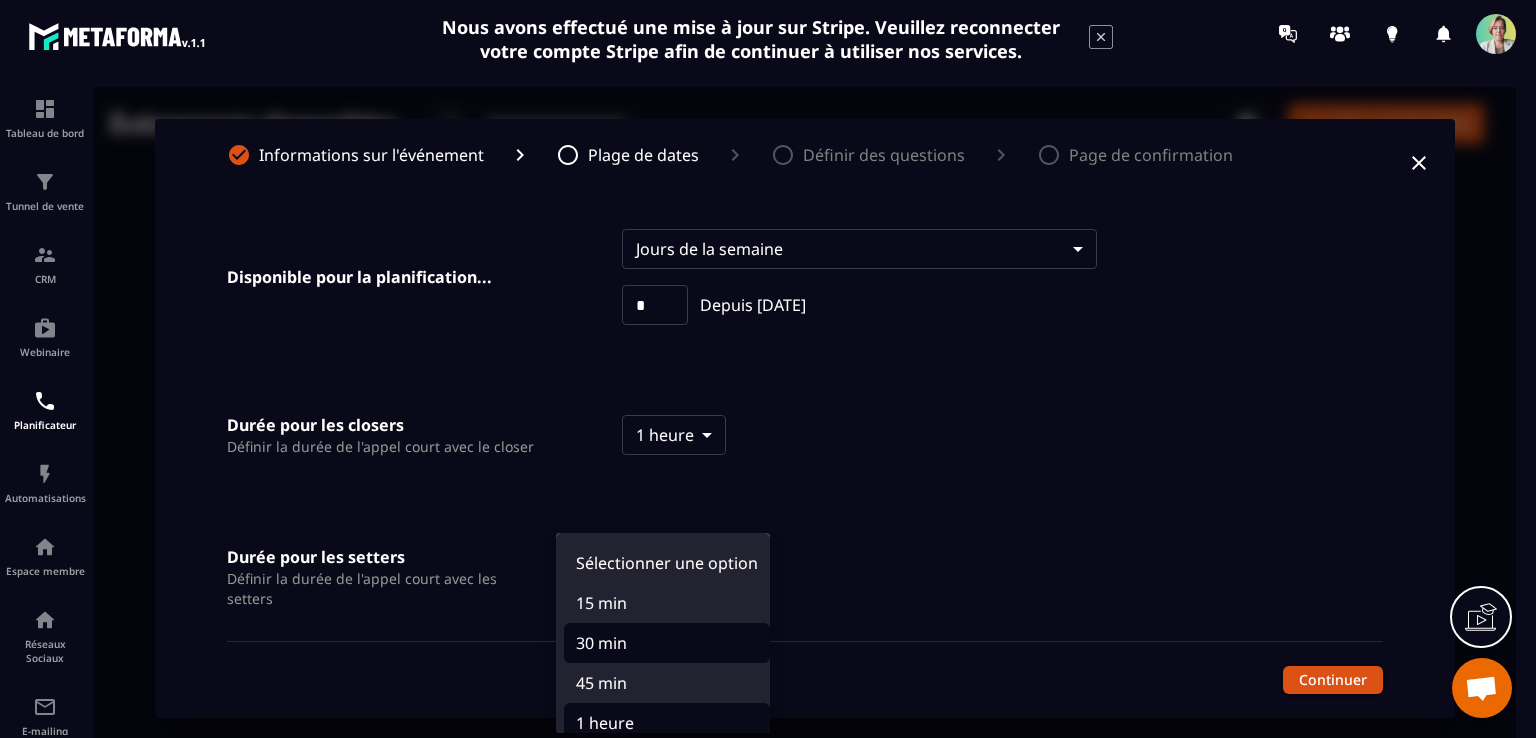 click on "1 heure" at bounding box center (667, 723) 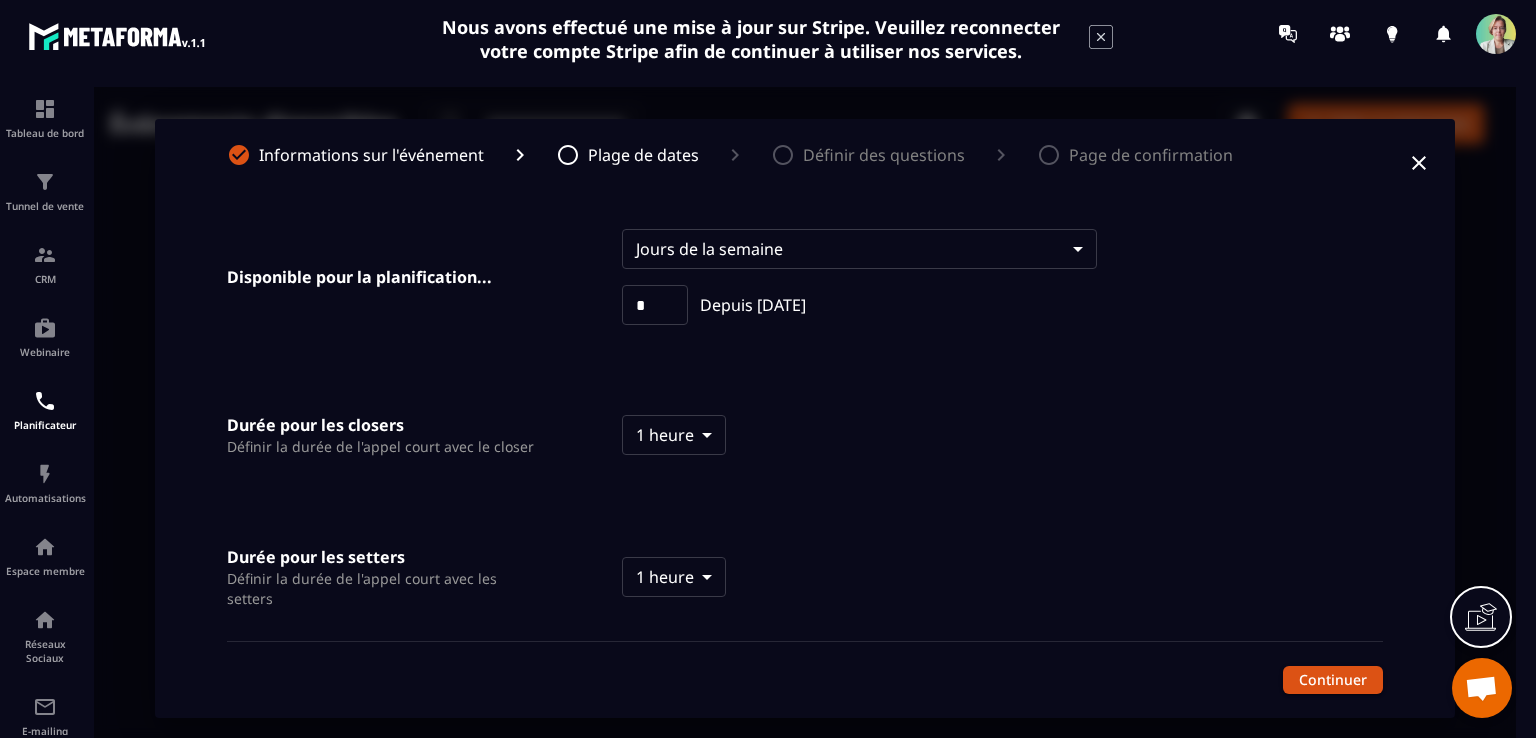 click on "1 heure **** ​" at bounding box center (859, 435) 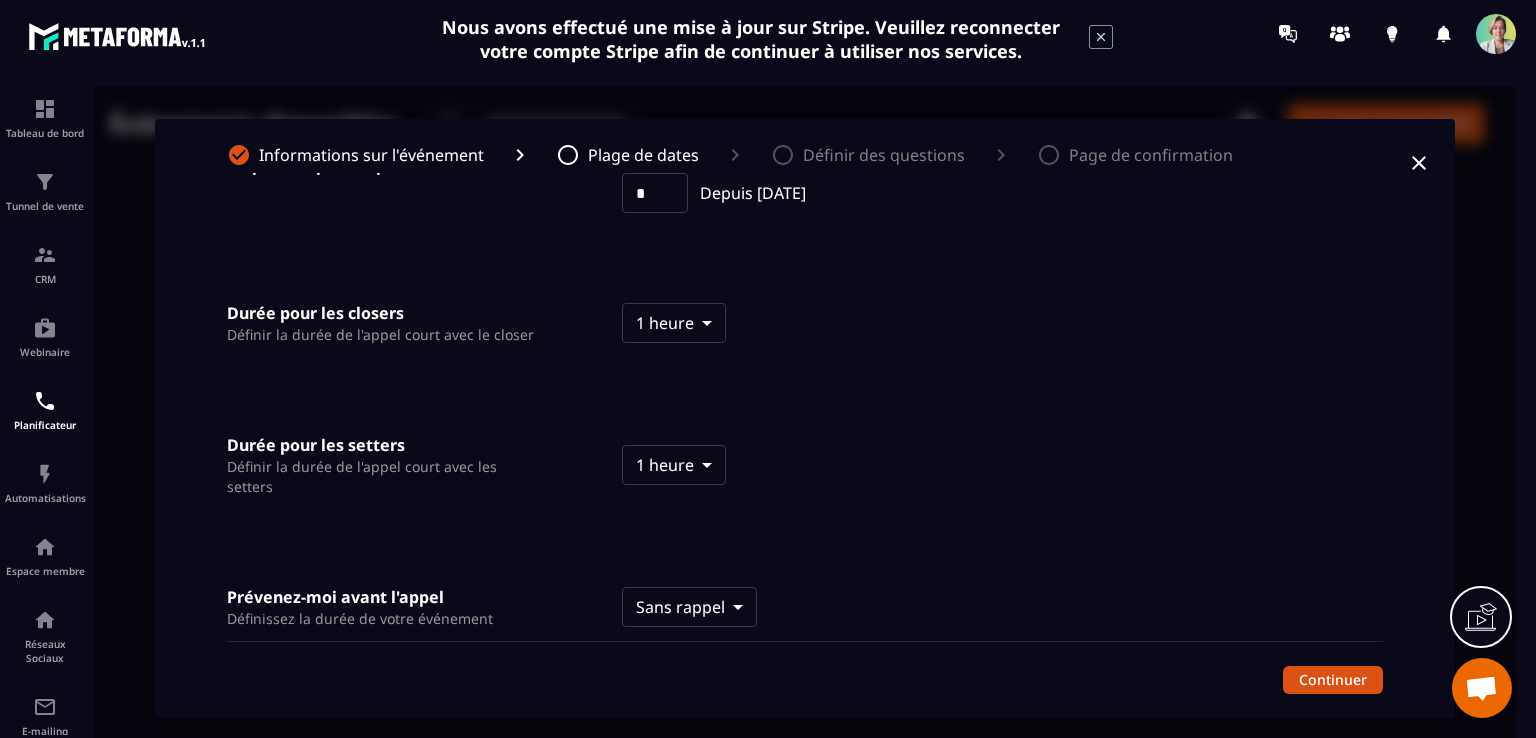 scroll, scrollTop: 144, scrollLeft: 0, axis: vertical 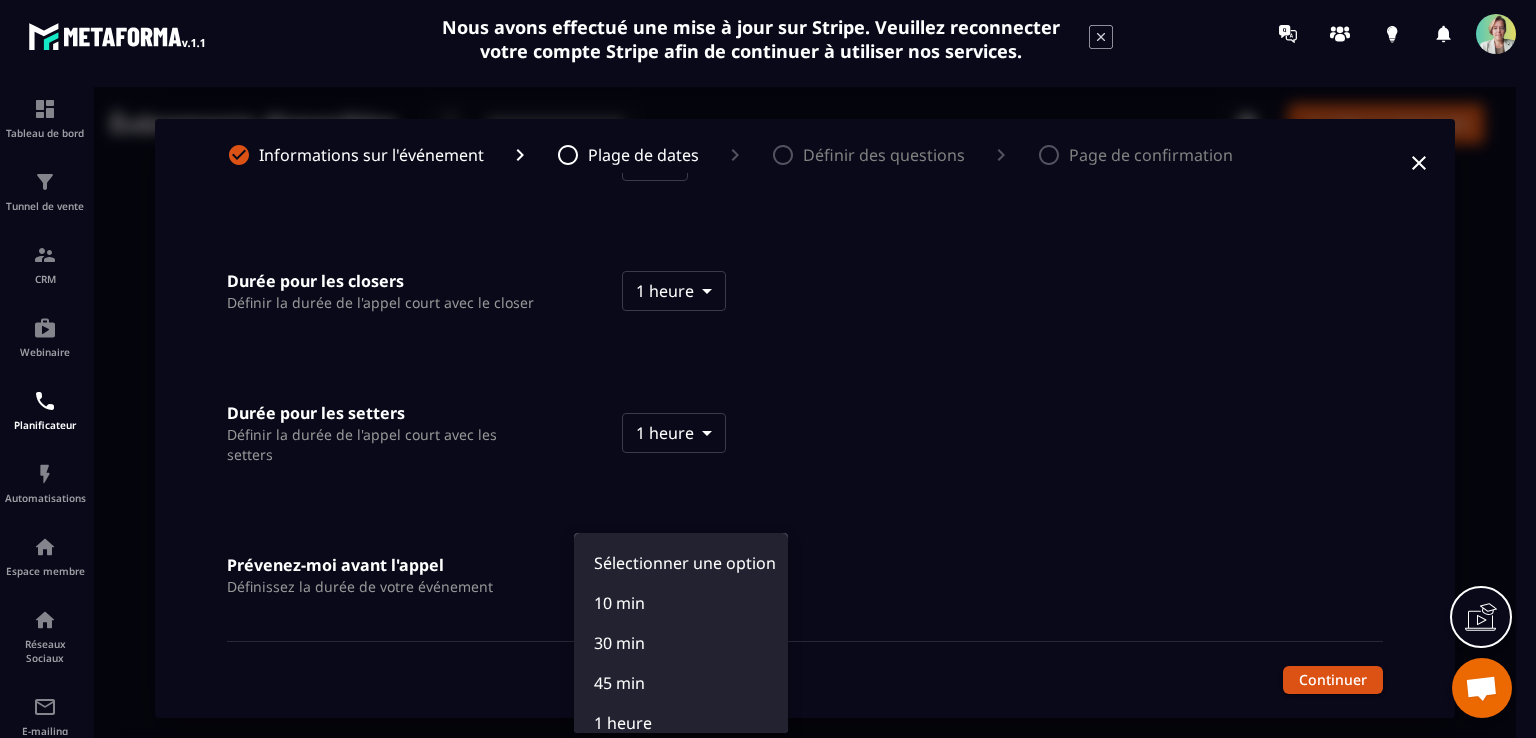 click on "Événements disponibles ​ ​ Créer un événement Bilan visio 30  min ・   Indéfiniment dans le futur Copiez votre lien Informations sur l'événement Plage de dates Définir des questions Page de confirmation Disponible pour la planification... Jours de la semaine ********* ​ * ​ Depuis aujourd'hui Durée pour les closers Définir la durée de l'appel court avec le closer 1 heure **** ​ Durée pour les setters Définir la durée de l'appel court avec les setters 1 heure **** ​ Prévenez-moi avant l'appel Définissez la durée de votre événement Sans rappel * ​ Continuer Sélectionner une option 10 min 30 min 45 min 1 heure Sans rappel" at bounding box center [805, 418] 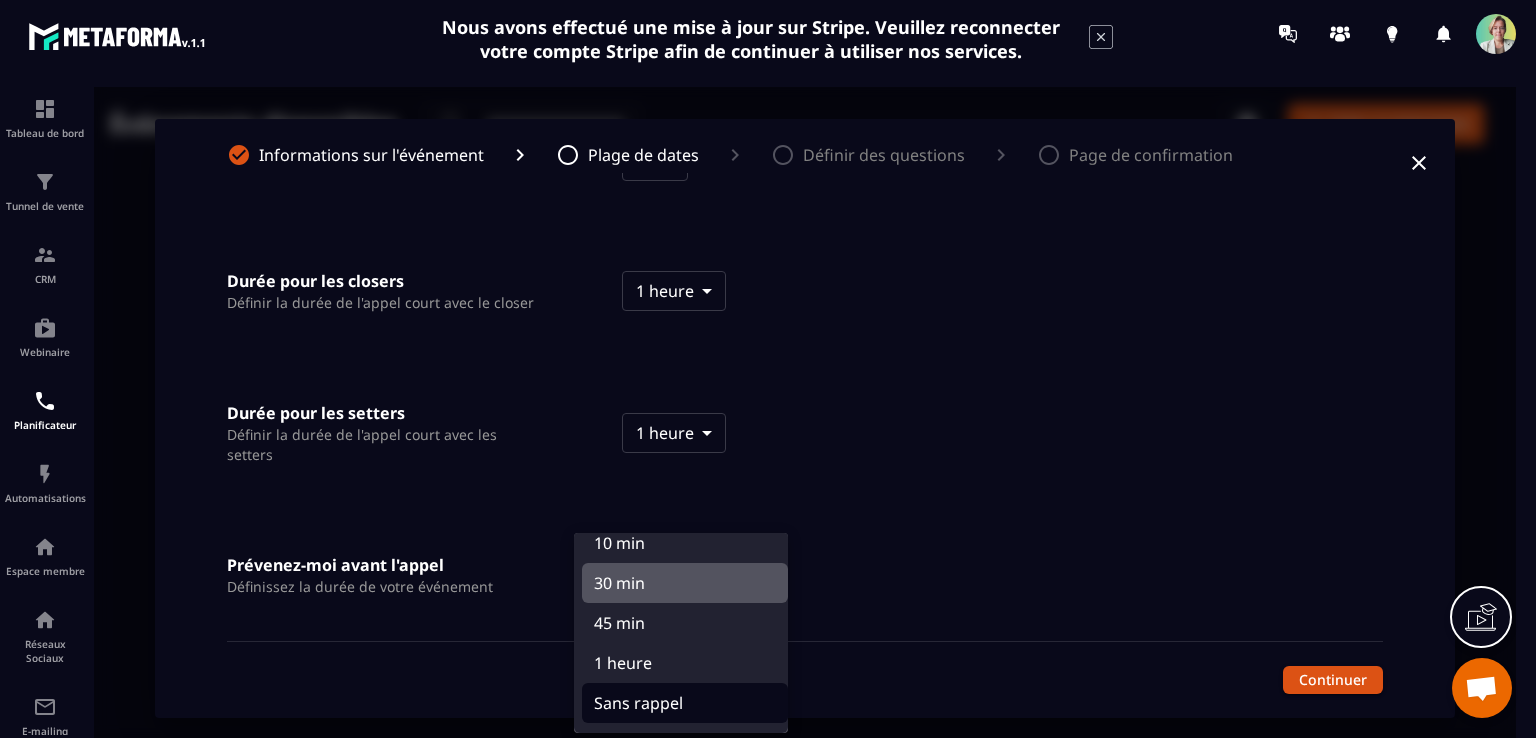 click on "30 min" at bounding box center [685, 583] 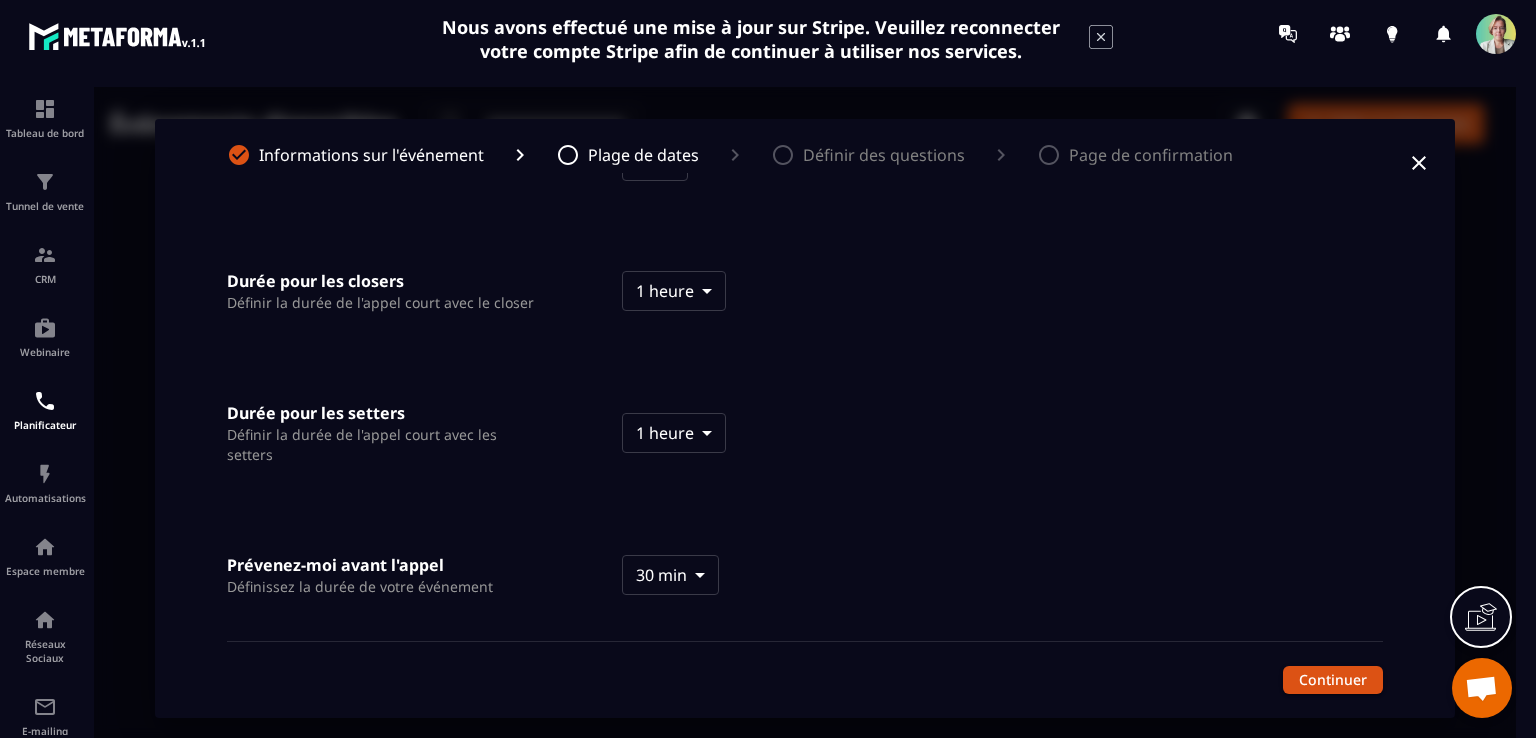 click on "Prévenez-moi avant l'appel Définissez la durée de votre événement 30 min **** ​" at bounding box center (657, 531) 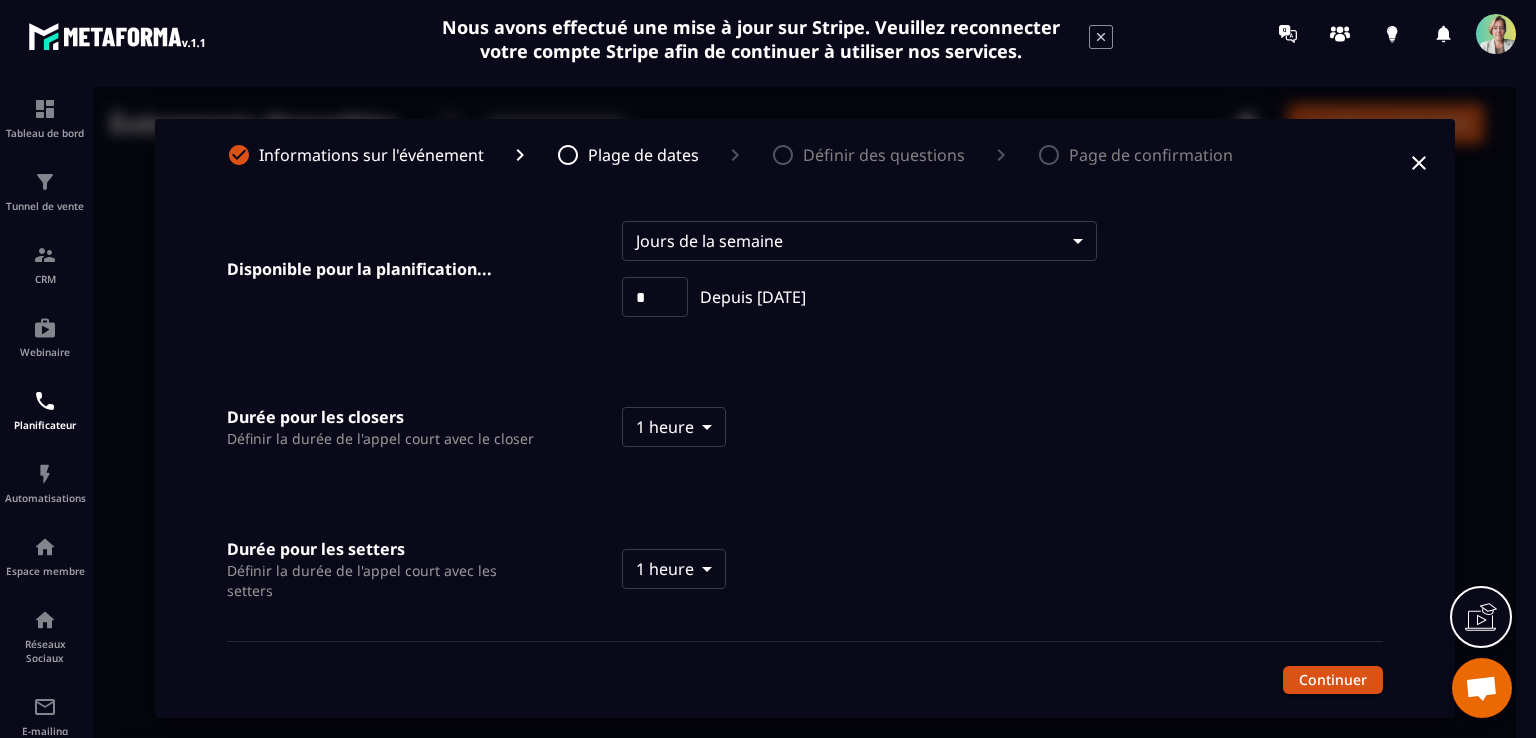 scroll, scrollTop: 0, scrollLeft: 0, axis: both 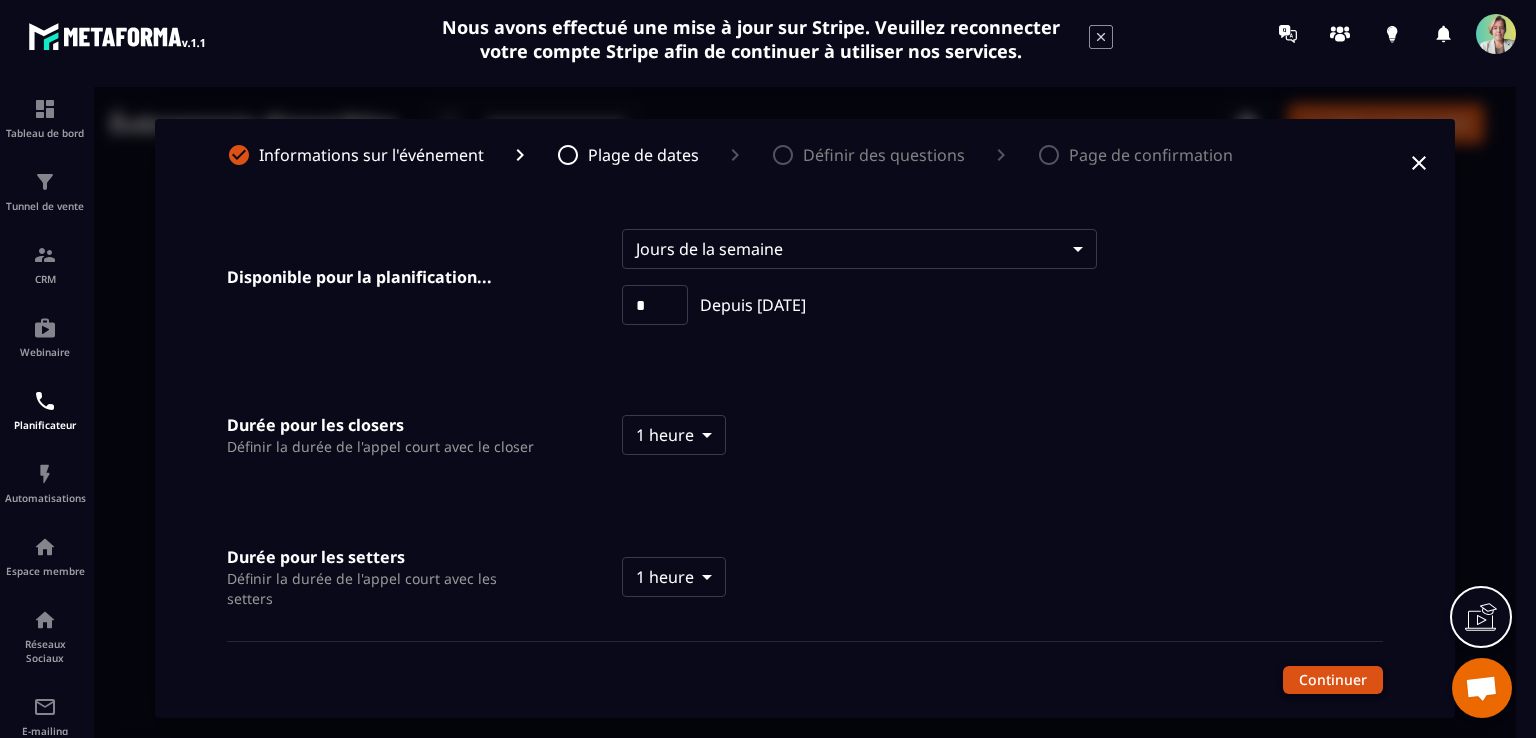 click on "Continuer" at bounding box center (1333, 680) 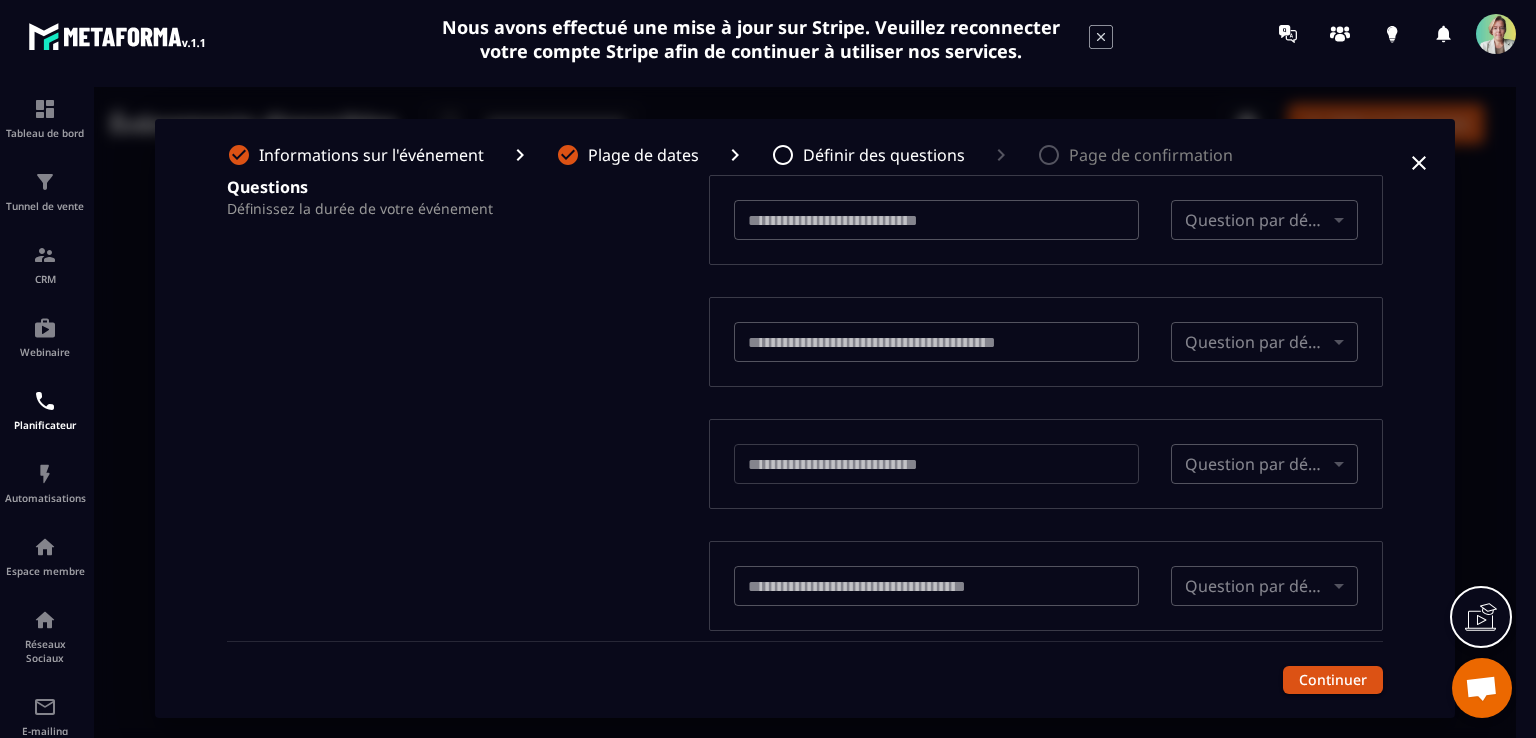 scroll, scrollTop: 0, scrollLeft: 0, axis: both 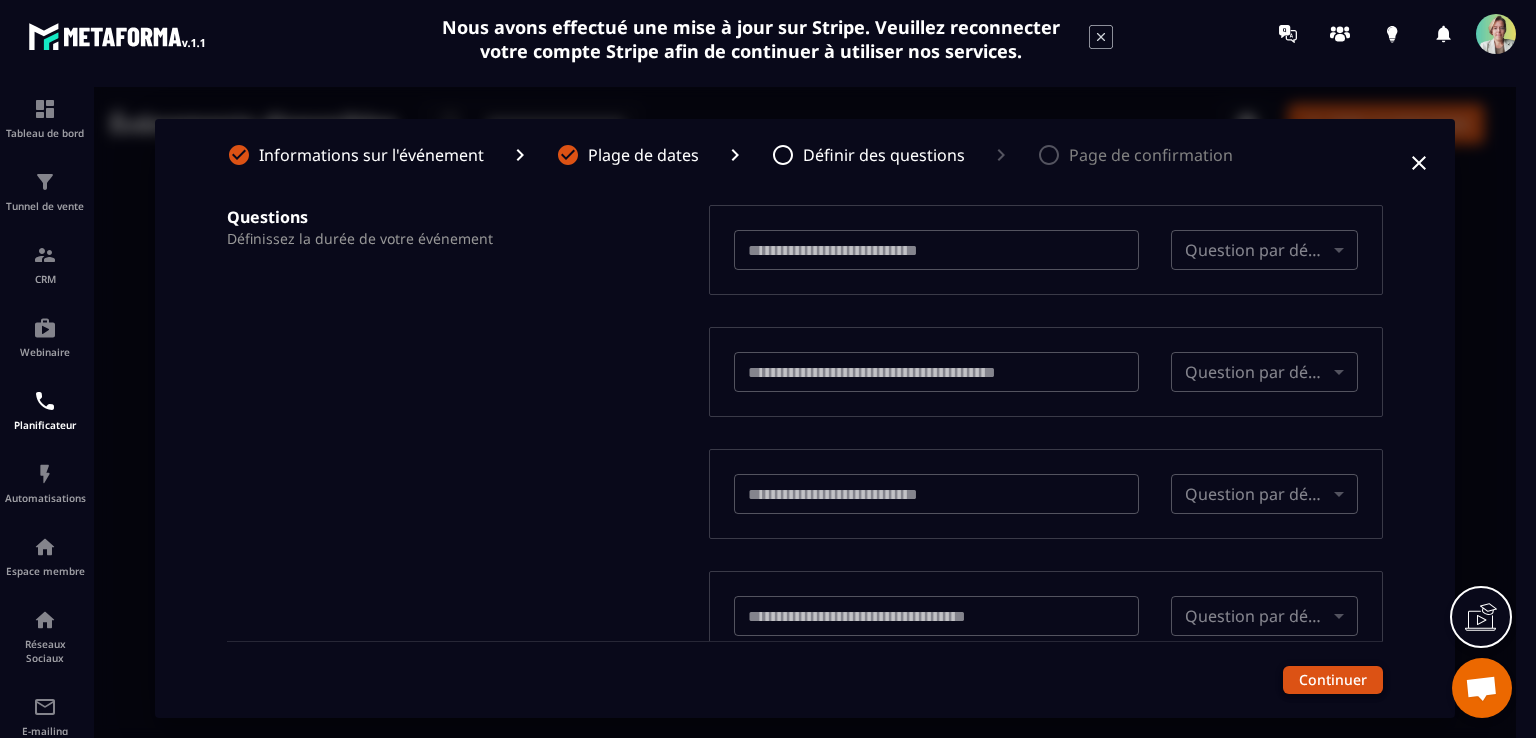 click on "Continuer" at bounding box center [1333, 680] 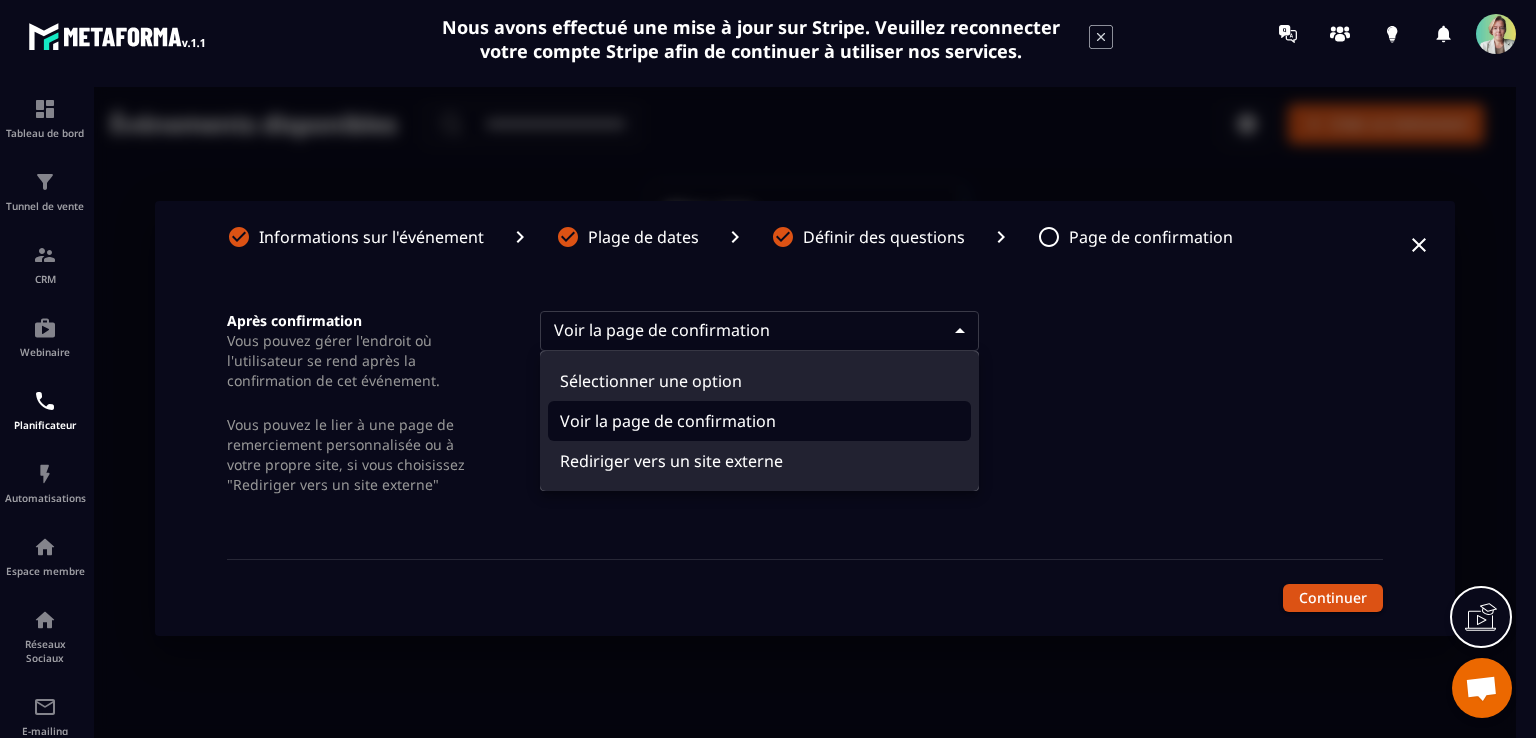 click on "Événements disponibles ​ ​ Créer un événement Bilan visio 60  min ・   2 Jours calendaires Copiez votre lien Informations sur l'événement Plage de dates Définir des questions Page de confirmation Après confirmation Vous pouvez gérer l'endroit où l'utilisateur se rend après la confirmation de cet événement. Vous pouvez le lier à une page de remerciement personnalisée ou à votre propre site, si vous choisissez "Rediriger vers un site externe" Voir la page de confirmation **** ​ Continuer Sélectionner une option Voir la page de confirmation Rediriger vers un site externe" at bounding box center [805, 418] 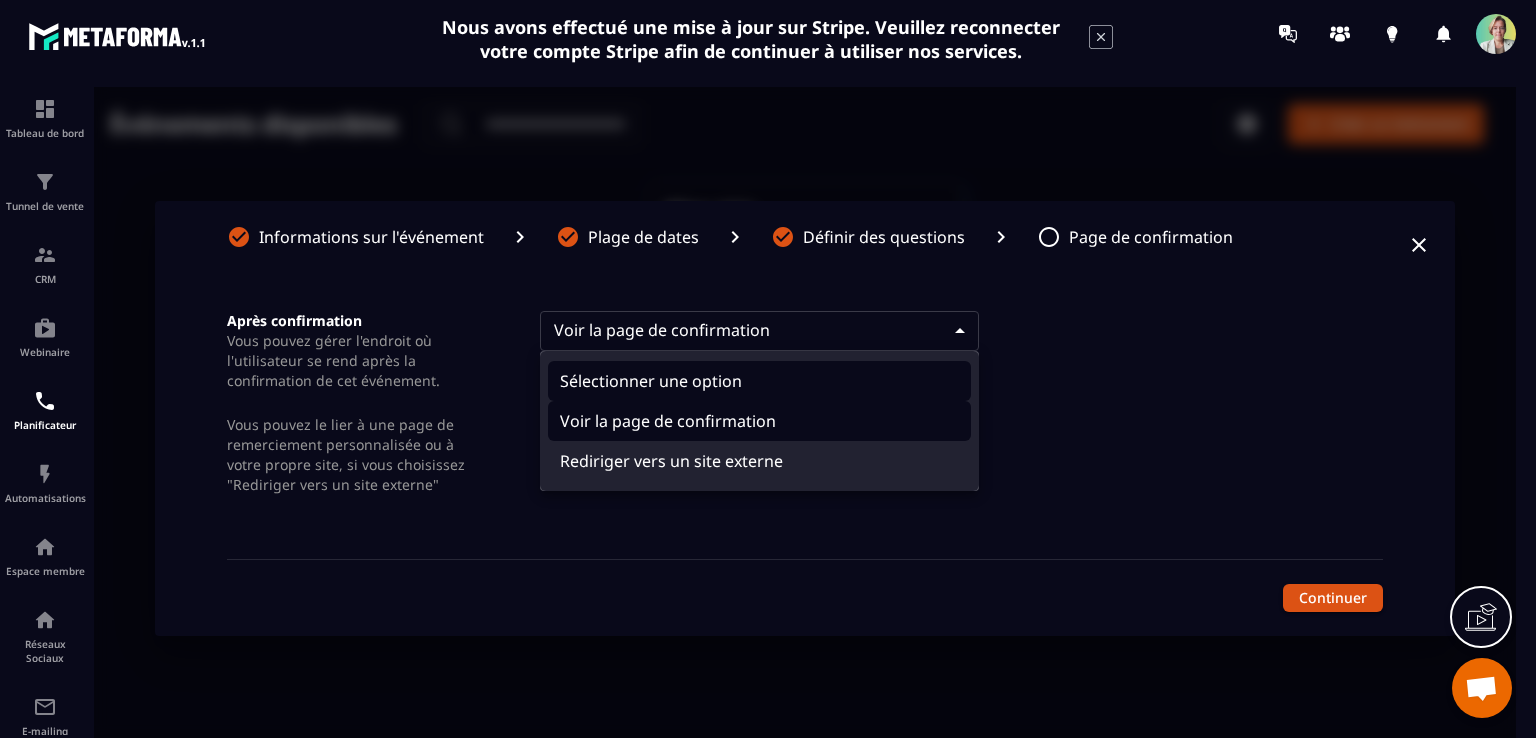 click on "Sélectionner une option" at bounding box center (759, 381) 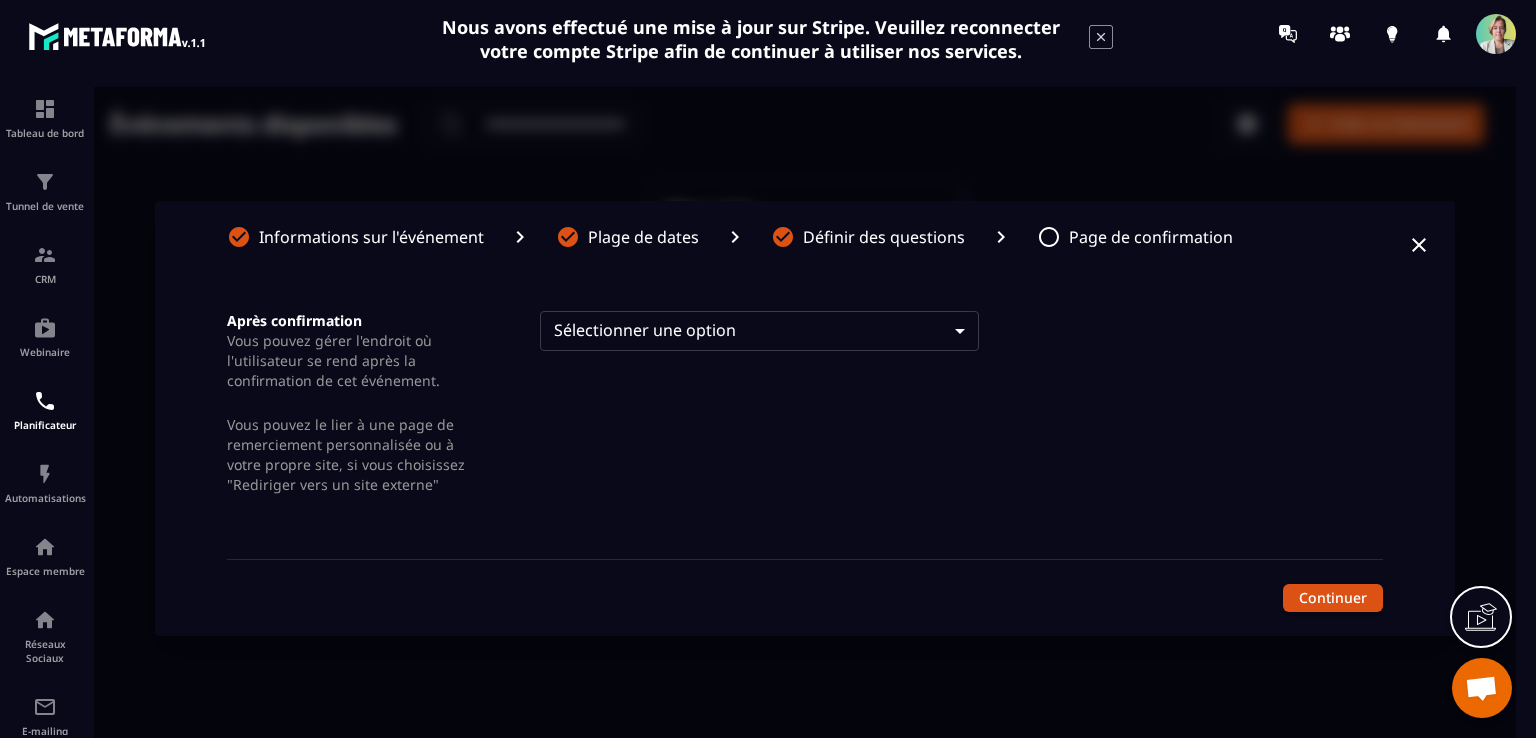 click on "Événements disponibles ​ ​ Créer un événement Bilan visio 60  min ・   2 Jours calendaires Copiez votre lien Informations sur l'événement Plage de dates Définir des questions Page de confirmation Après confirmation Vous pouvez gérer l'endroit où l'utilisateur se rend après la confirmation de cet événement. Vous pouvez le lier à une page de remerciement personnalisée ou à votre propre site, si vous choisissez "Rediriger vers un site externe" Sélectionner une option ​ Continuer" at bounding box center [805, 418] 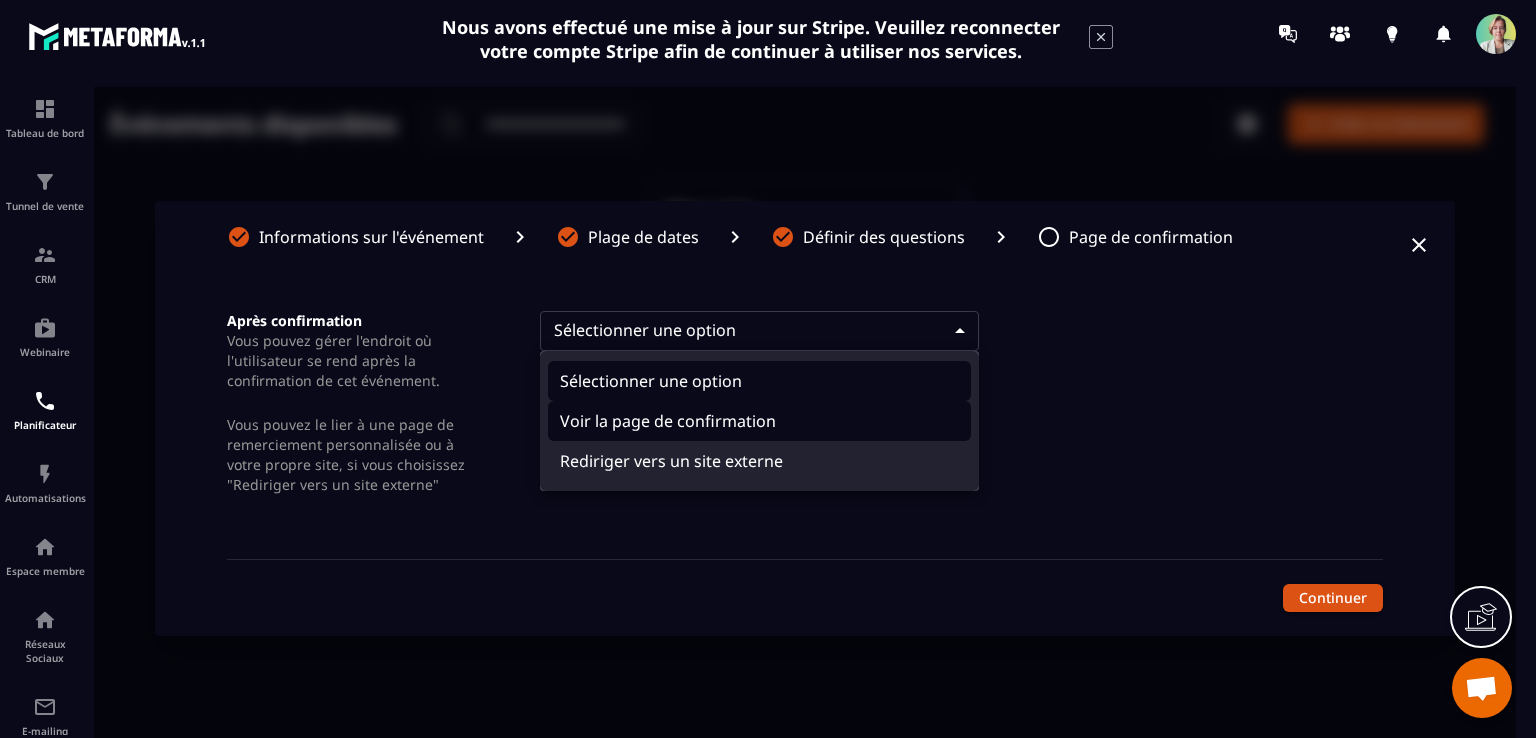 click on "Voir la page de confirmation" at bounding box center (759, 421) 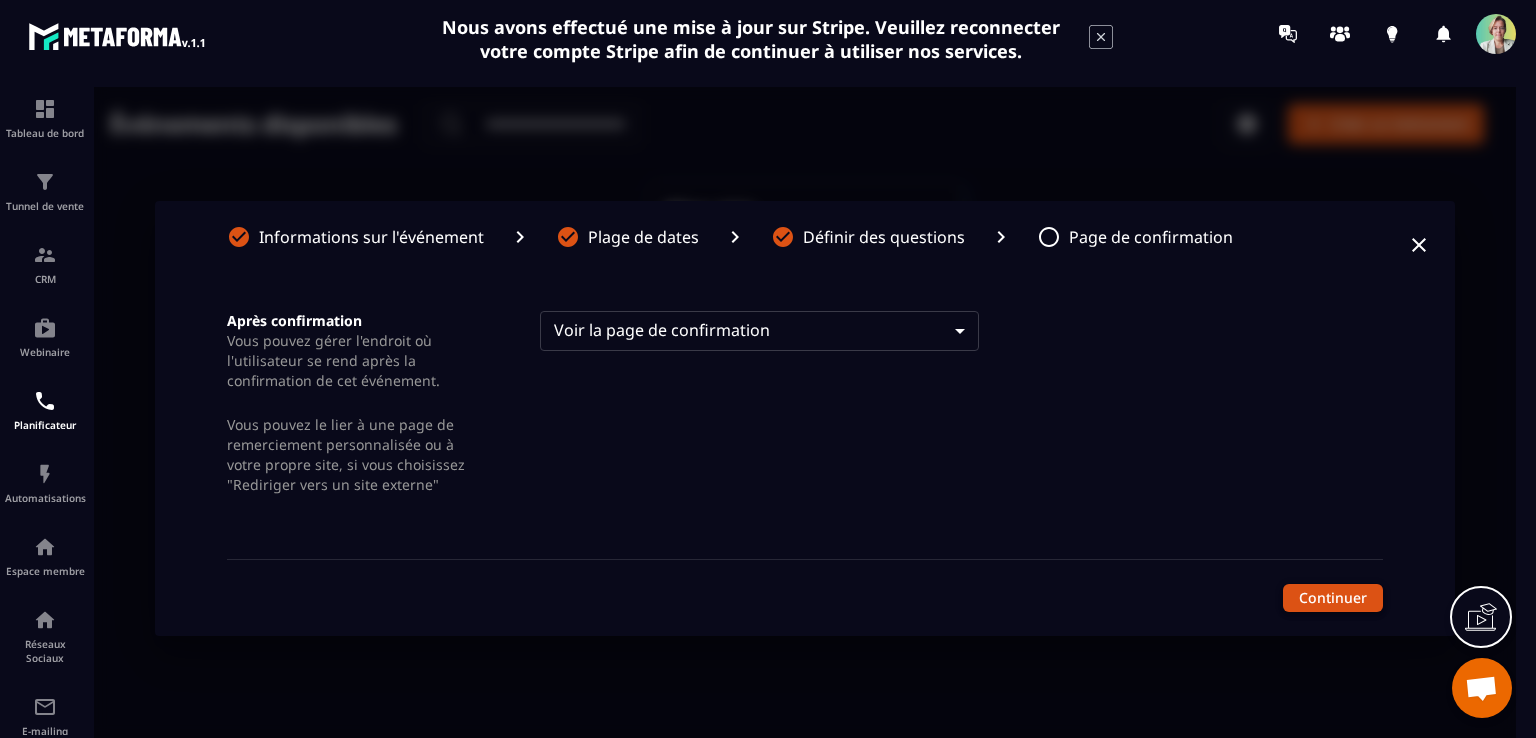 click on "Continuer" at bounding box center (1333, 598) 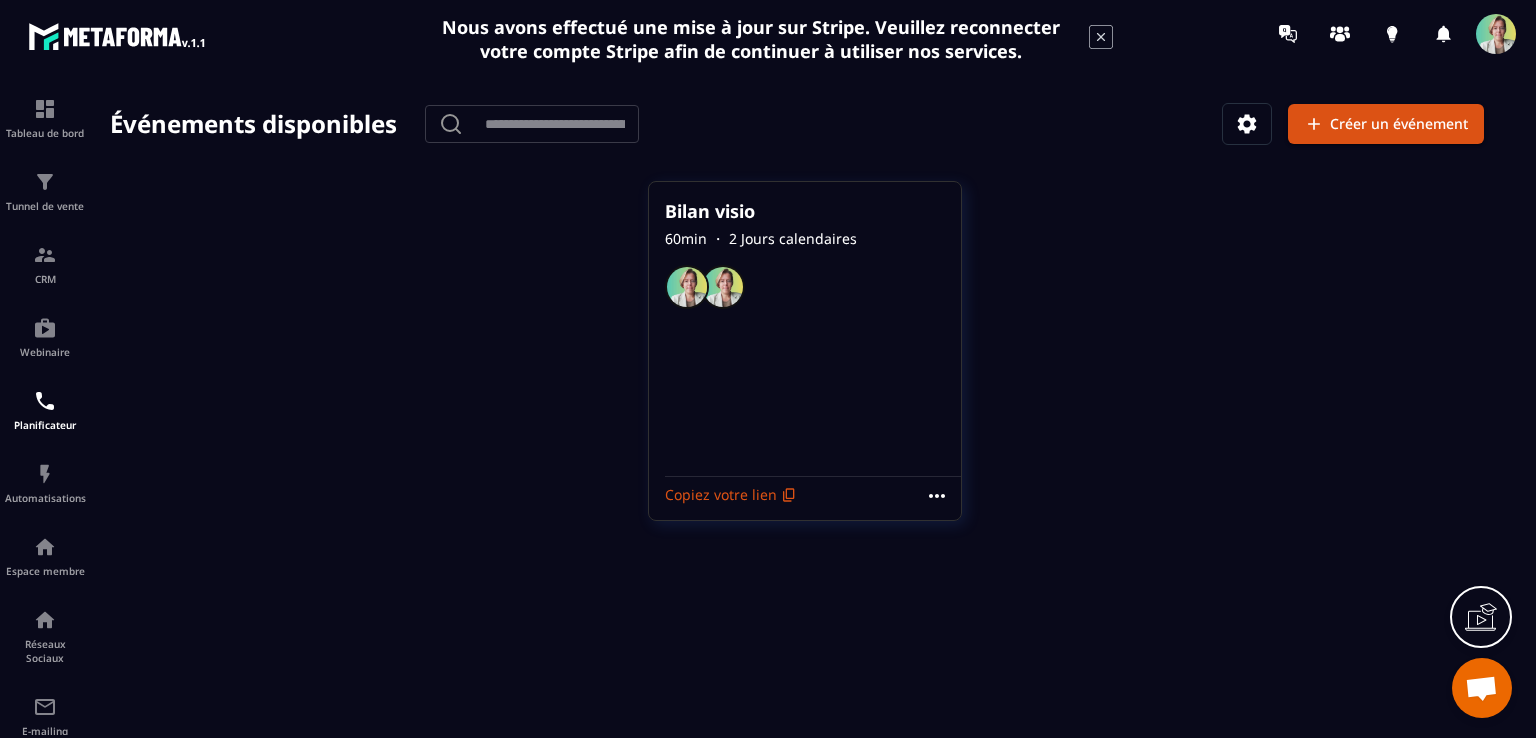 click 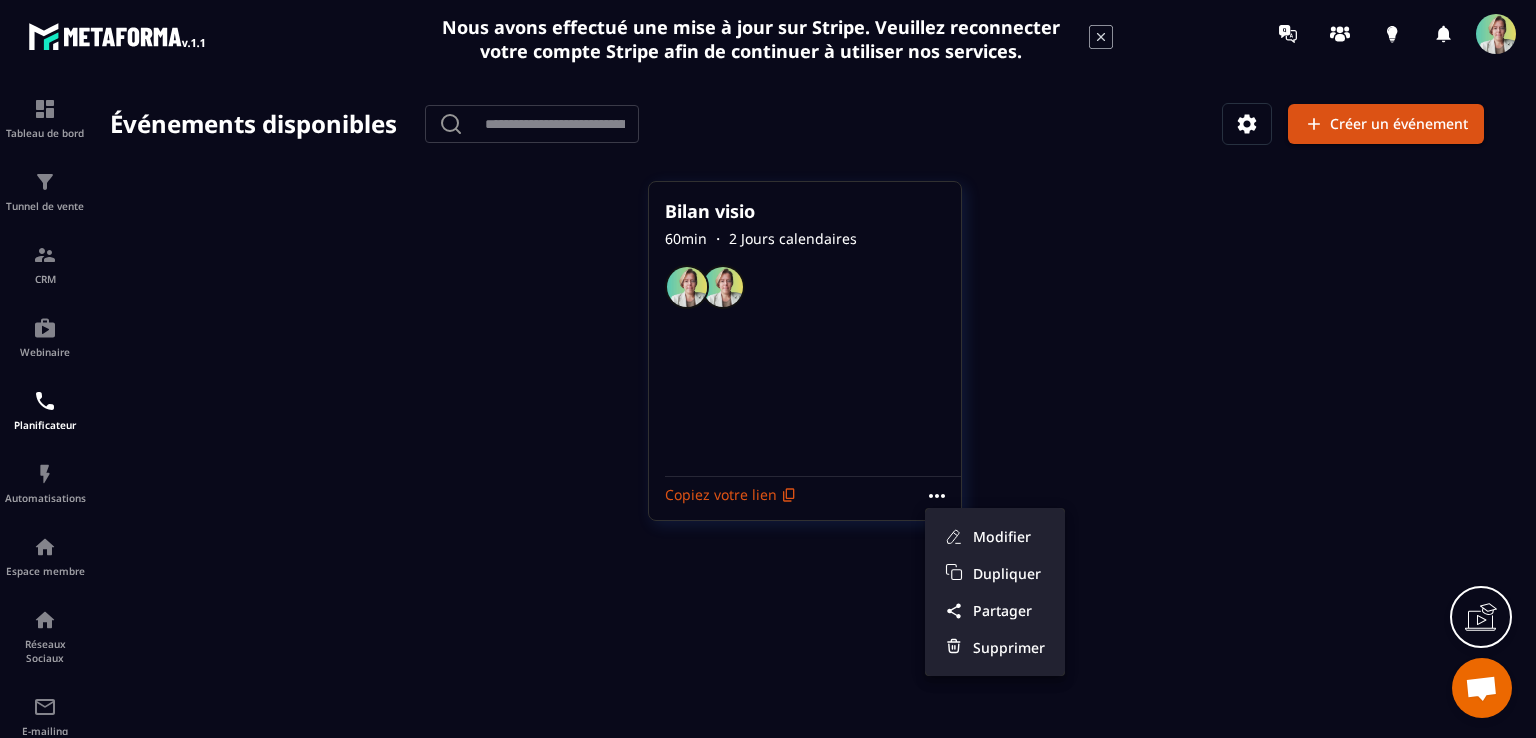 click at bounding box center [805, 418] 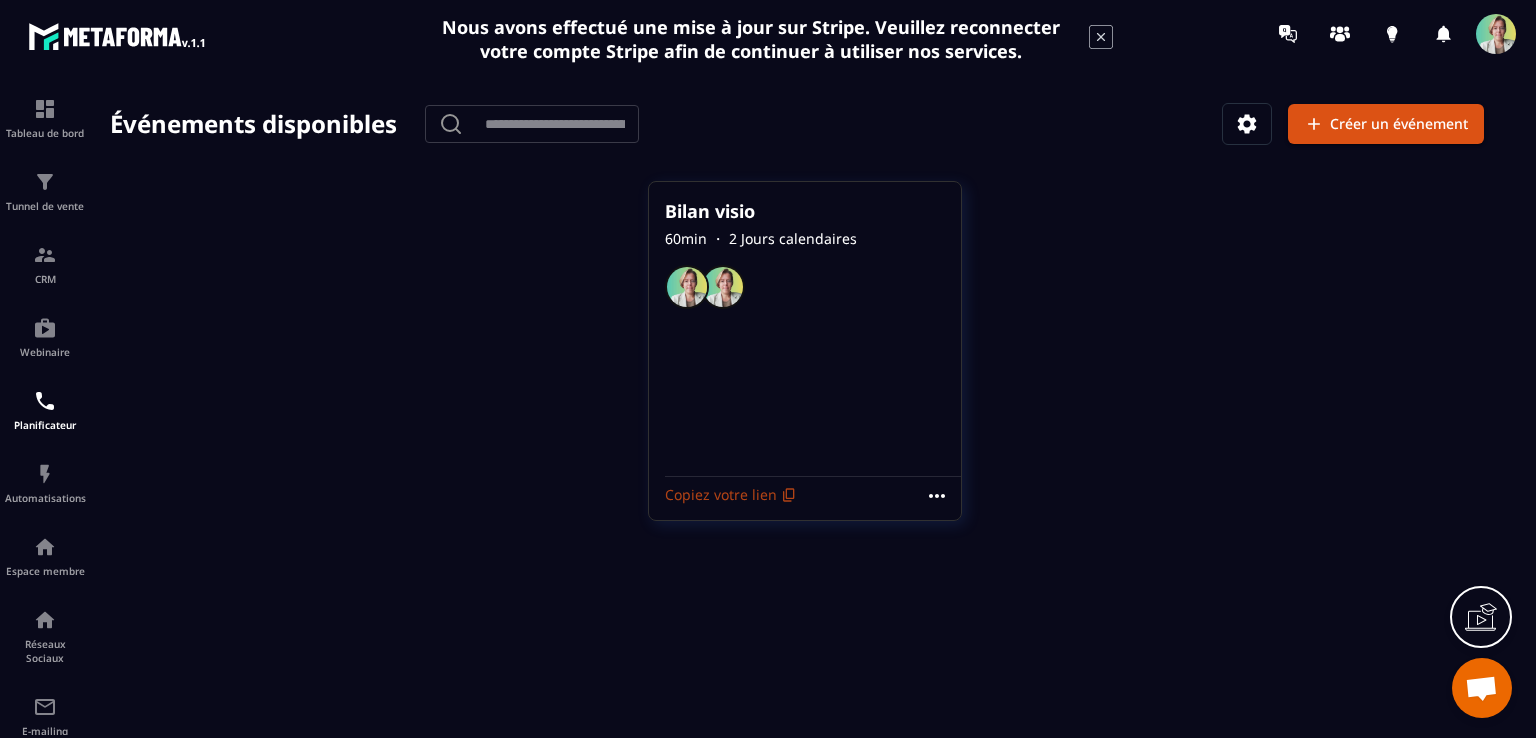 click 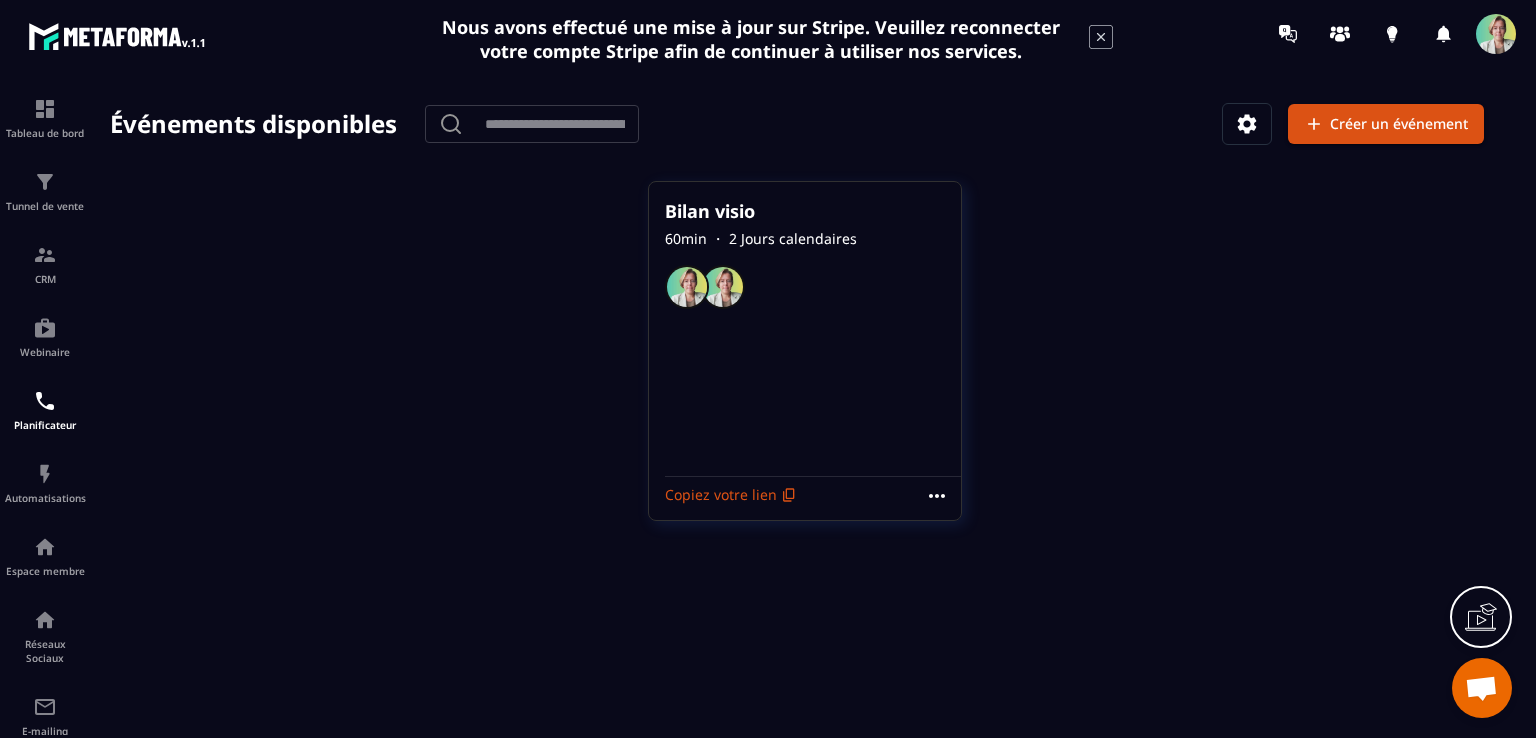 click 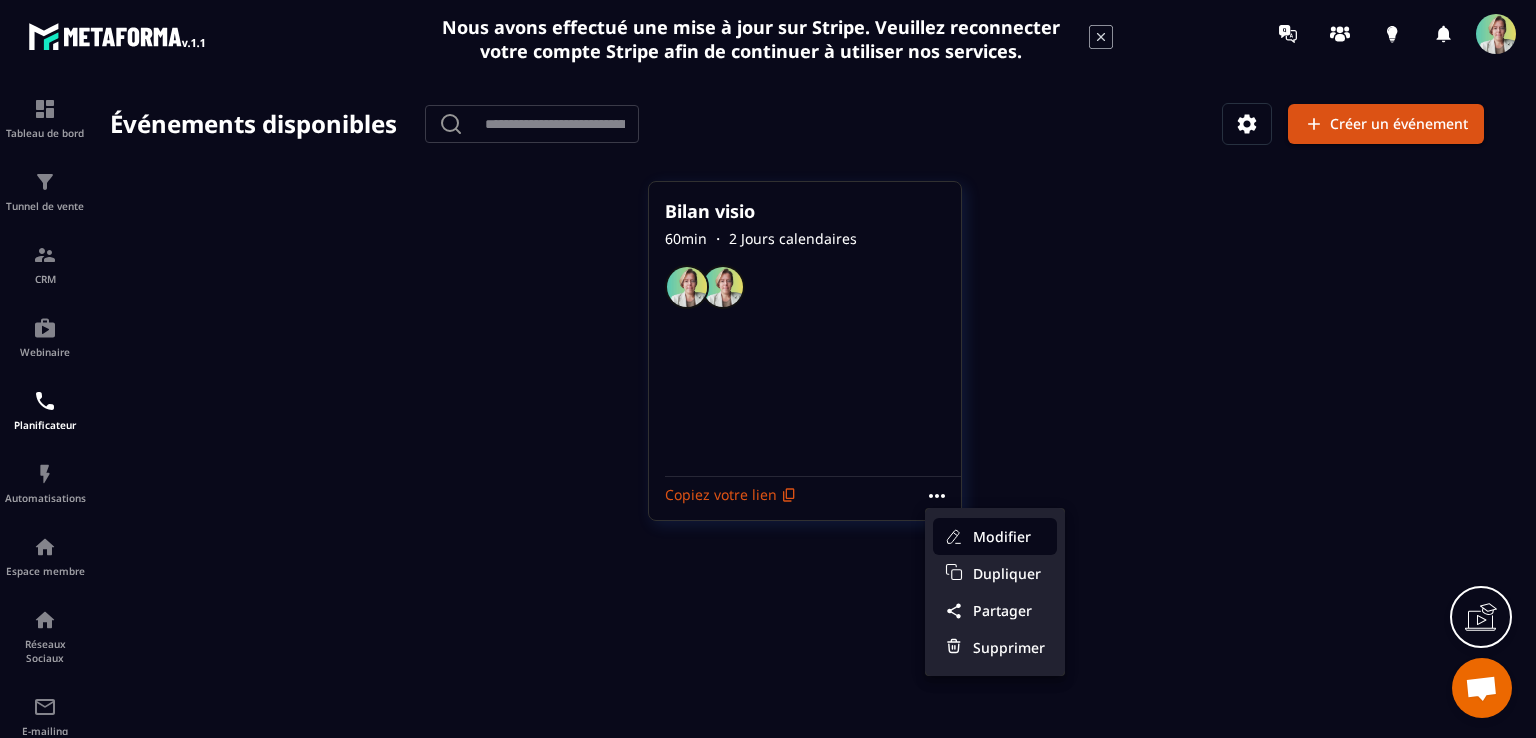 click on "Modifier" at bounding box center [1009, 536] 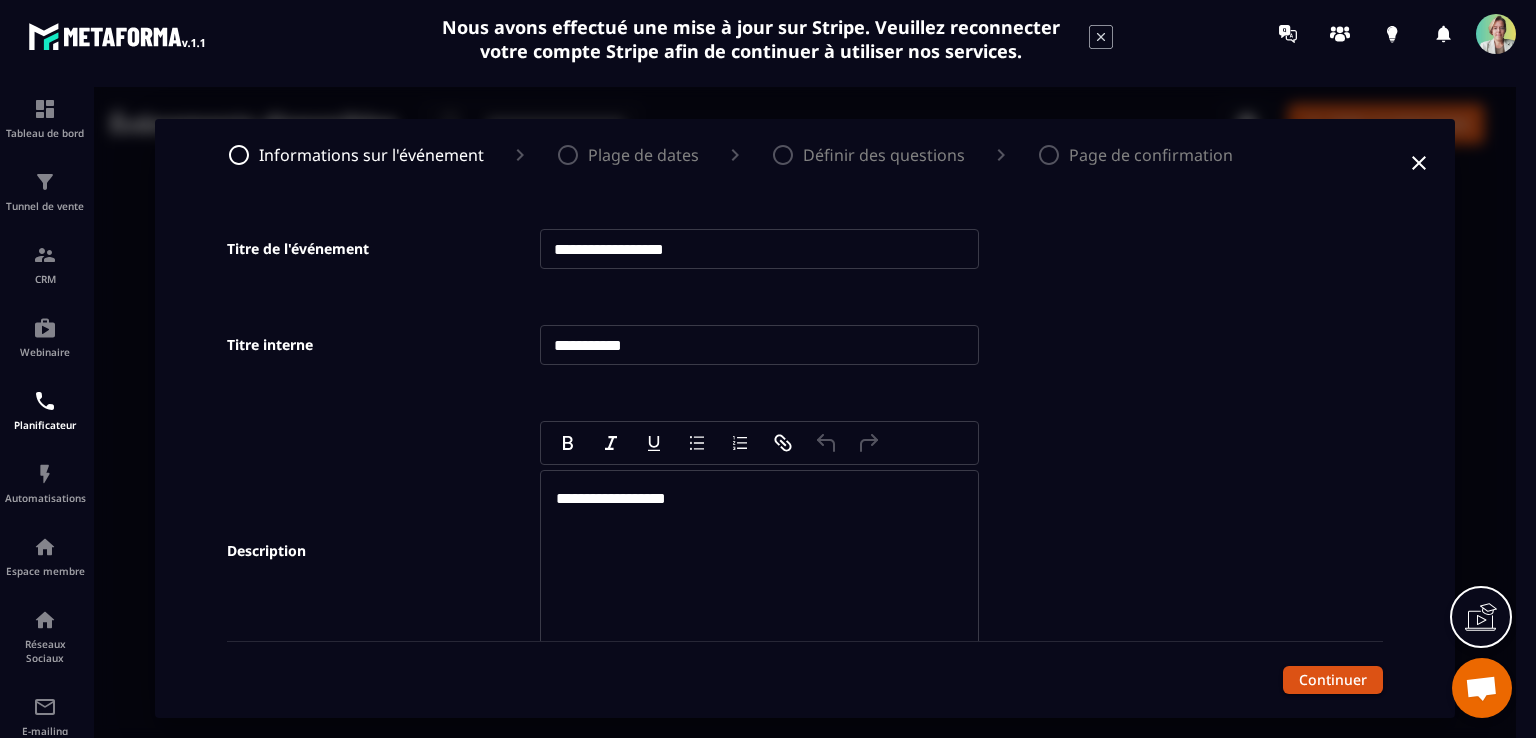 click 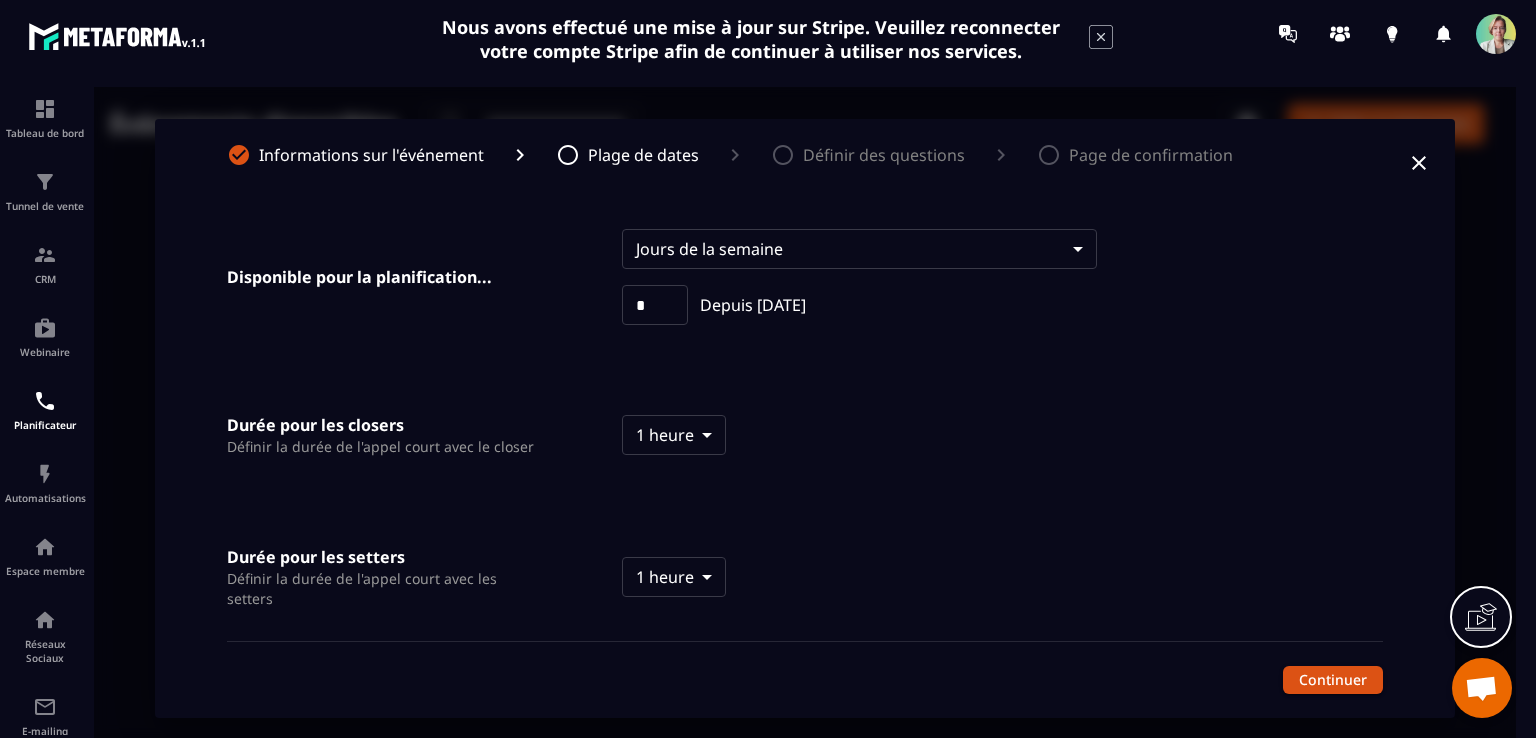 click on "Événements disponibles ​ ​ Créer un événement Bilan visio 60  min ・   2 Jours calendaires Copiez votre lien Modifier Dupliquer Partager Supprimer Informations sur l'événement Plage de dates Définir des questions Page de confirmation Disponible pour la planification... Jours de la semaine ********* ​ * ​ Depuis aujourd'hui Durée pour les closers Définir la durée de l'appel court avec le closer 1 heure **** ​ Durée pour les setters Définir la durée de l'appel court avec les setters 1 heure **** ​ Prévenez-moi avant l'appel Définissez la durée de votre événement 30 min **** ​ Continuer" at bounding box center (805, 418) 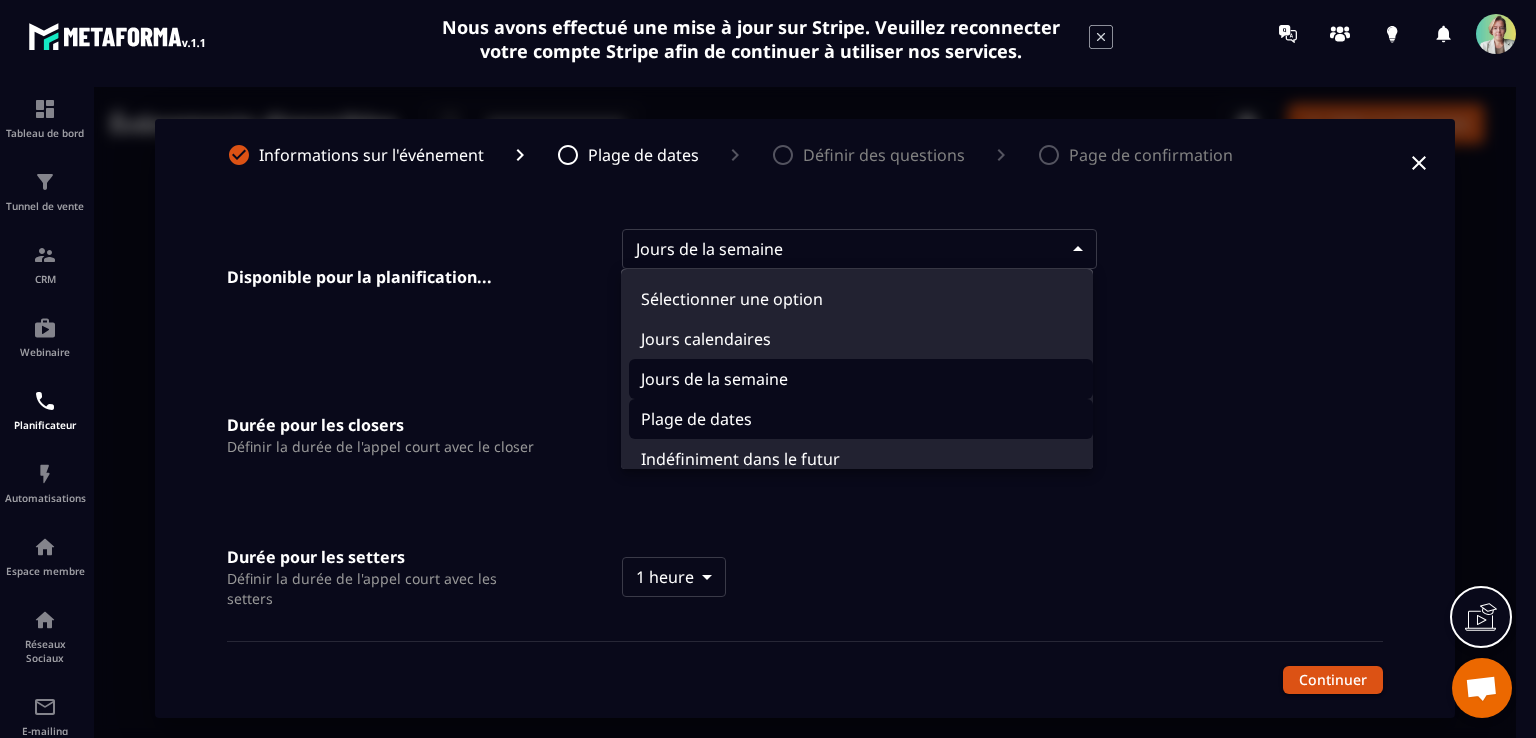 scroll, scrollTop: 20, scrollLeft: 0, axis: vertical 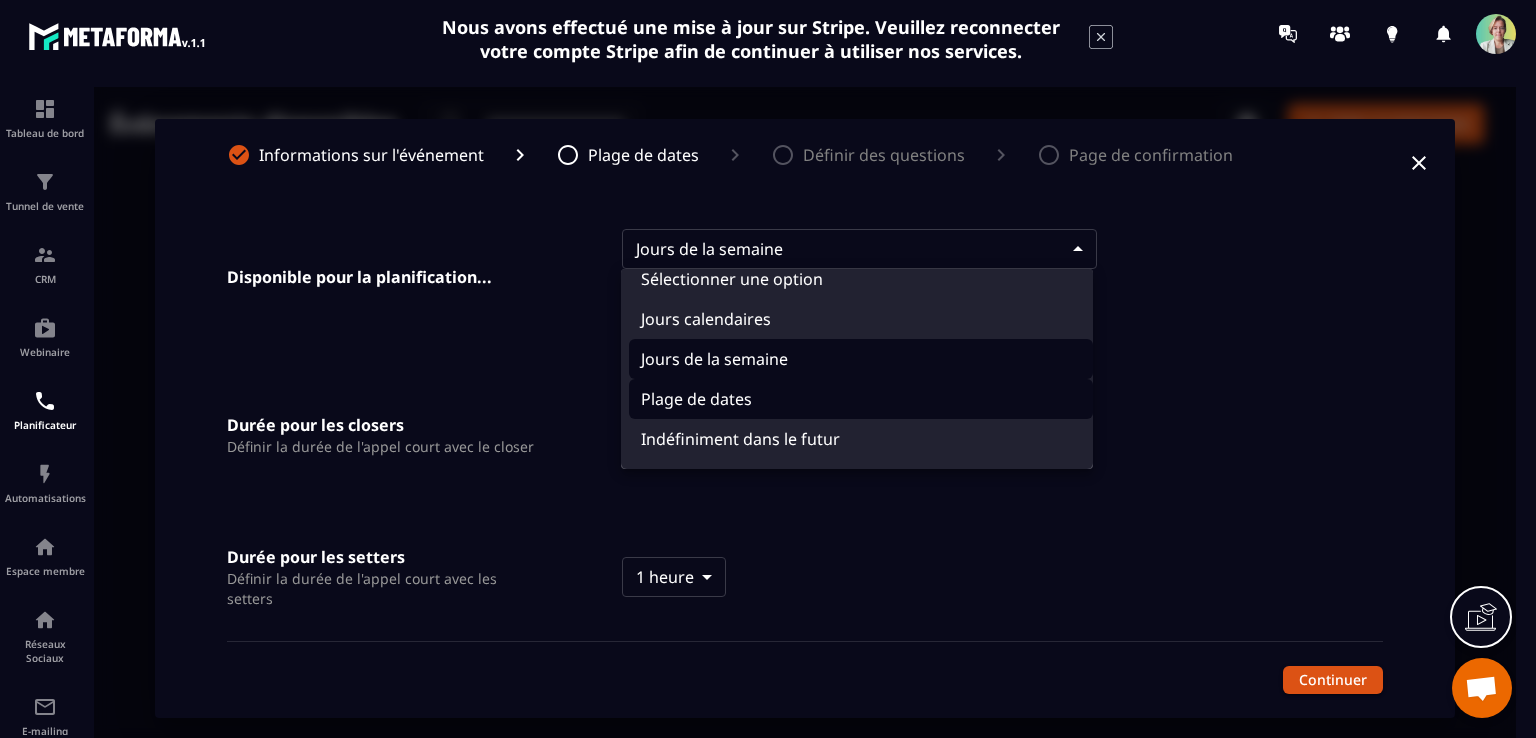 click on "Plage de dates" at bounding box center [861, 399] 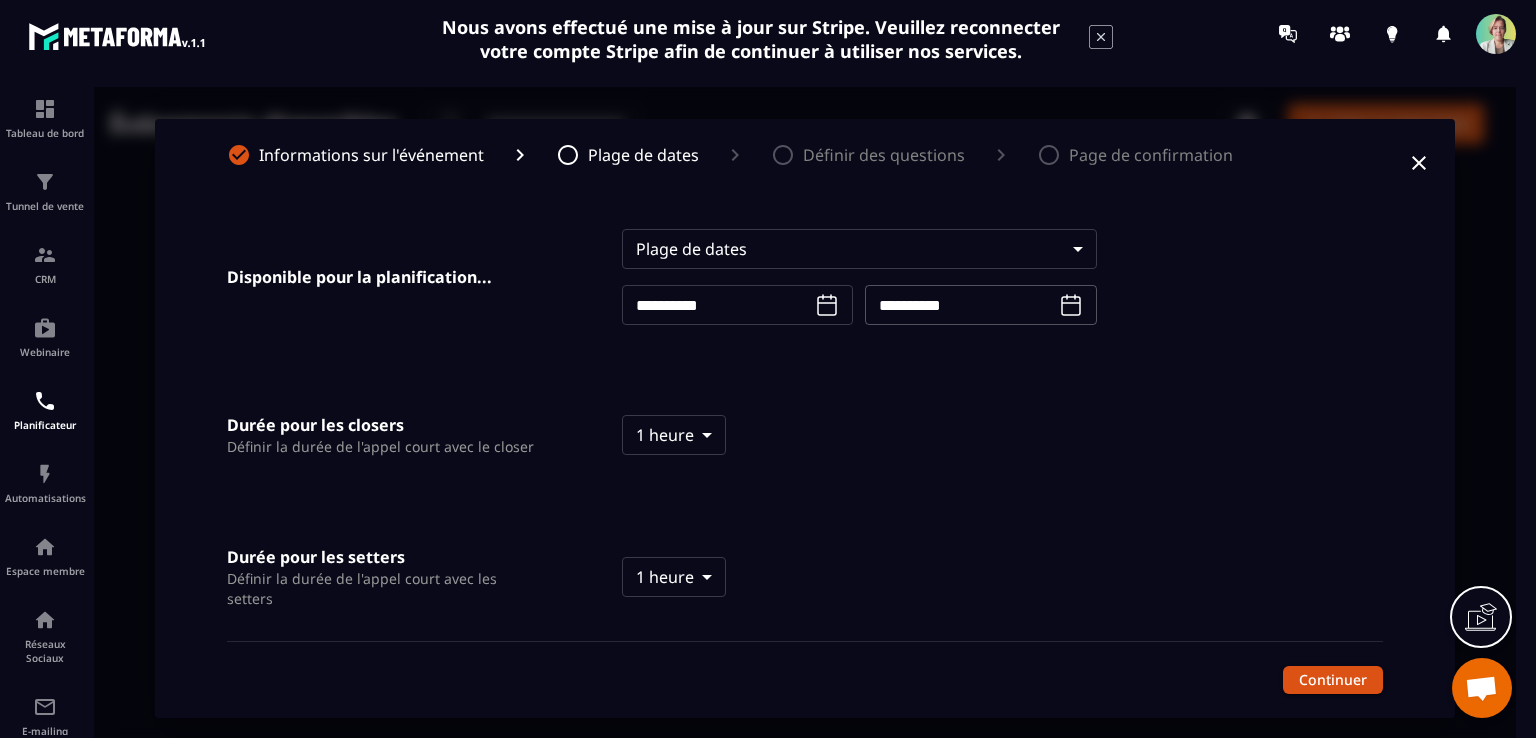 click on "**********" at bounding box center (714, 305) 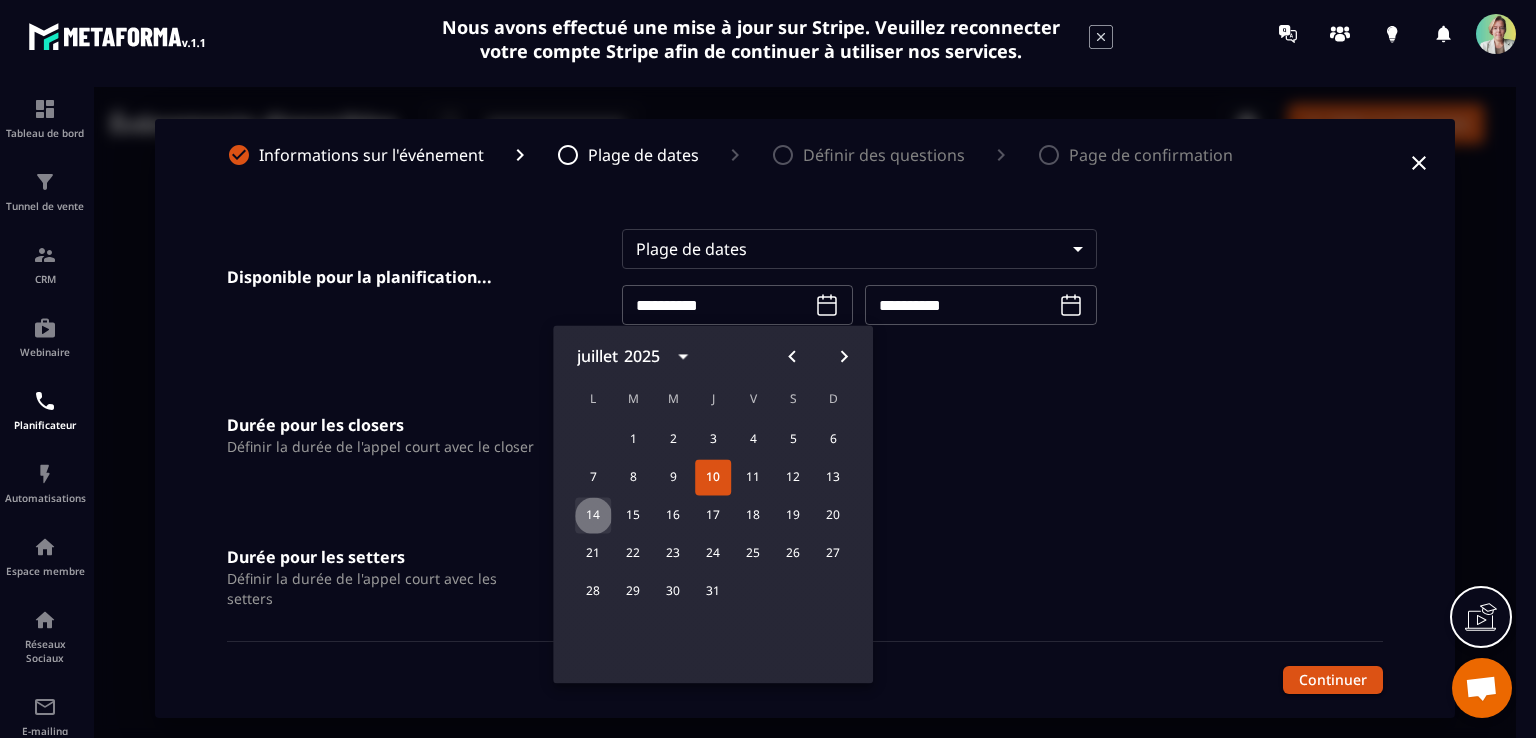 click on "14" at bounding box center (593, 515) 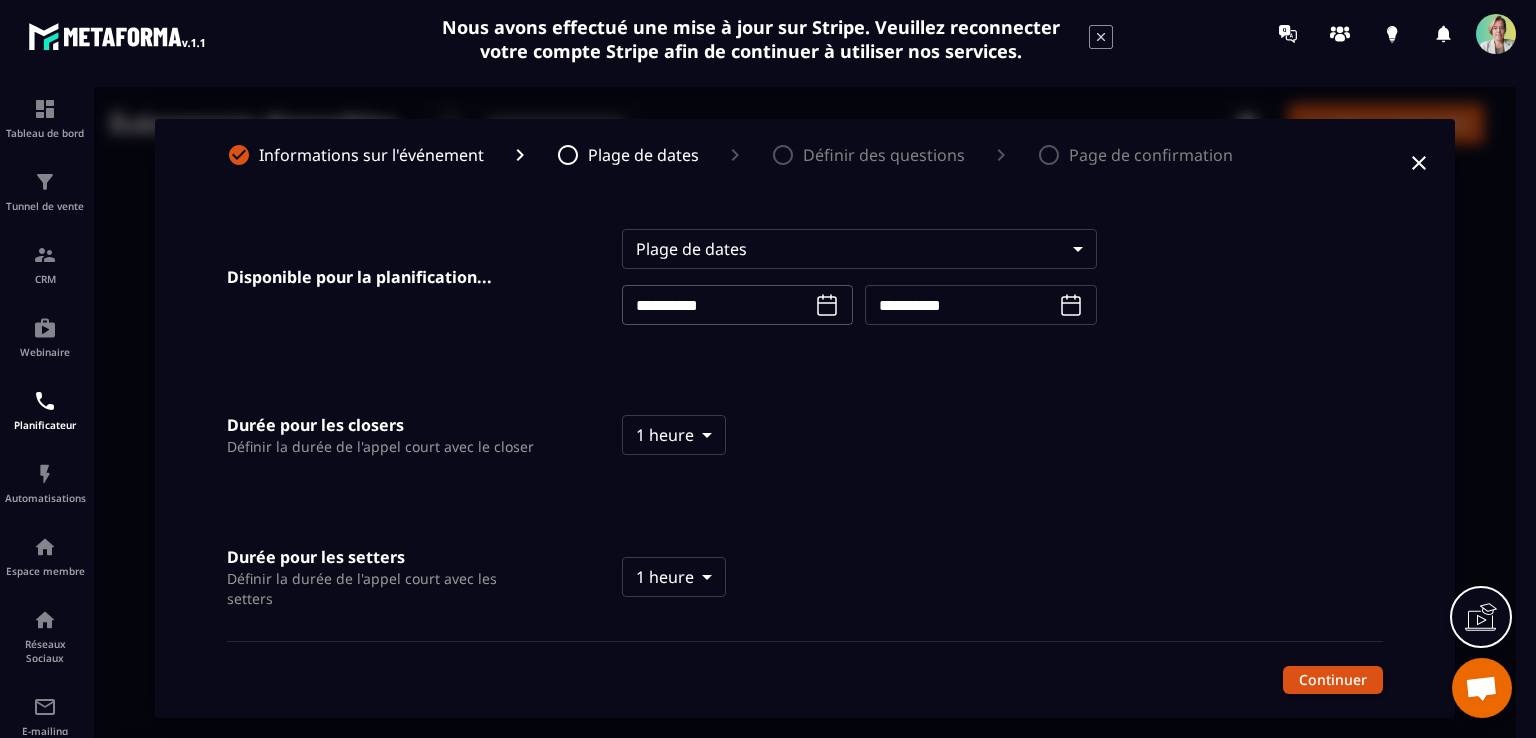 click 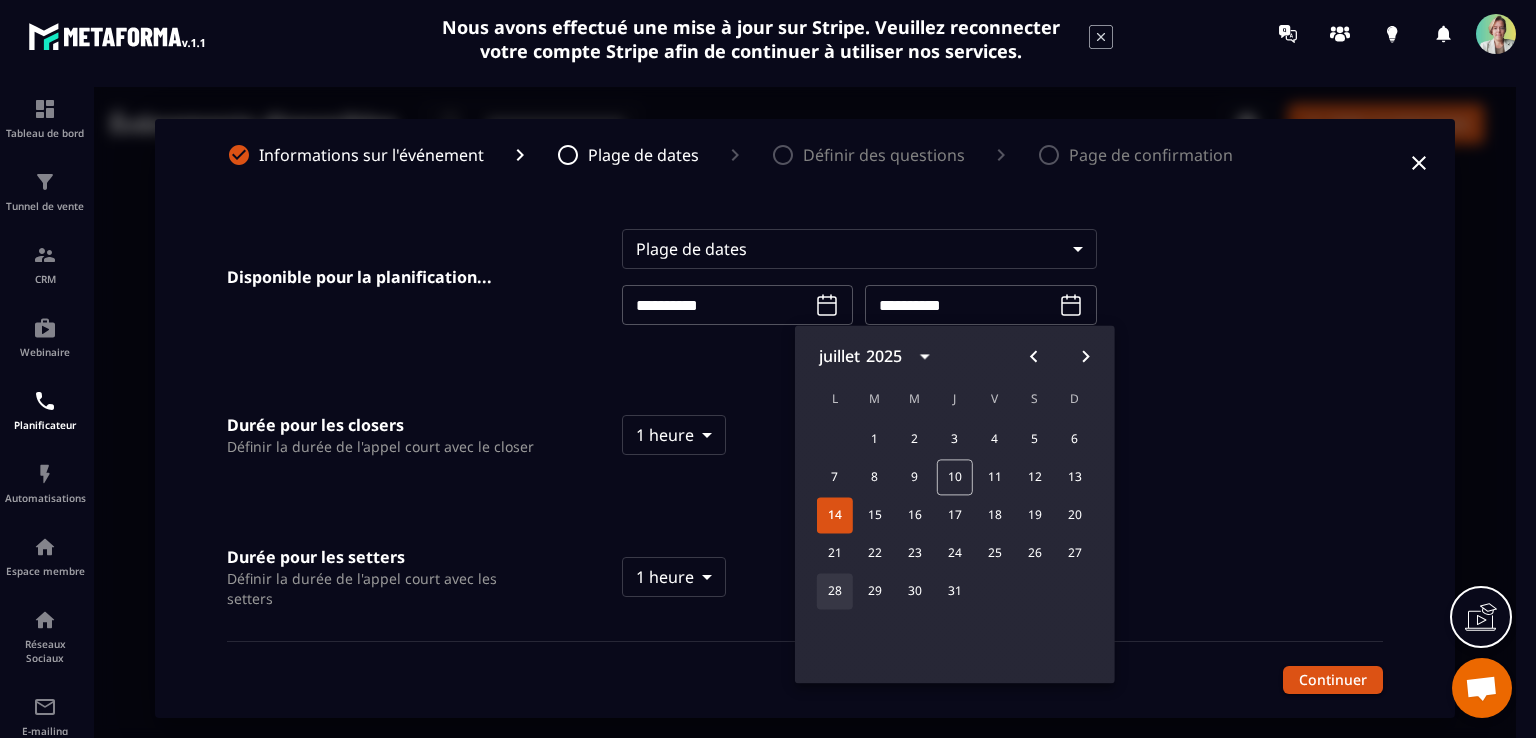 click on "28" at bounding box center [835, 591] 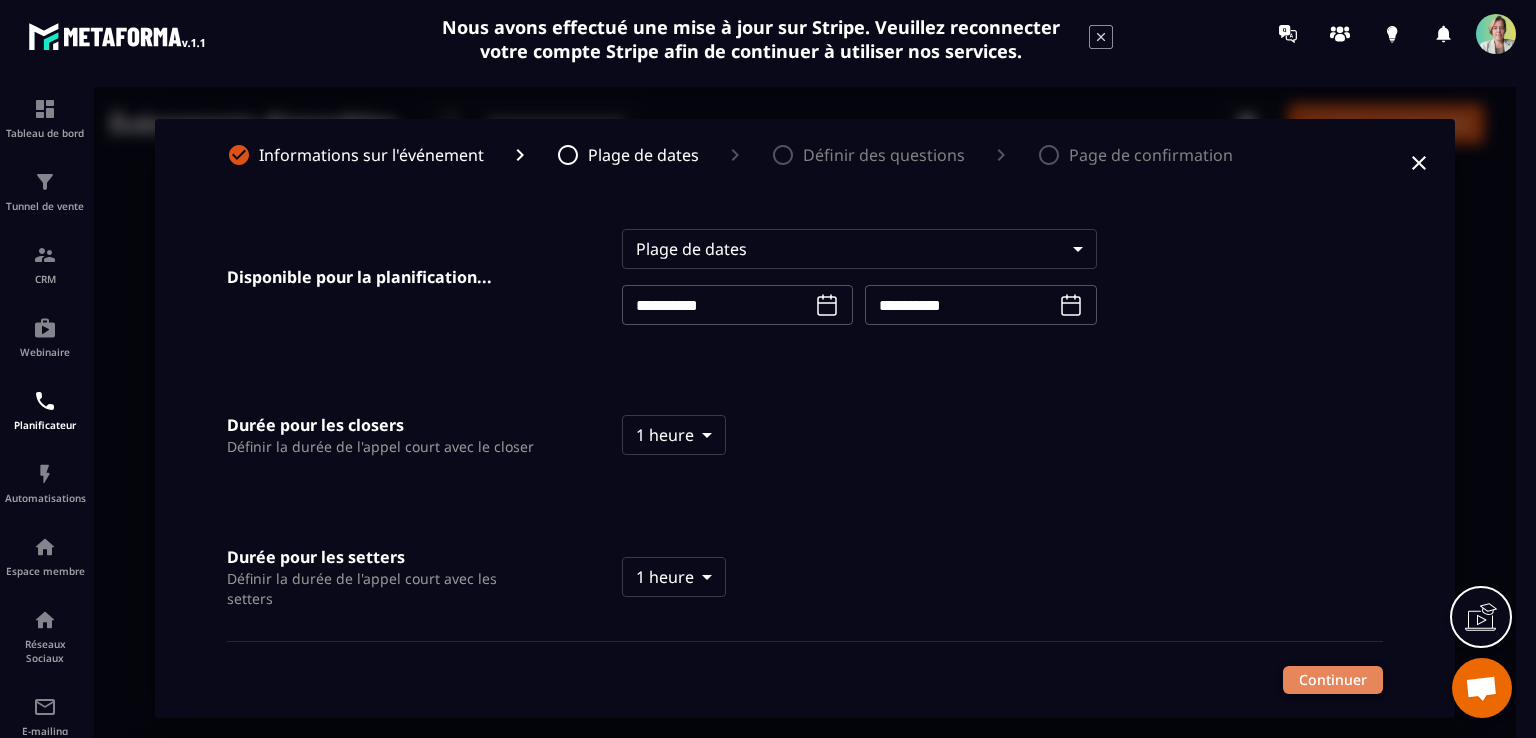 click on "Continuer" at bounding box center [1333, 680] 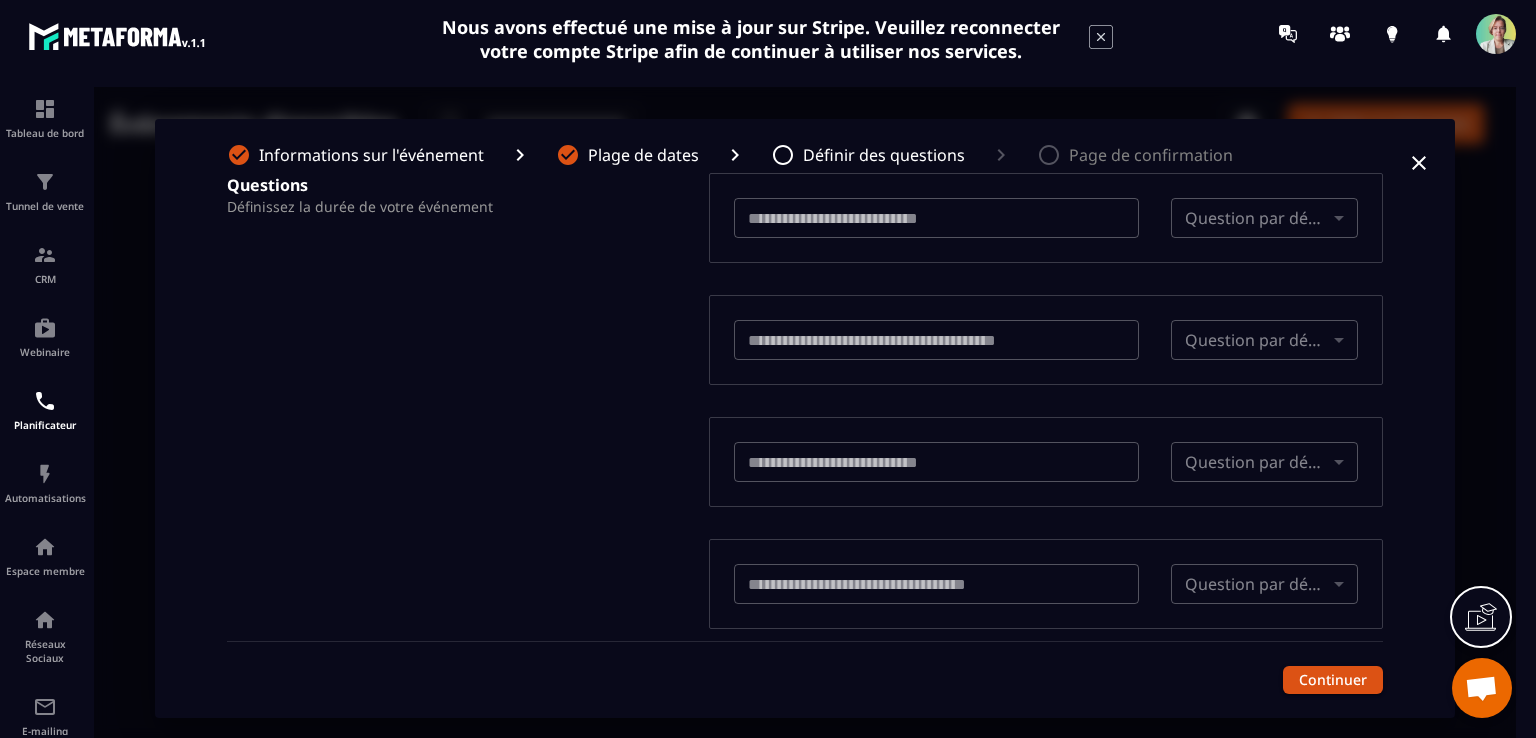 scroll, scrollTop: 0, scrollLeft: 0, axis: both 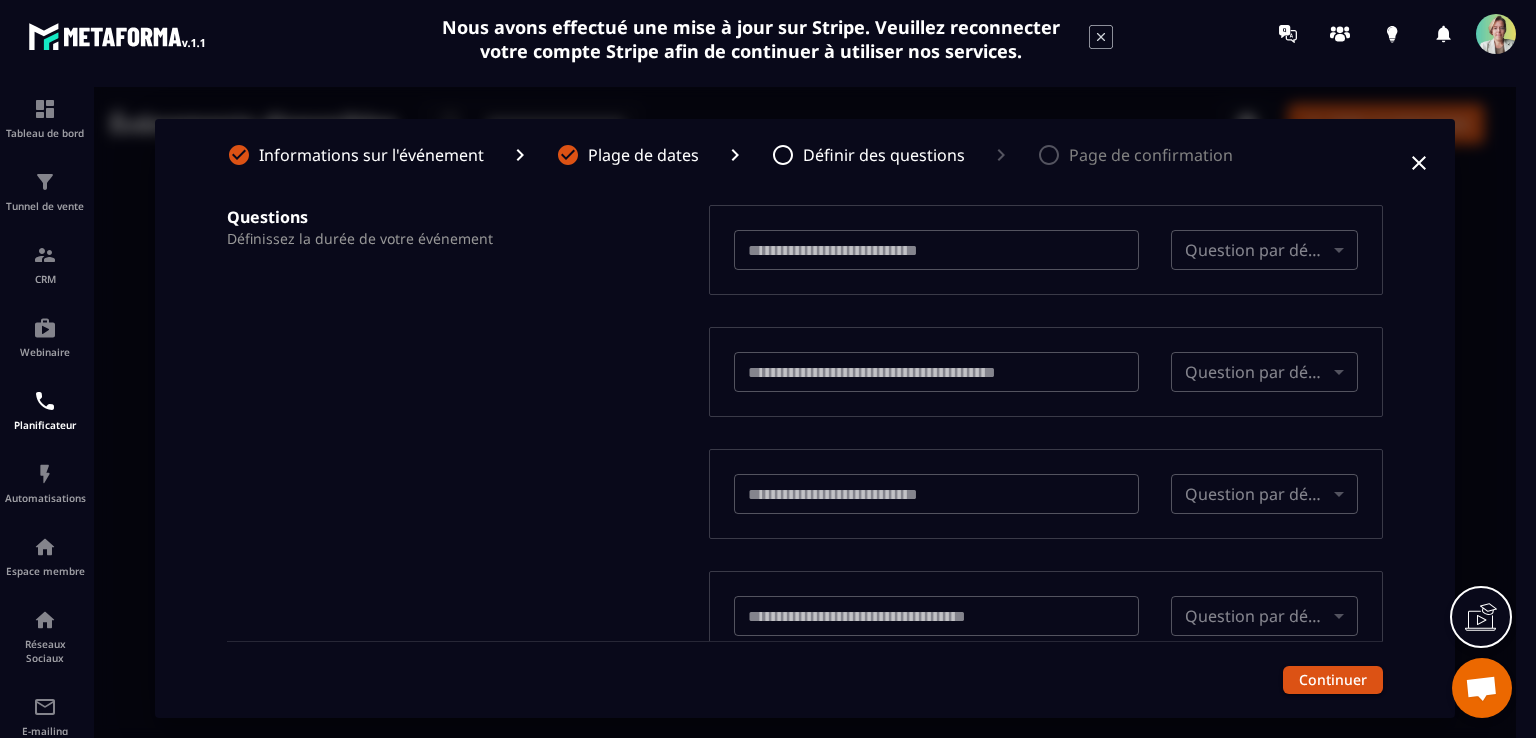 click on "Plage de dates" at bounding box center (643, 155) 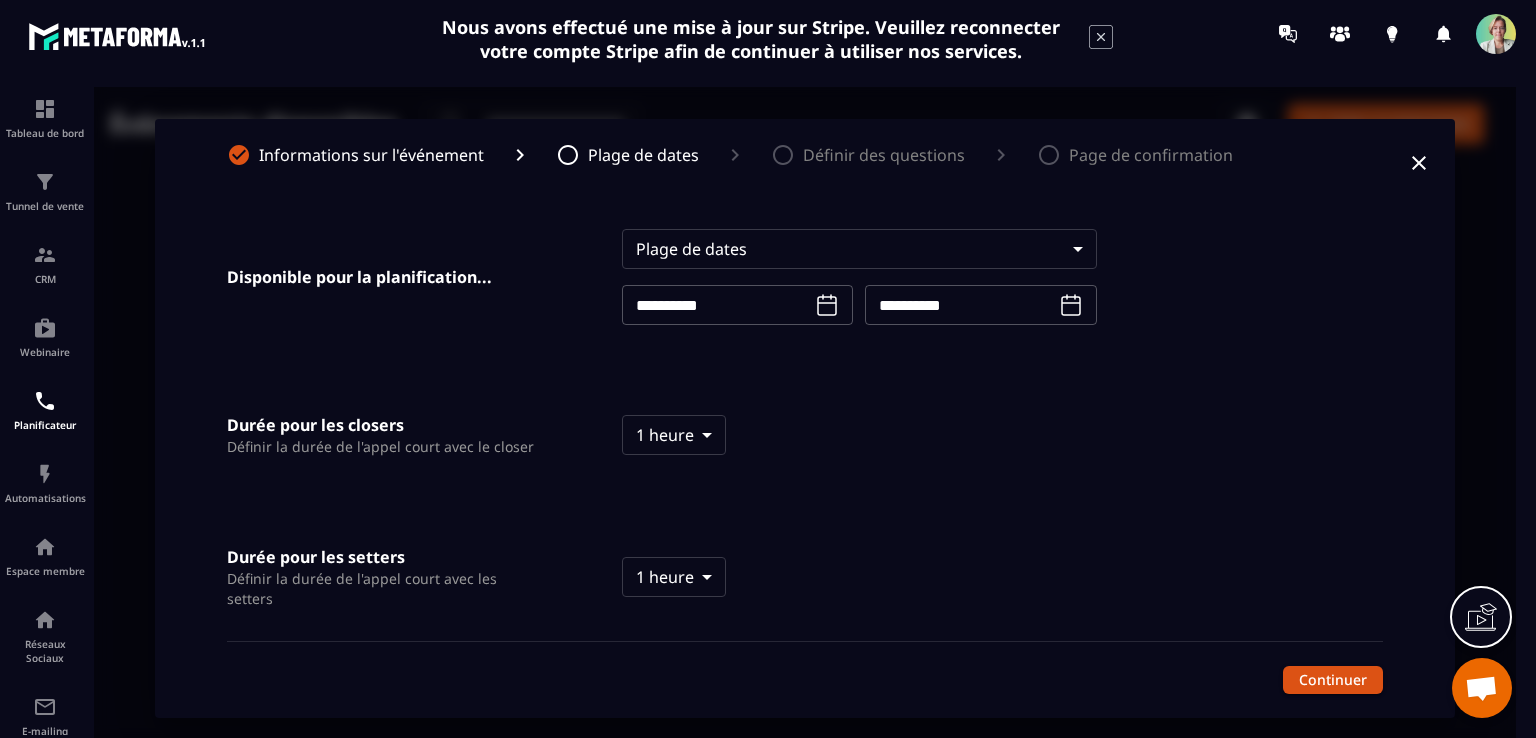click on "**********" at bounding box center (805, 418) 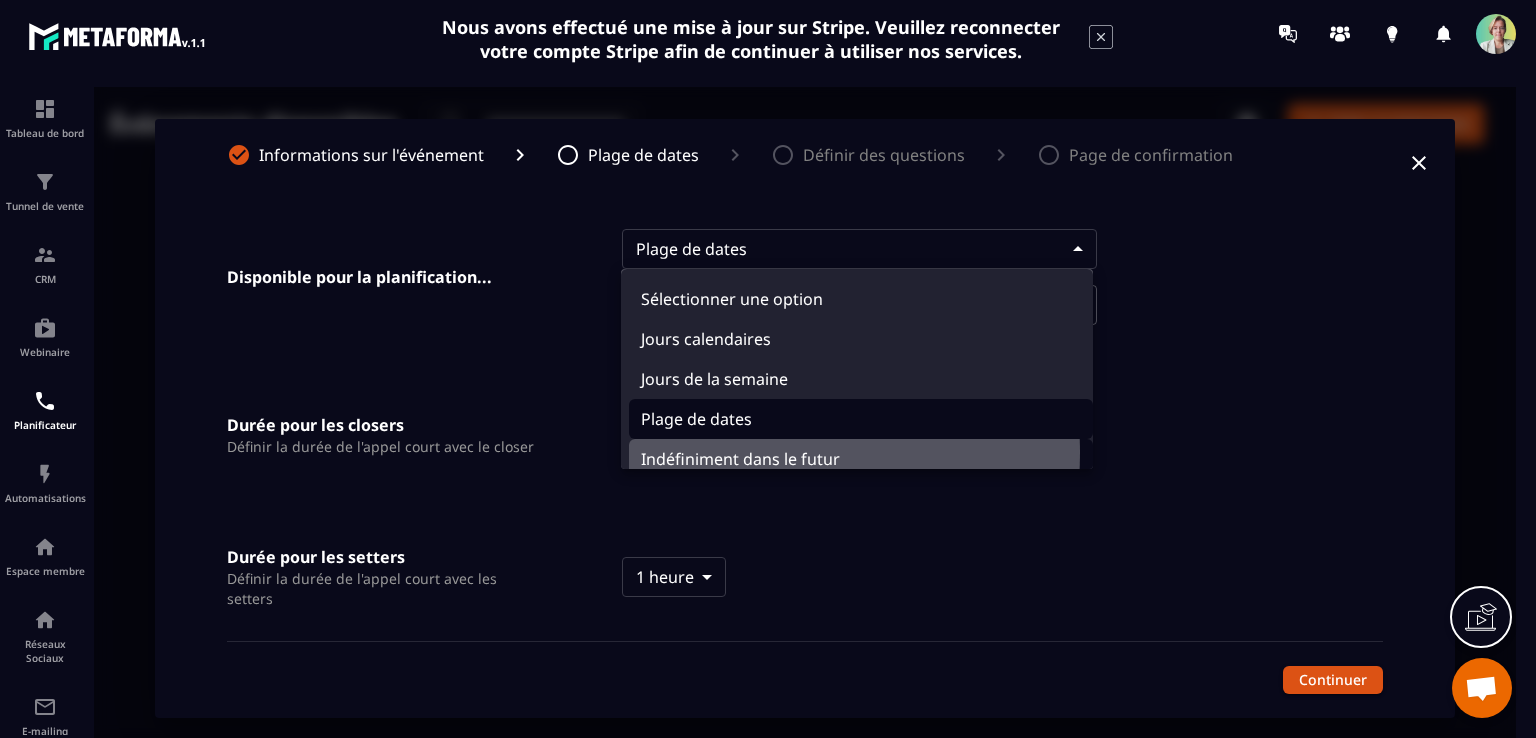 click on "Indéfiniment dans le futur" at bounding box center [861, 459] 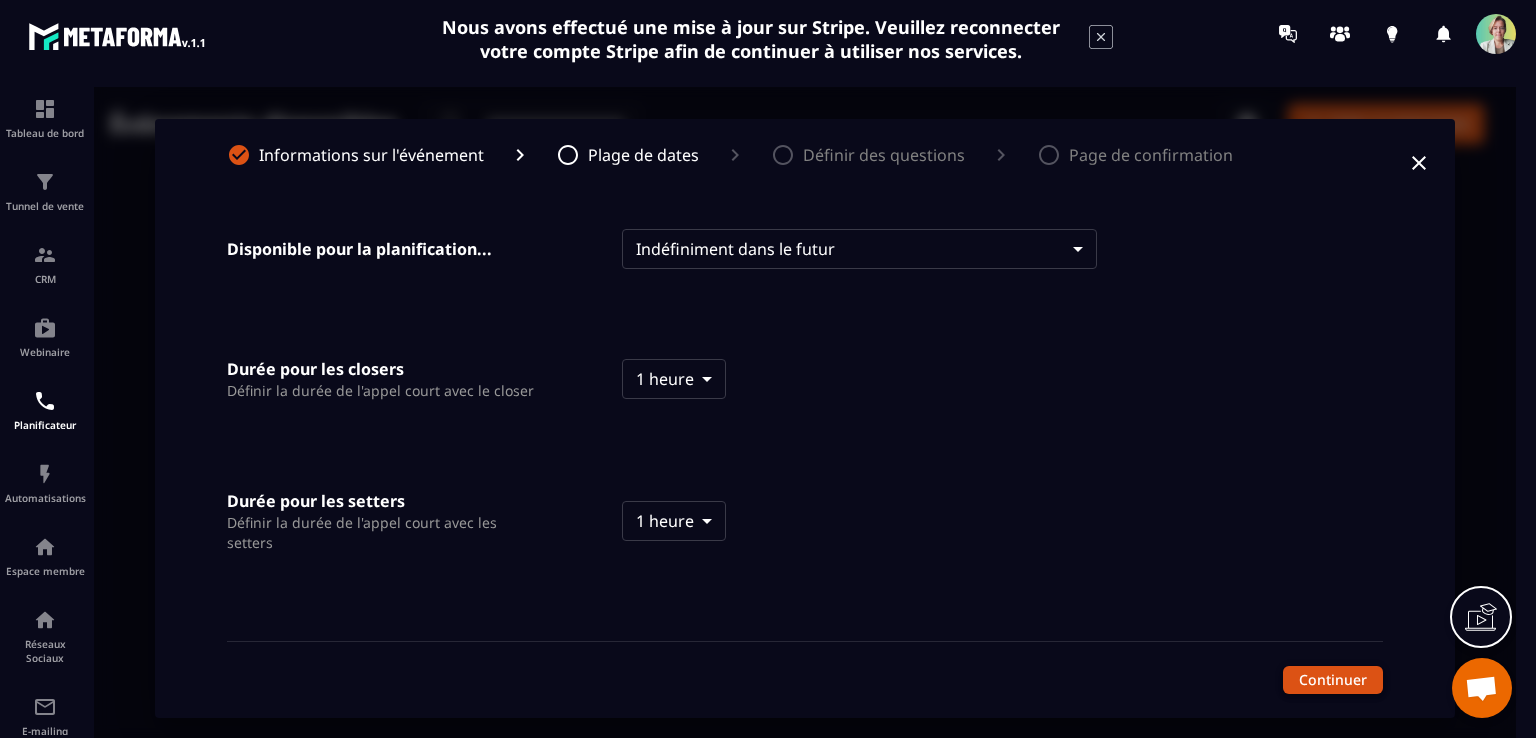 click on "Continuer" at bounding box center (1333, 680) 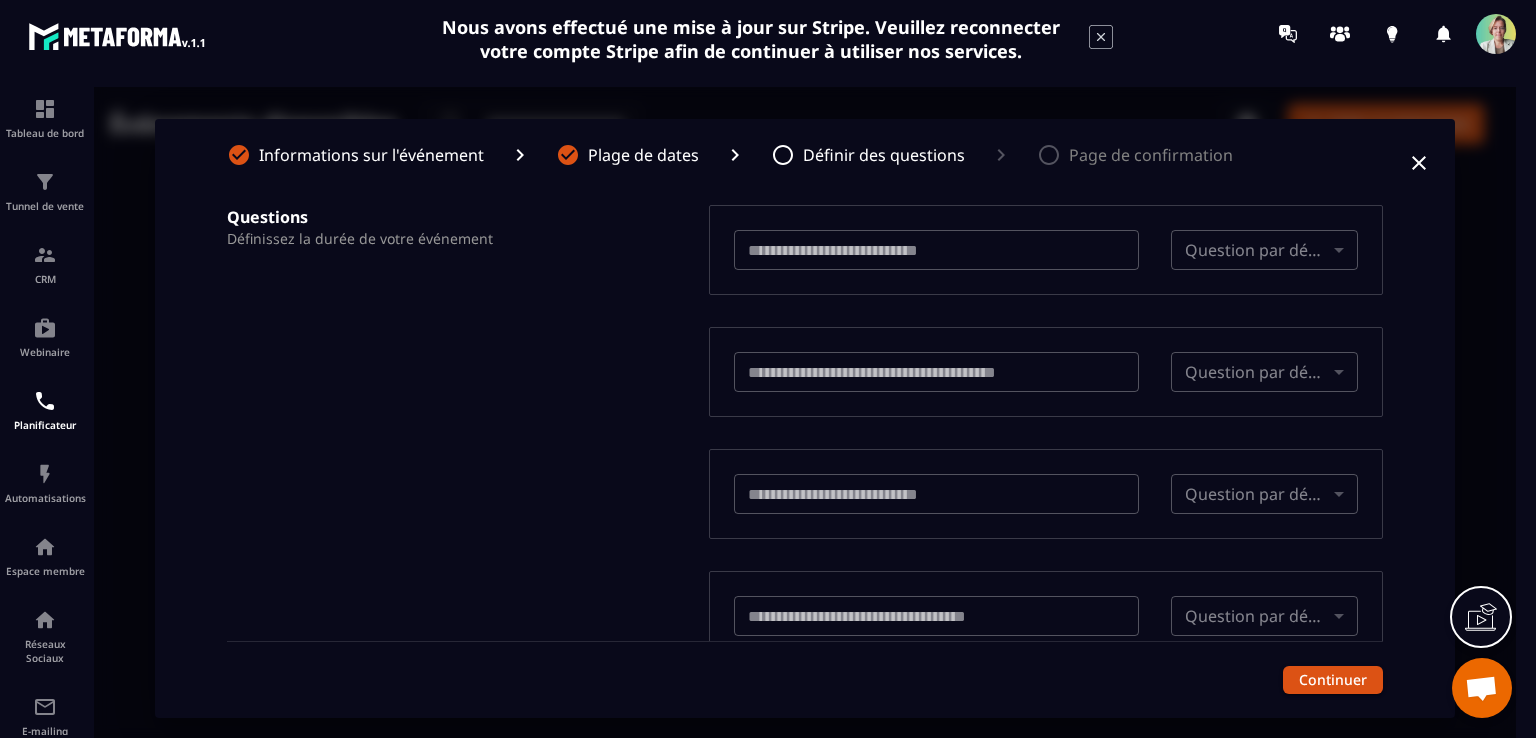 click 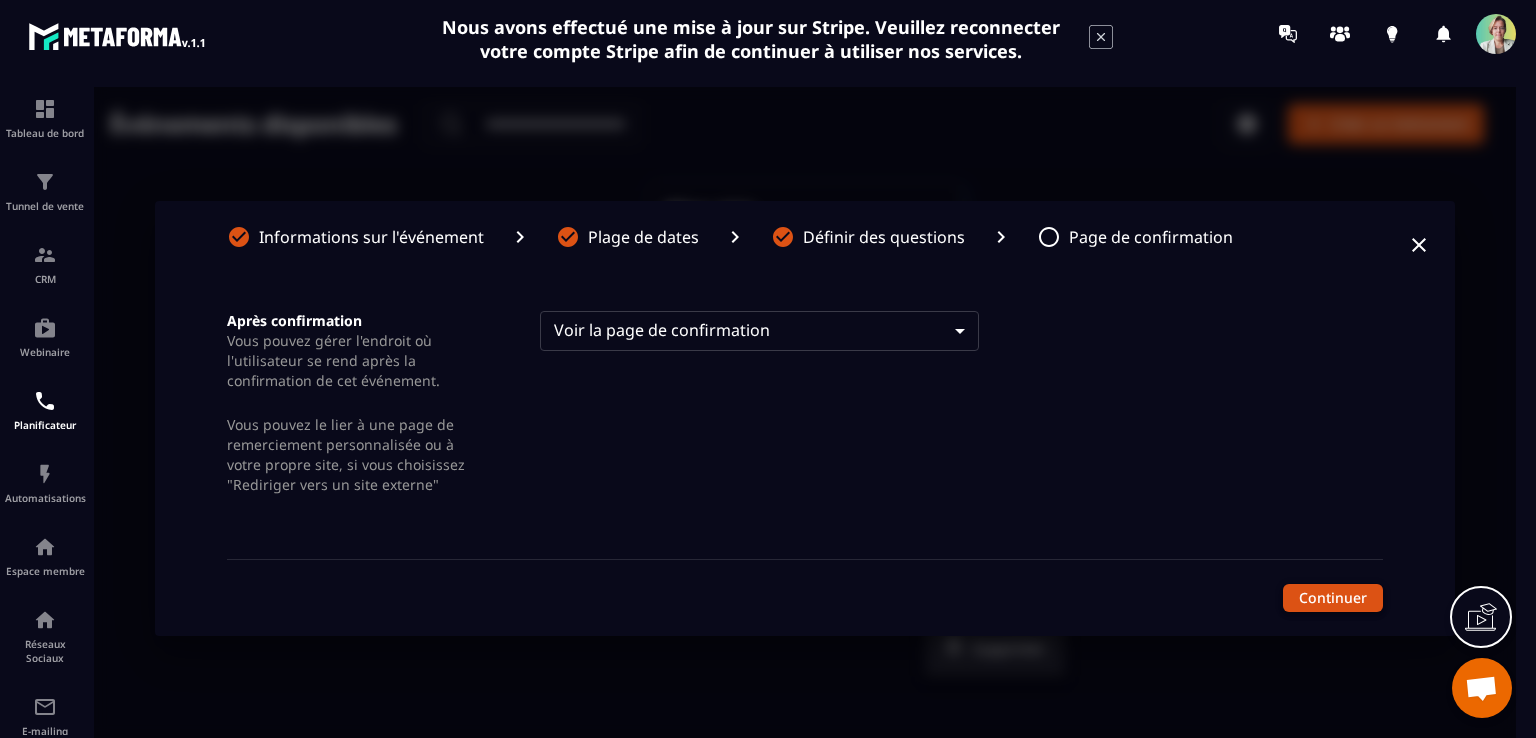 click on "Continuer" at bounding box center (1333, 598) 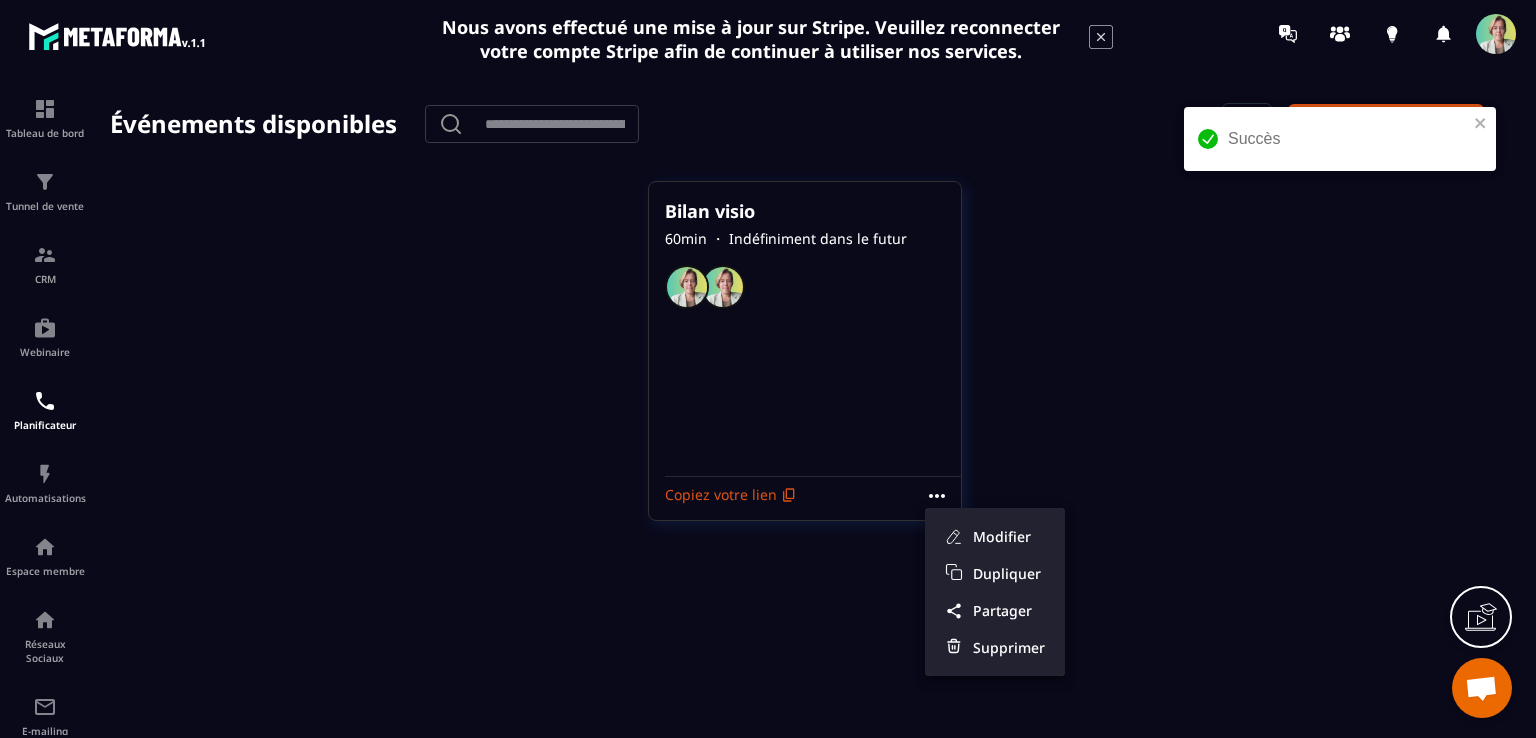 click at bounding box center (805, 418) 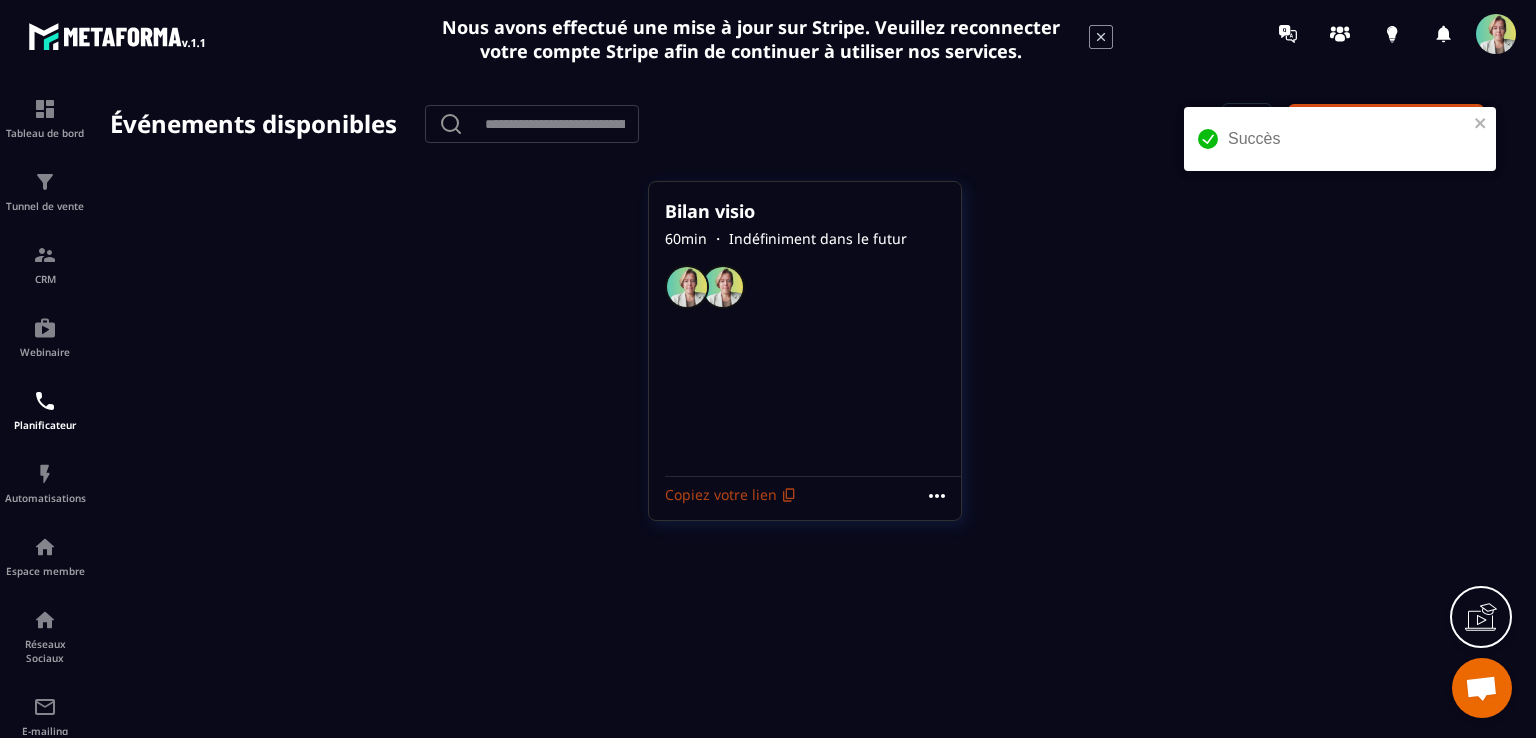 click 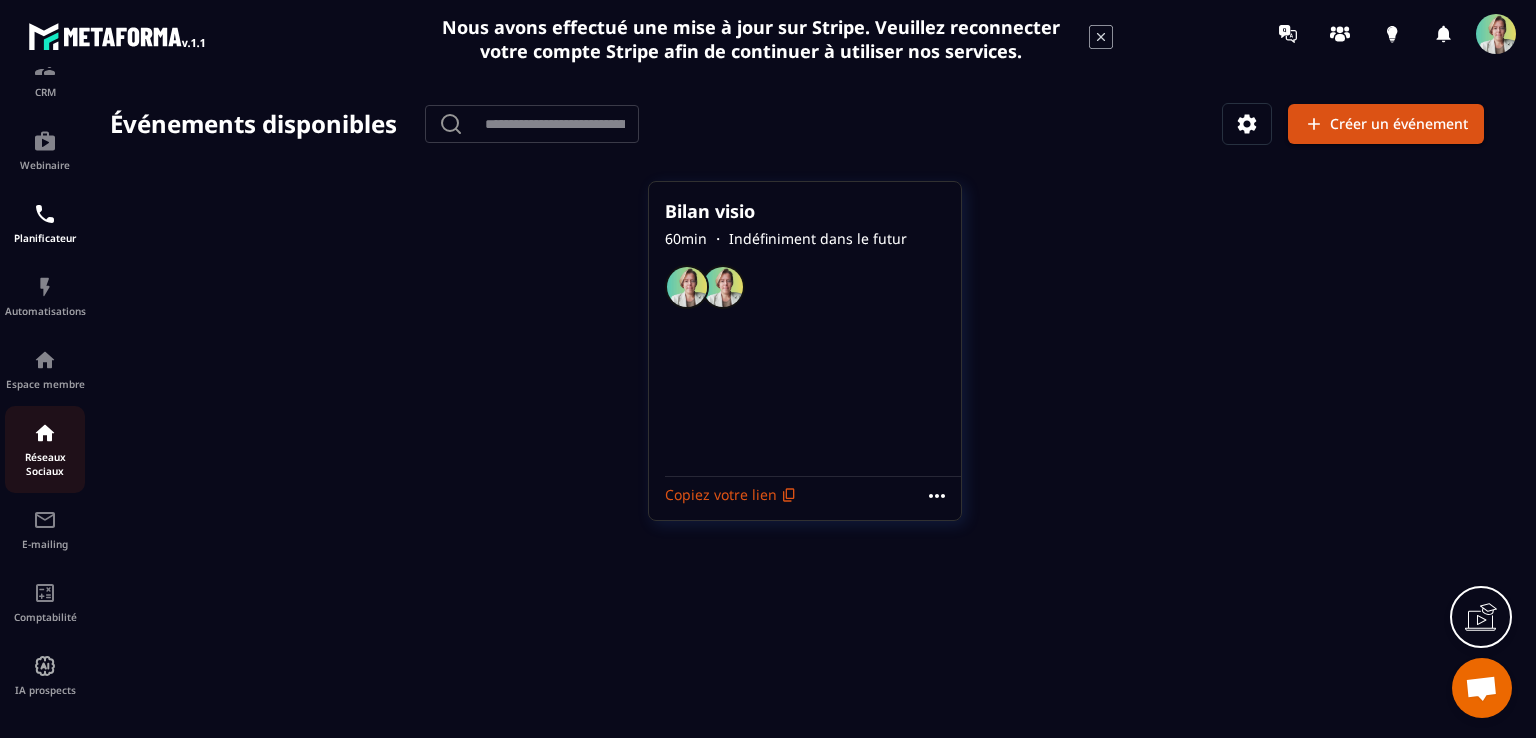 scroll, scrollTop: 189, scrollLeft: 0, axis: vertical 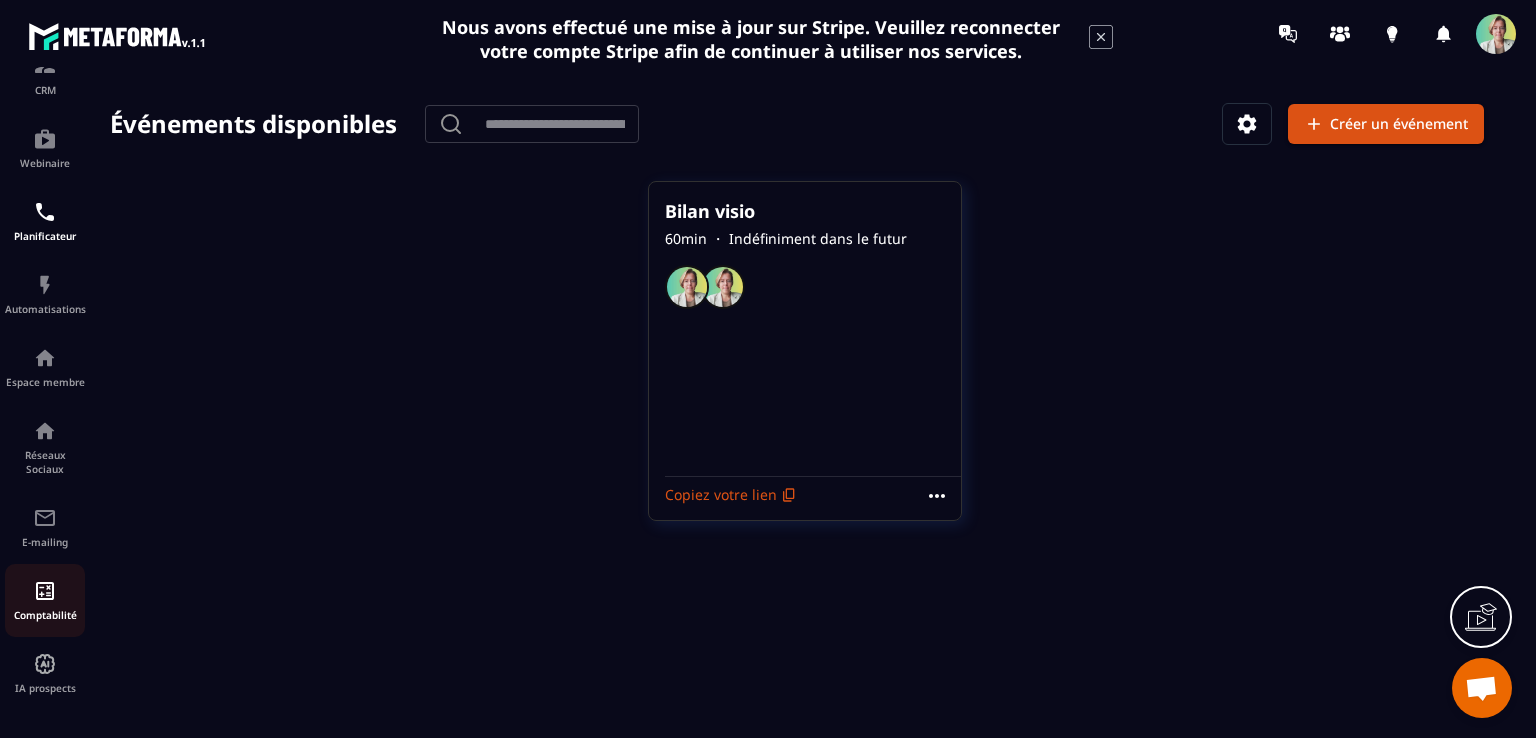 click at bounding box center [45, 591] 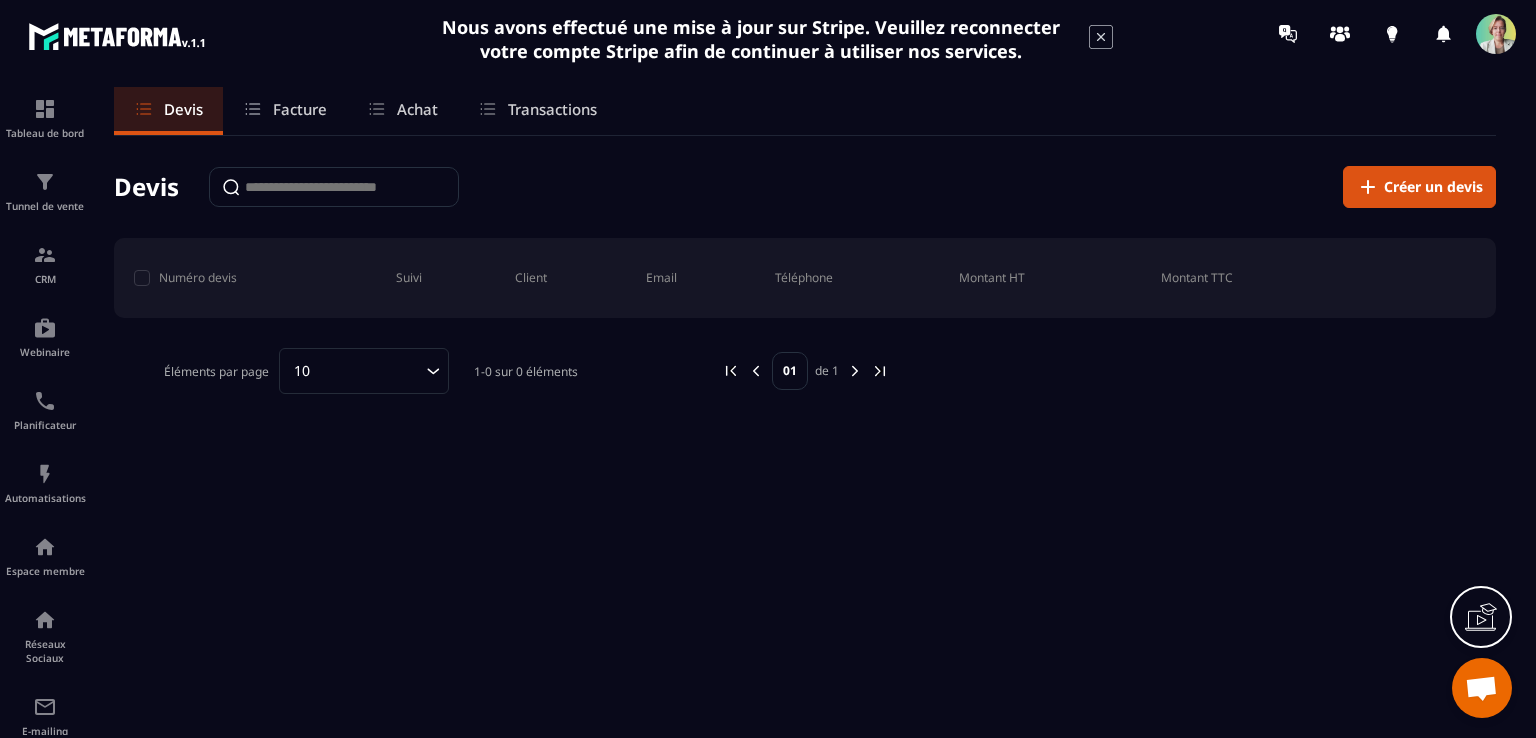 click on "Facture" at bounding box center (300, 109) 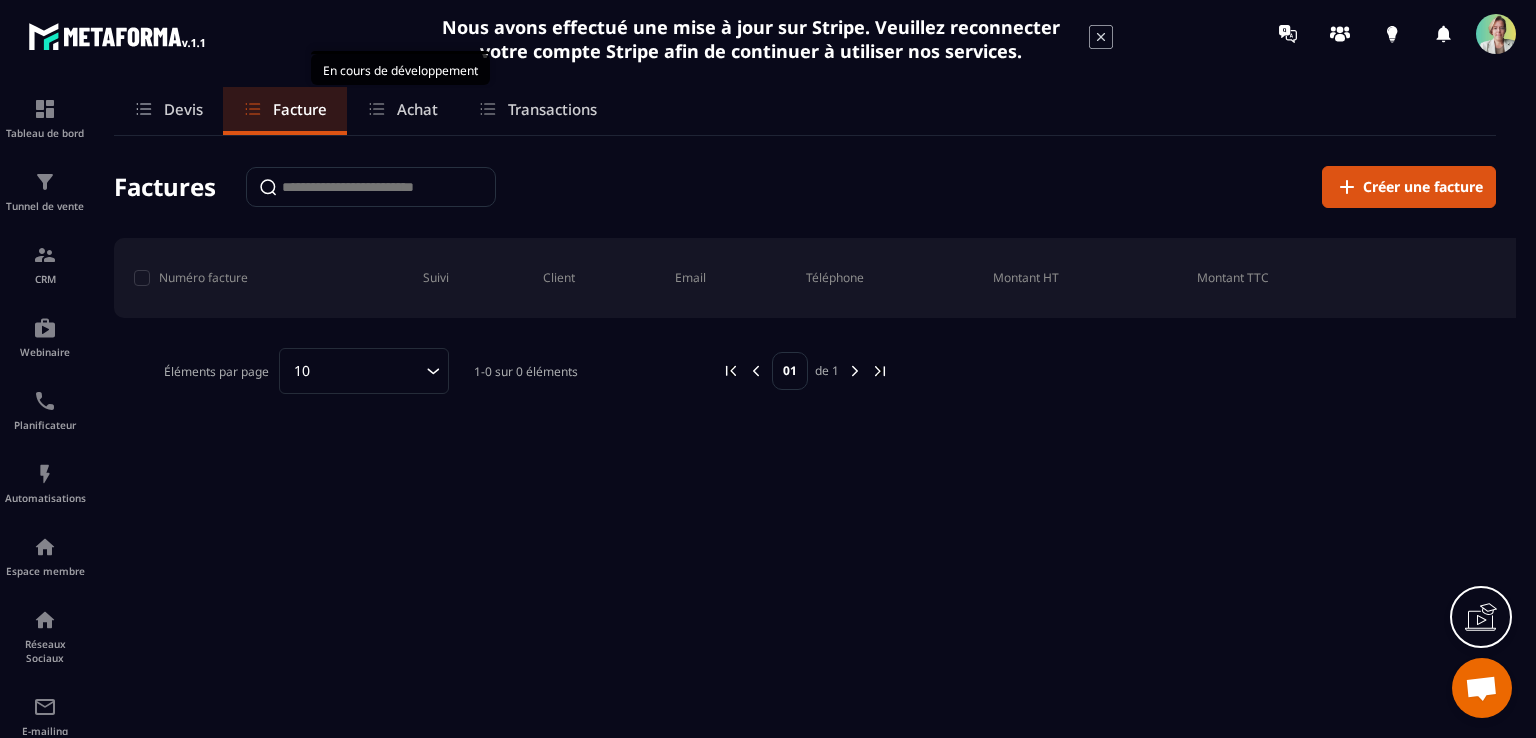 click on "Achat" at bounding box center (417, 109) 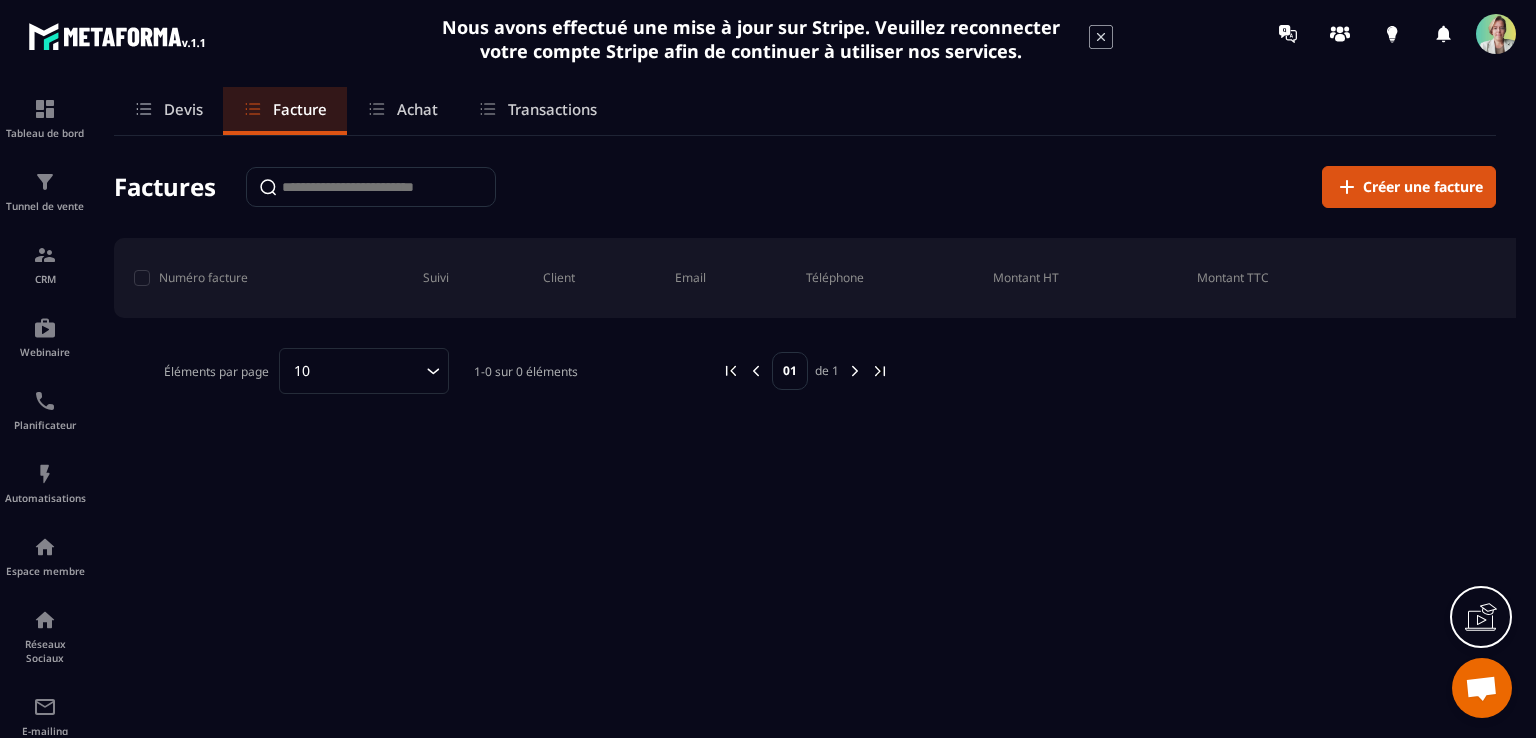 click on "Achat" at bounding box center [417, 109] 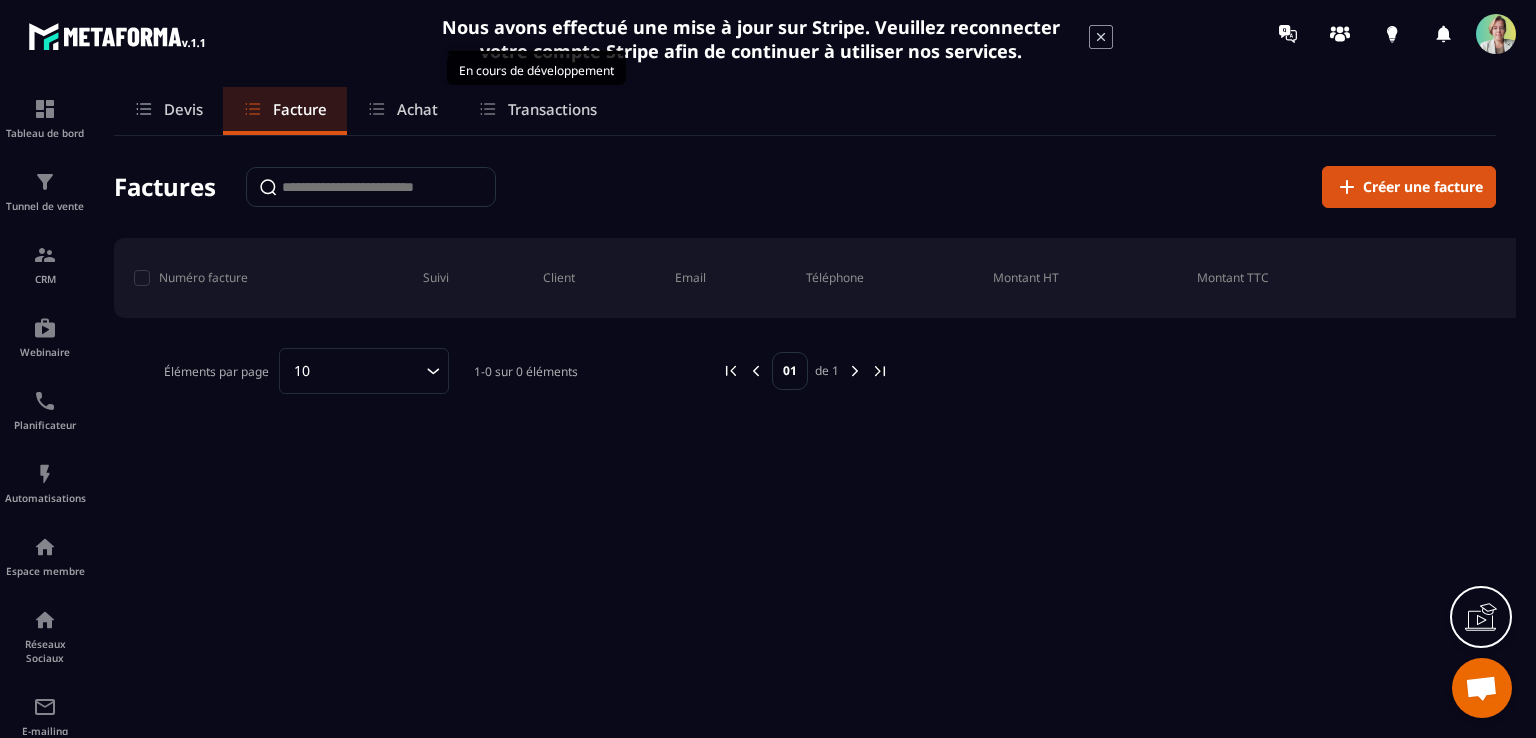click on "Transactions" at bounding box center [552, 109] 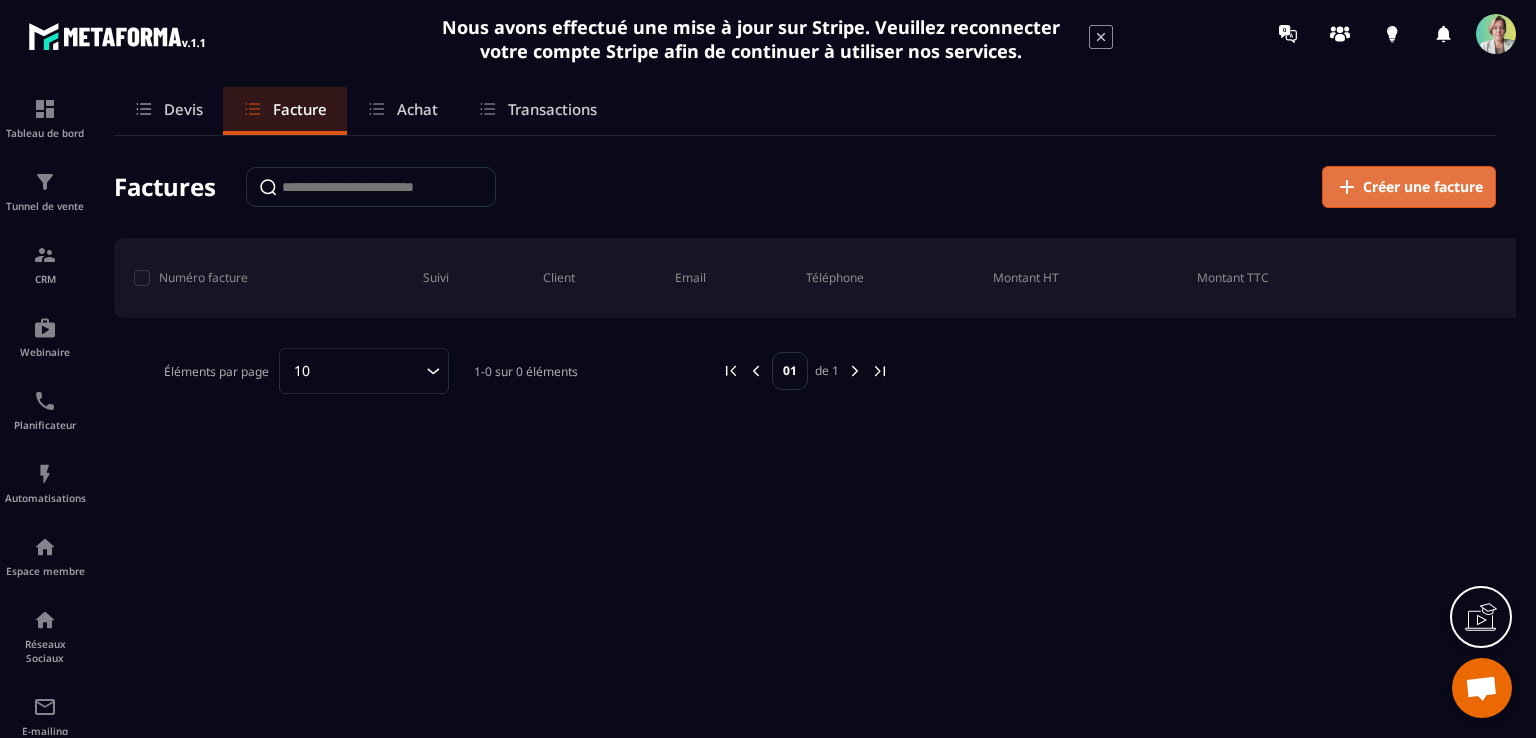 click on "Créer une facture" at bounding box center [1423, 187] 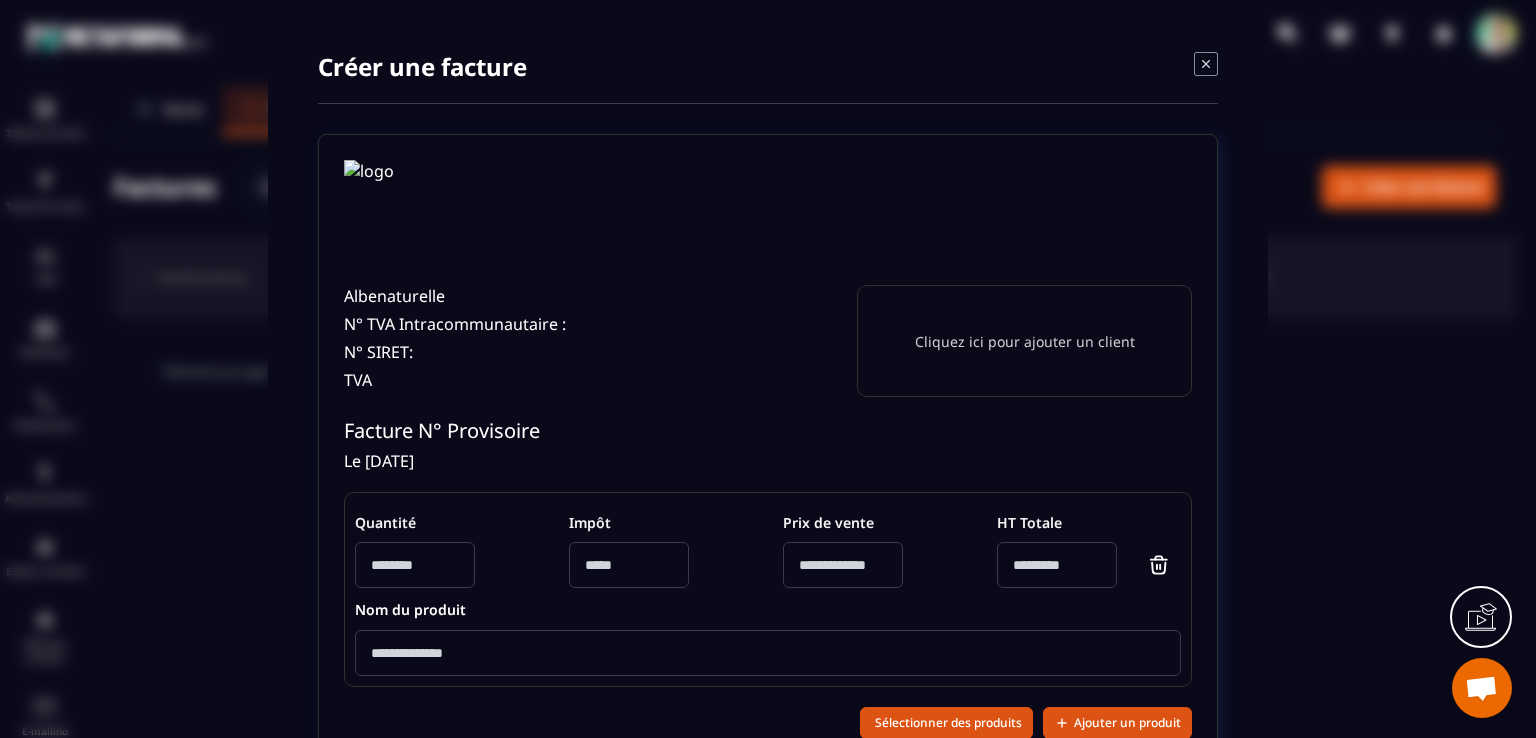 click at bounding box center [469, 222] 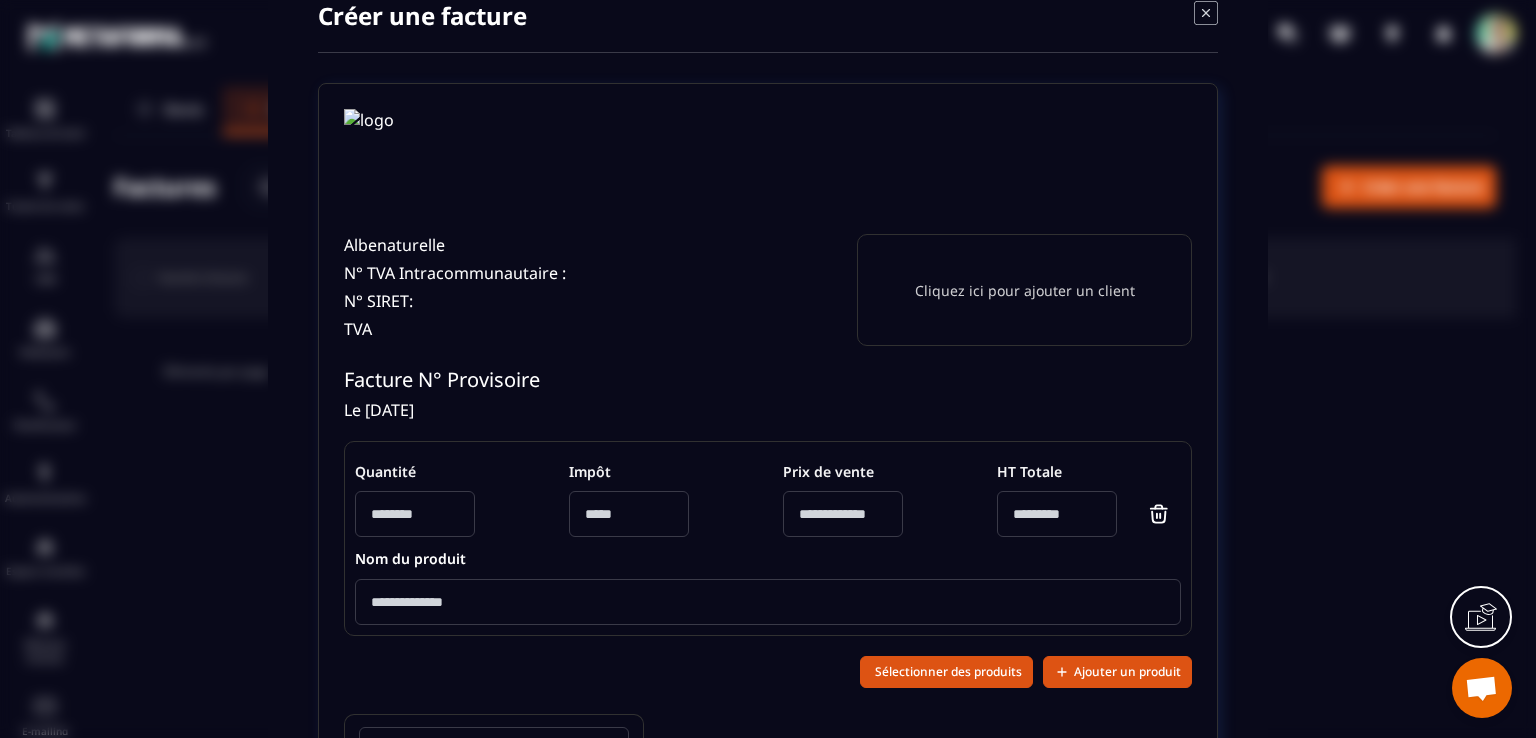 scroll, scrollTop: 38, scrollLeft: 0, axis: vertical 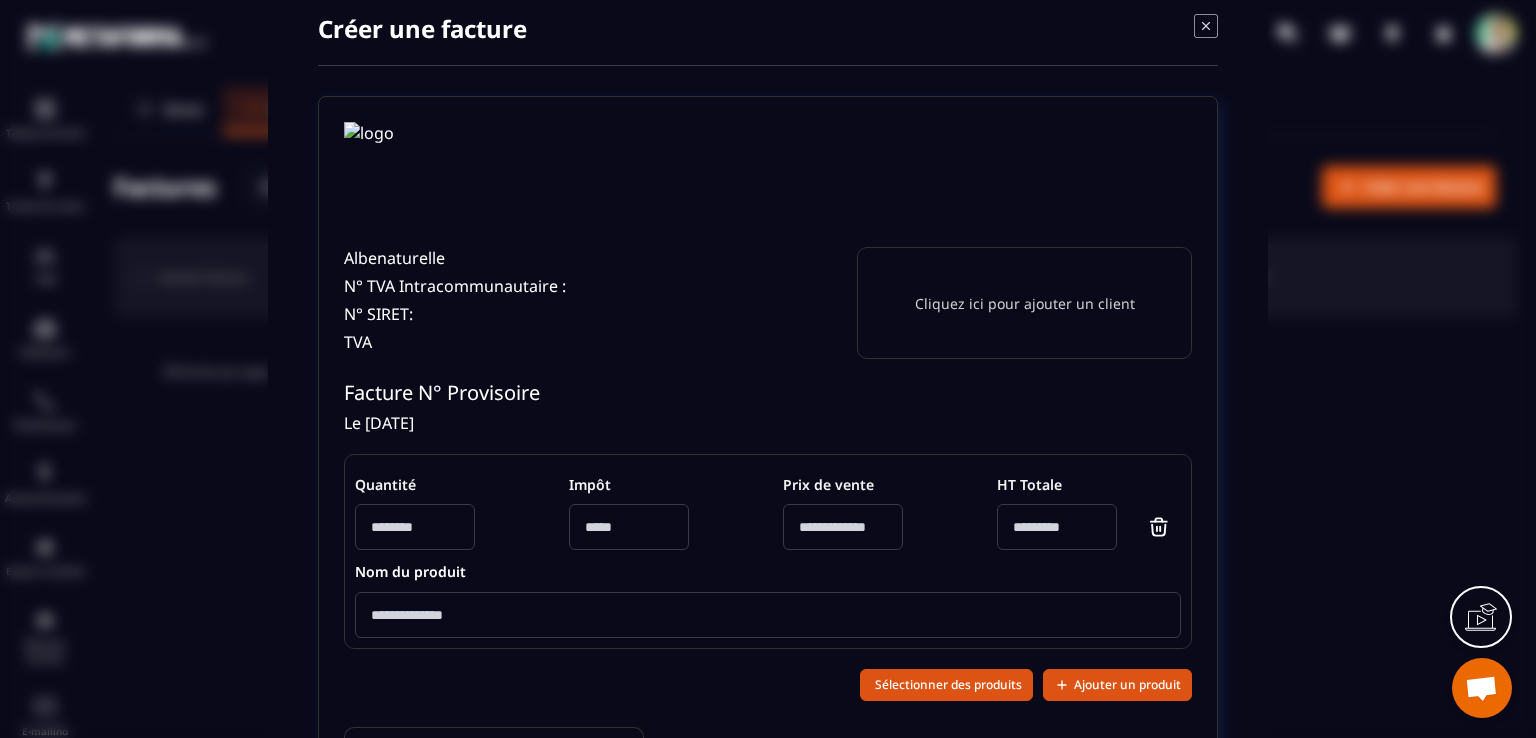 click on "Cliquez ici pour ajouter un client" at bounding box center (1025, 303) 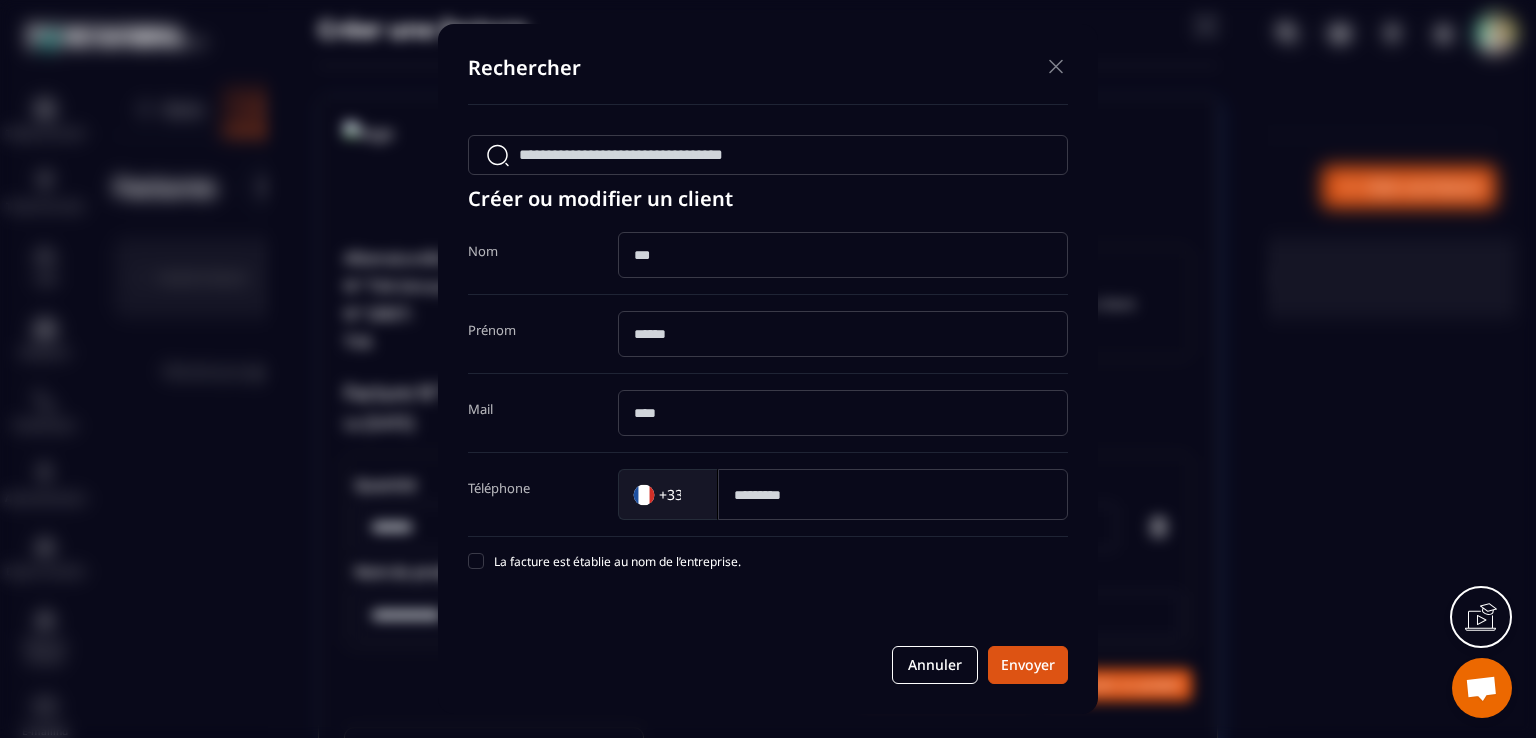click at bounding box center [1056, 66] 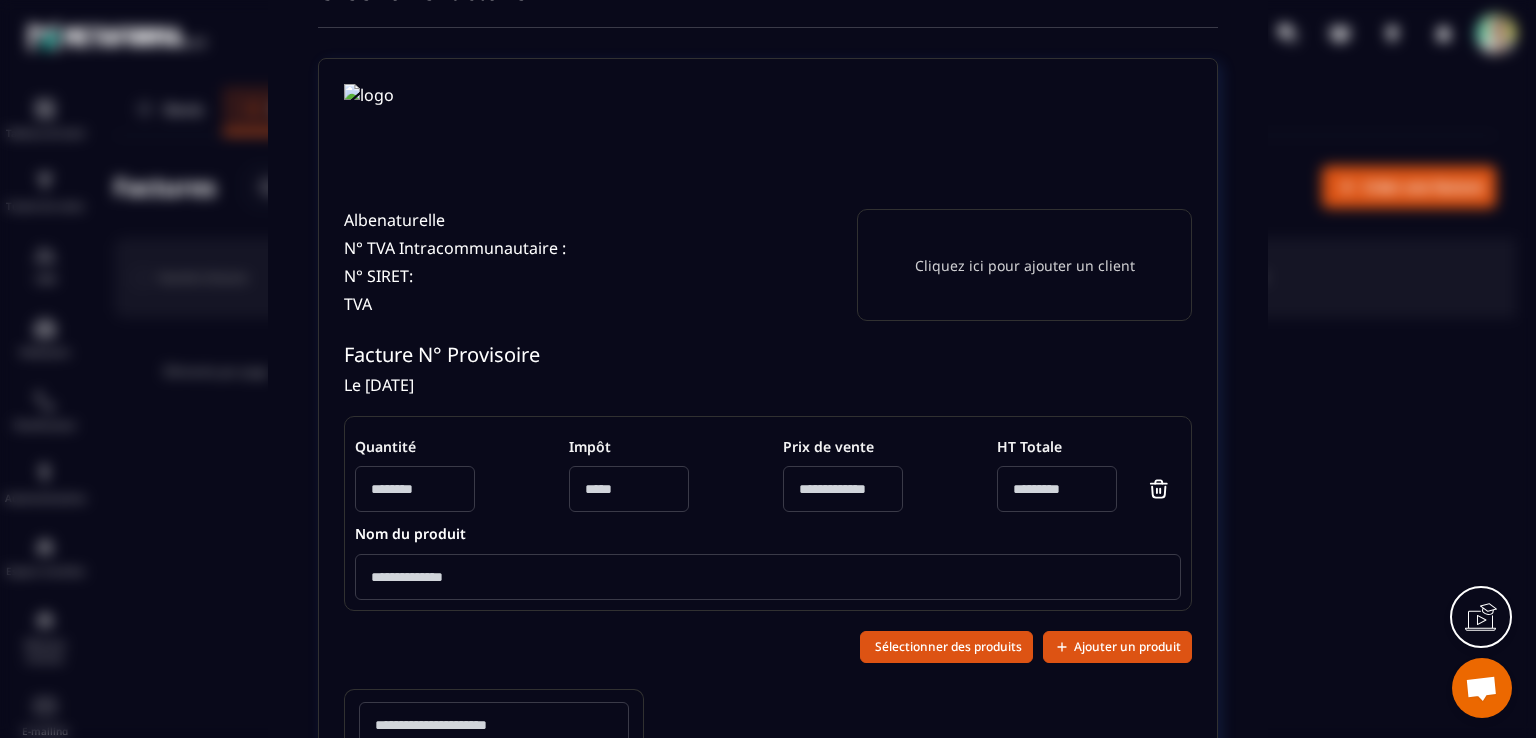 scroll, scrollTop: 138, scrollLeft: 0, axis: vertical 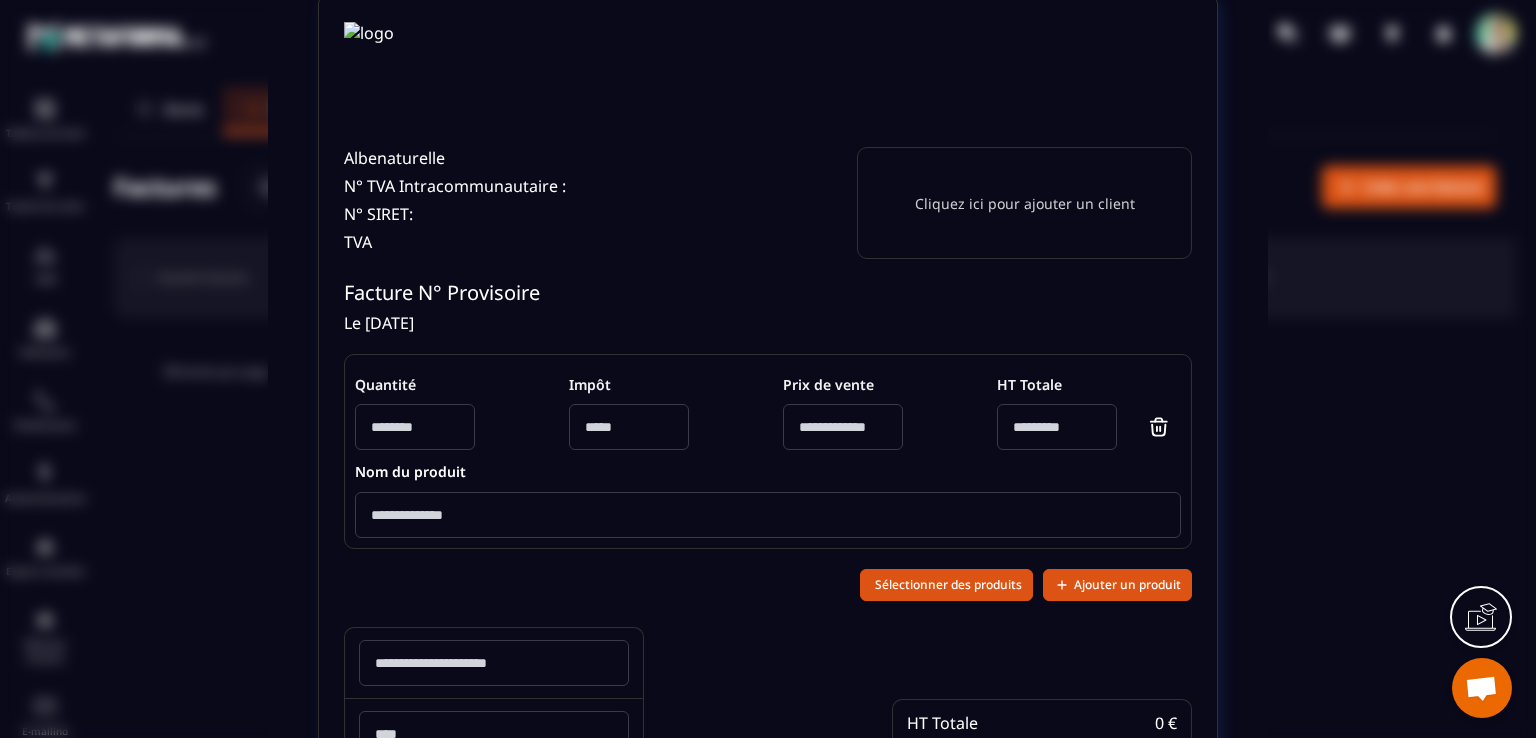 click at bounding box center [768, 515] 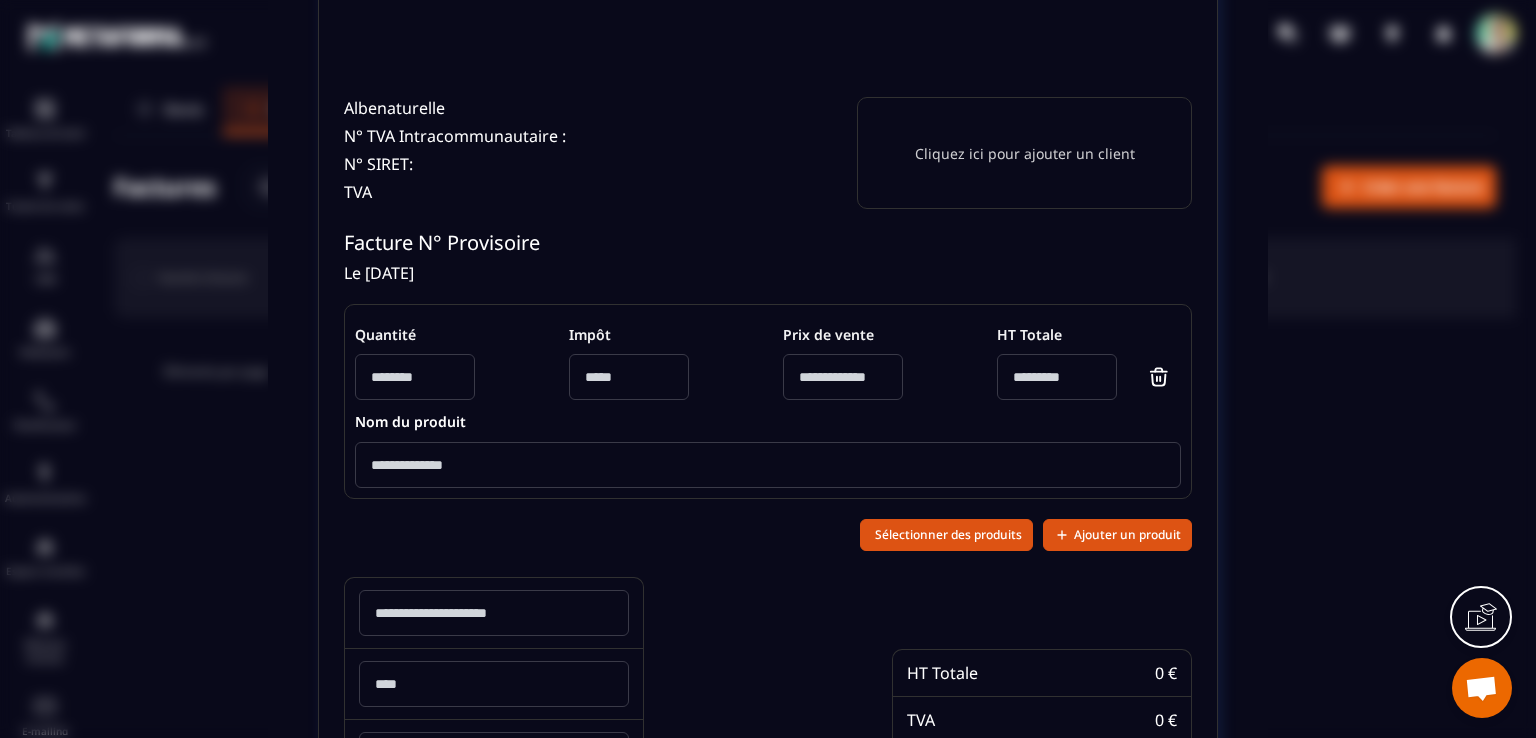 scroll, scrollTop: 200, scrollLeft: 0, axis: vertical 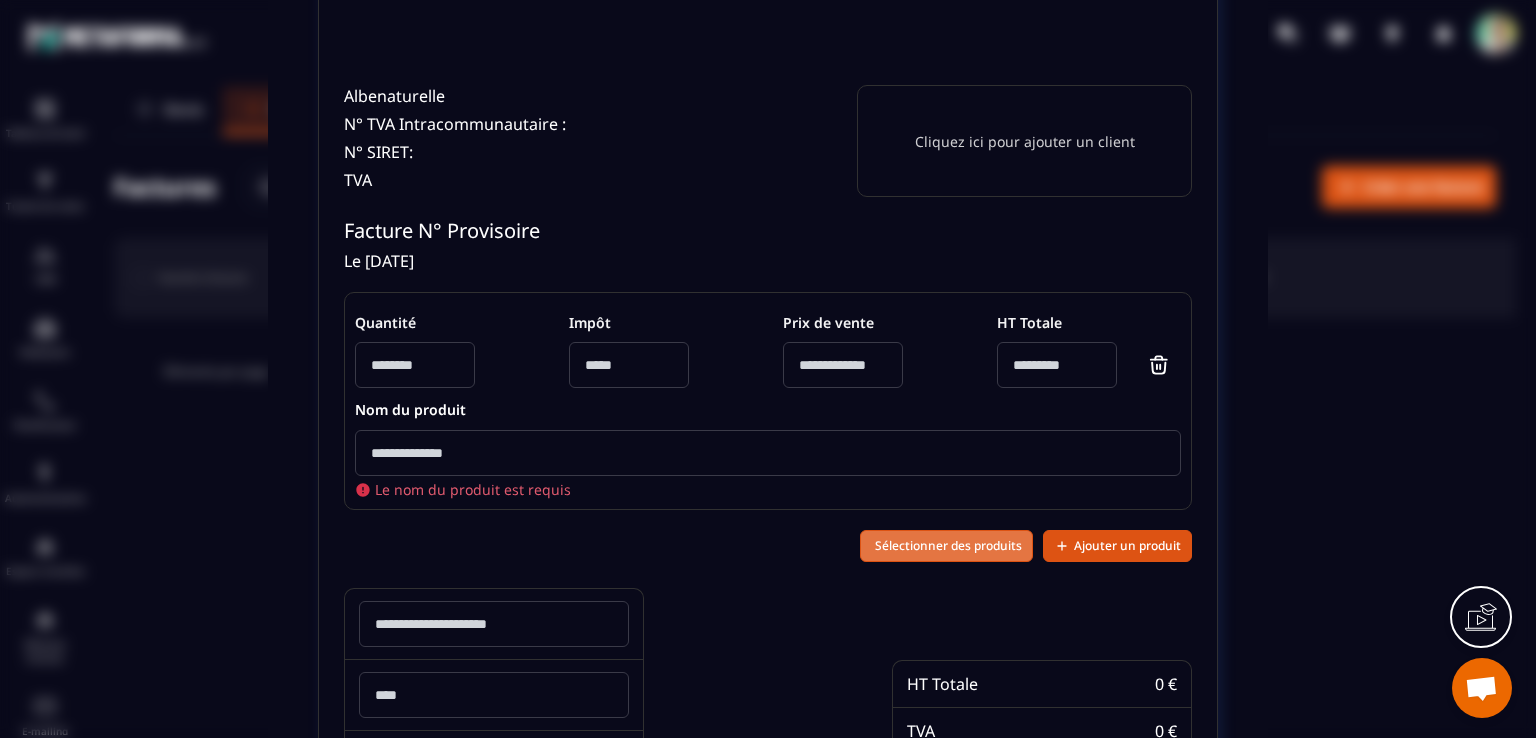 click on "Sélectionner des produits Ajouter un produit" 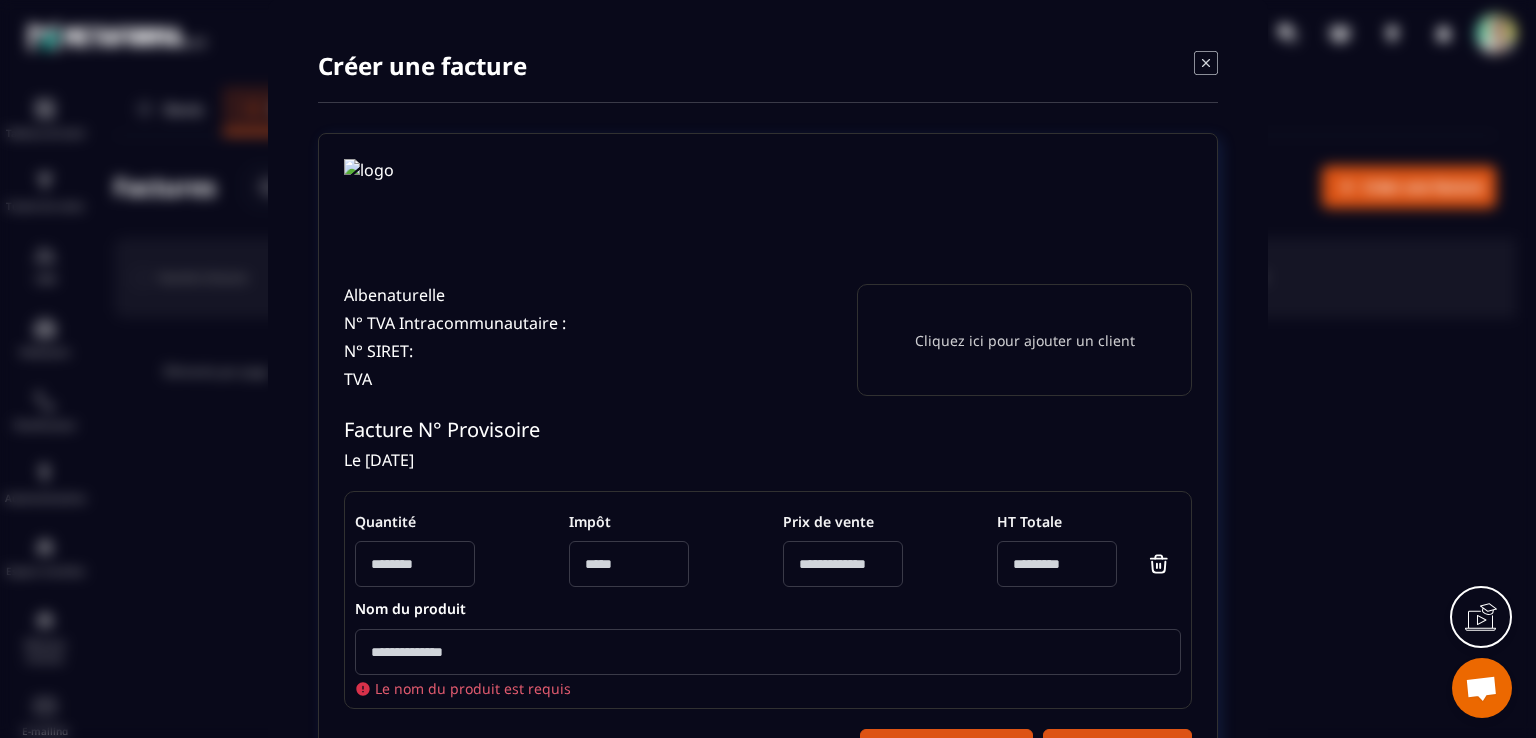 scroll, scrollTop: 0, scrollLeft: 0, axis: both 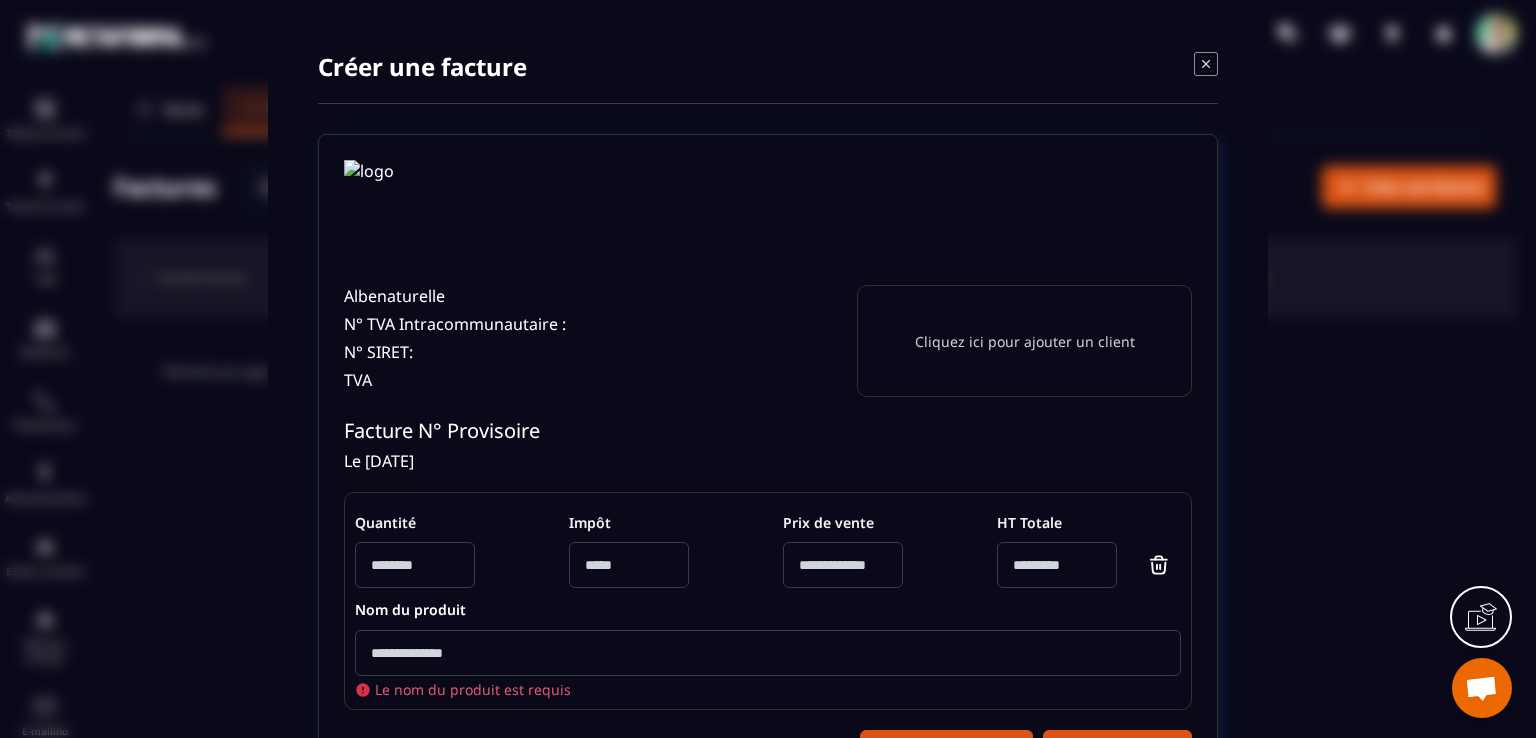 click 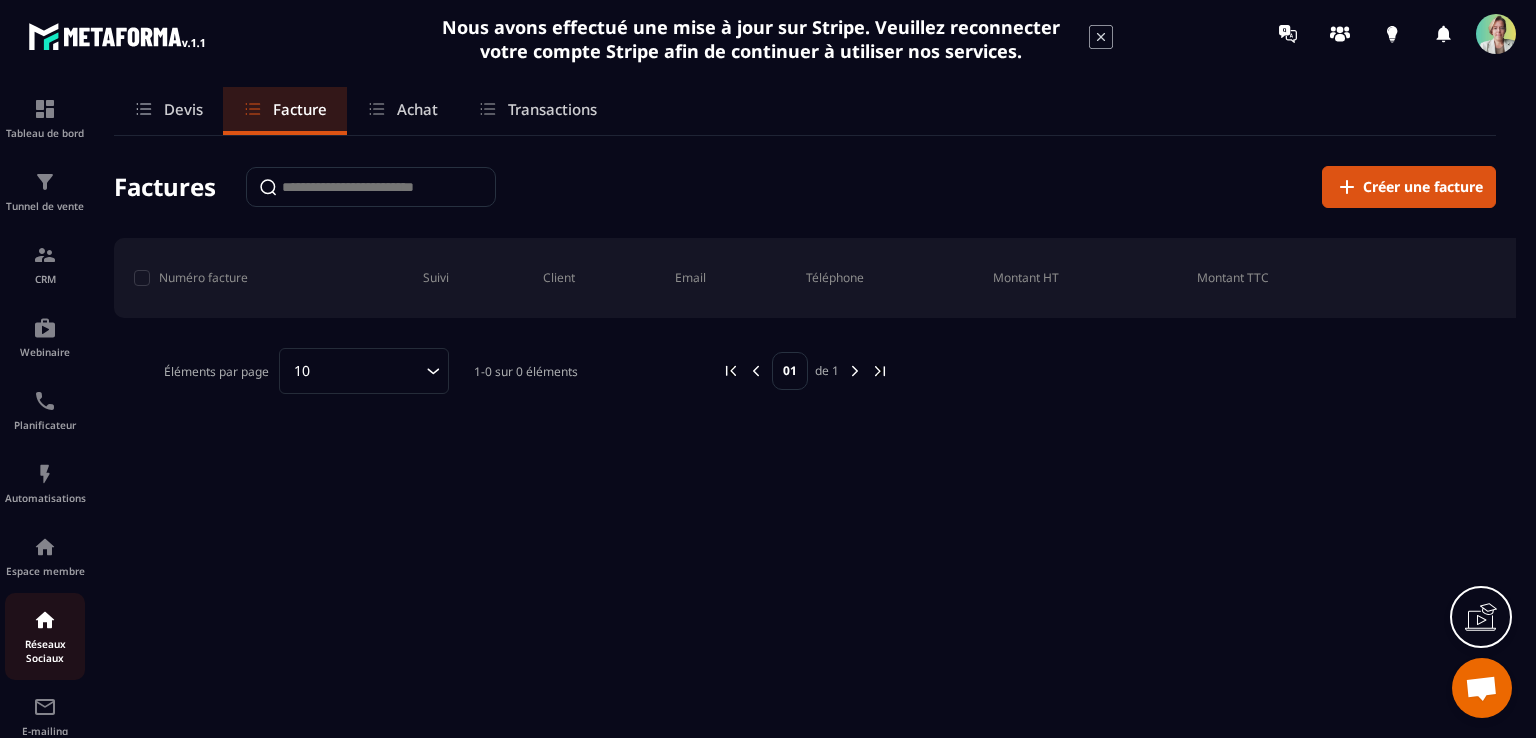 scroll, scrollTop: 189, scrollLeft: 0, axis: vertical 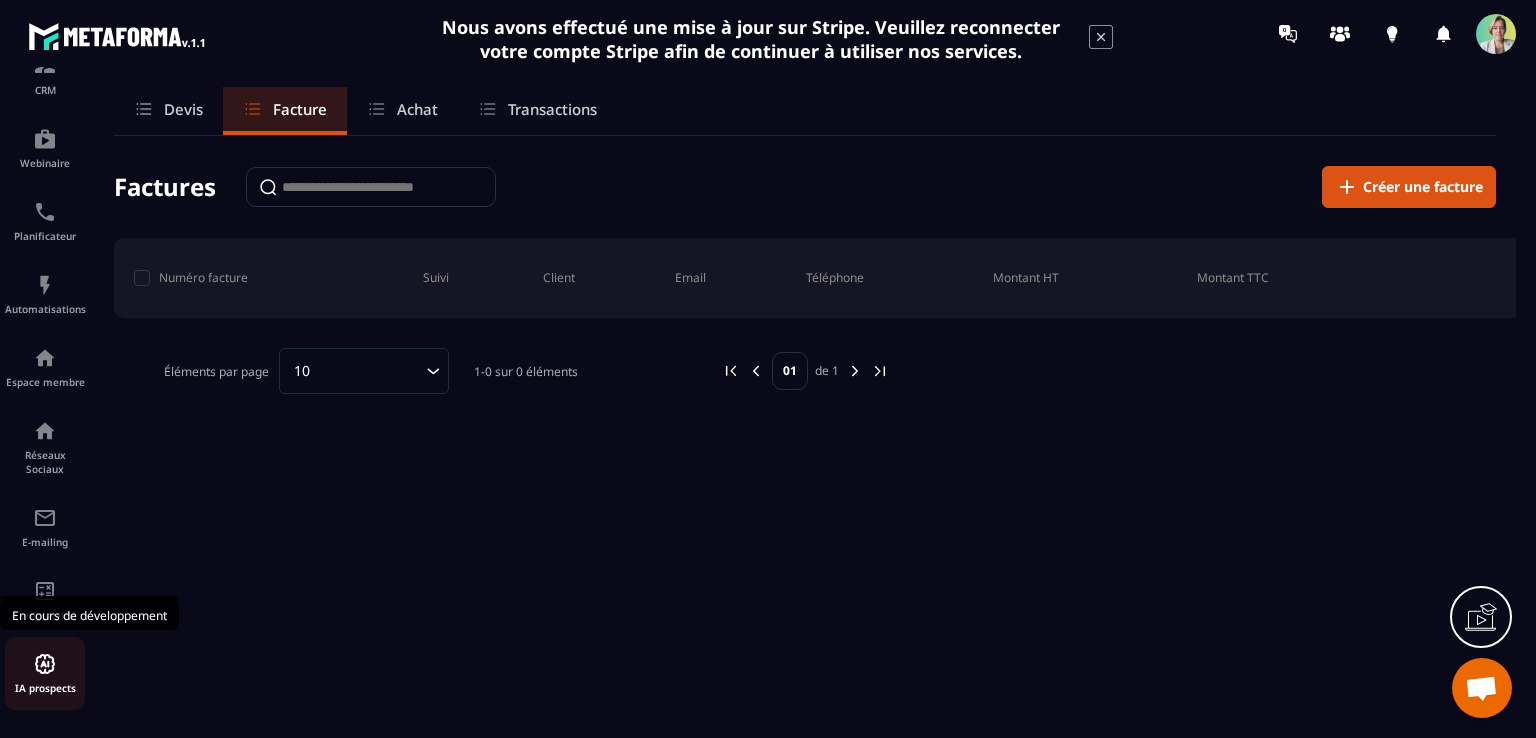 click on "IA prospects" at bounding box center [45, 673] 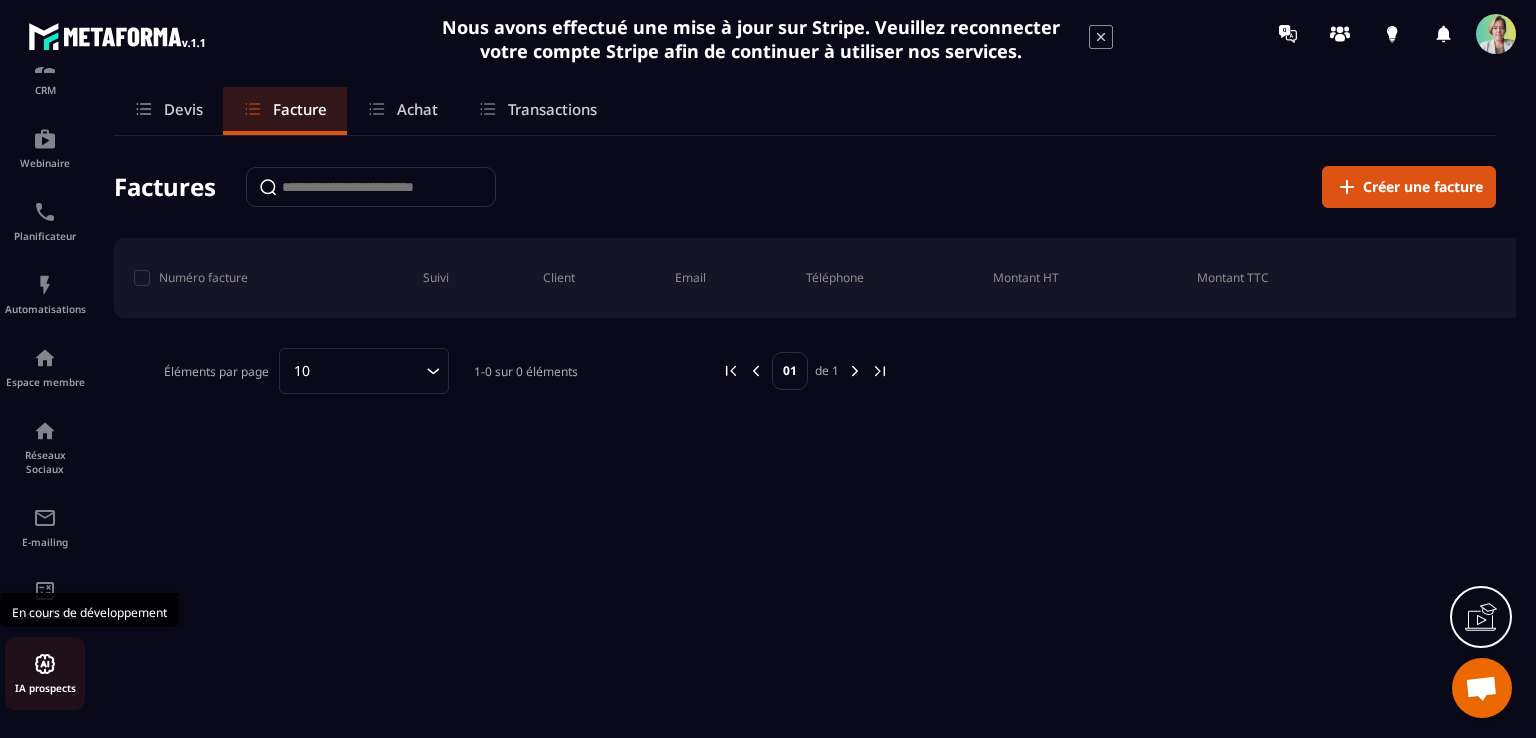 click at bounding box center [45, 664] 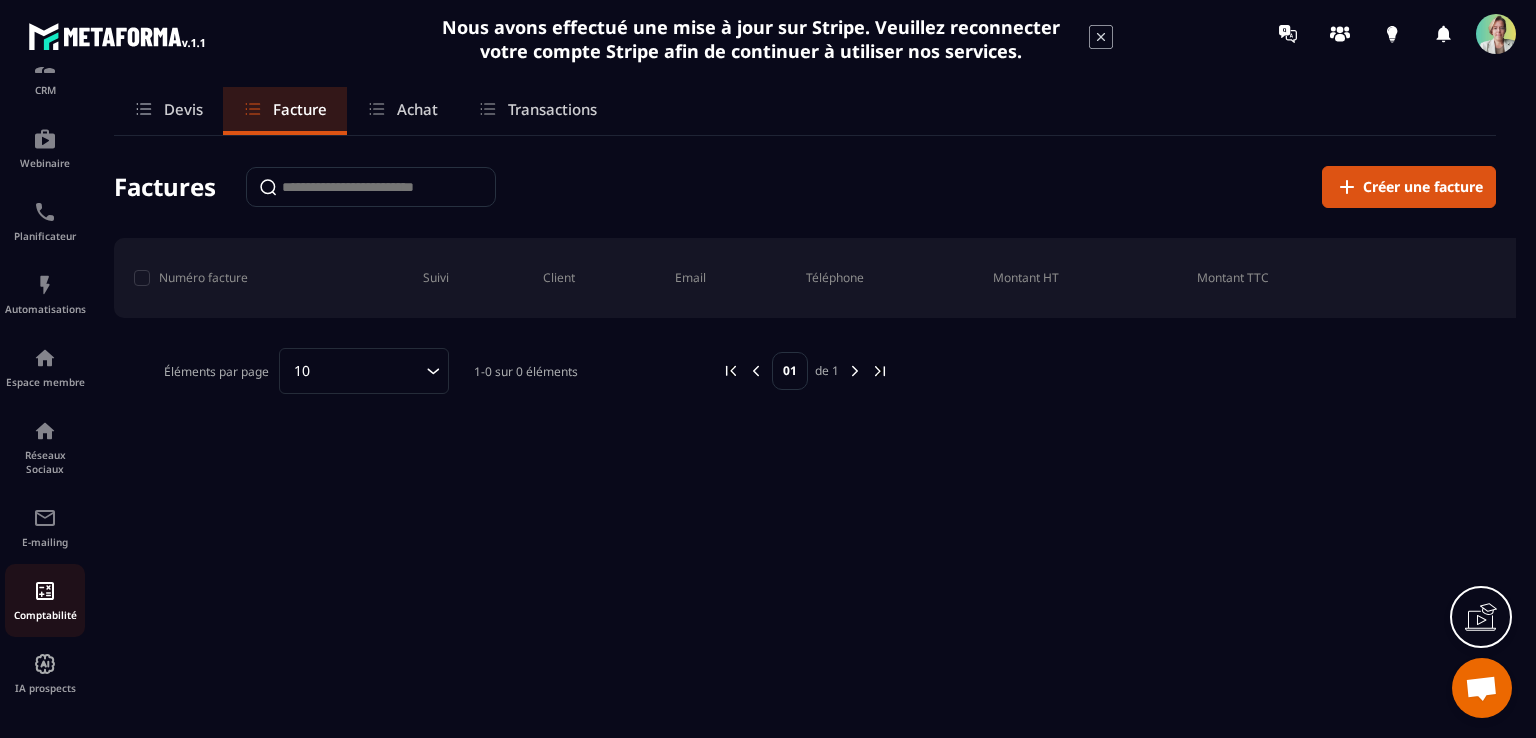 click on "Comptabilité" at bounding box center [45, 615] 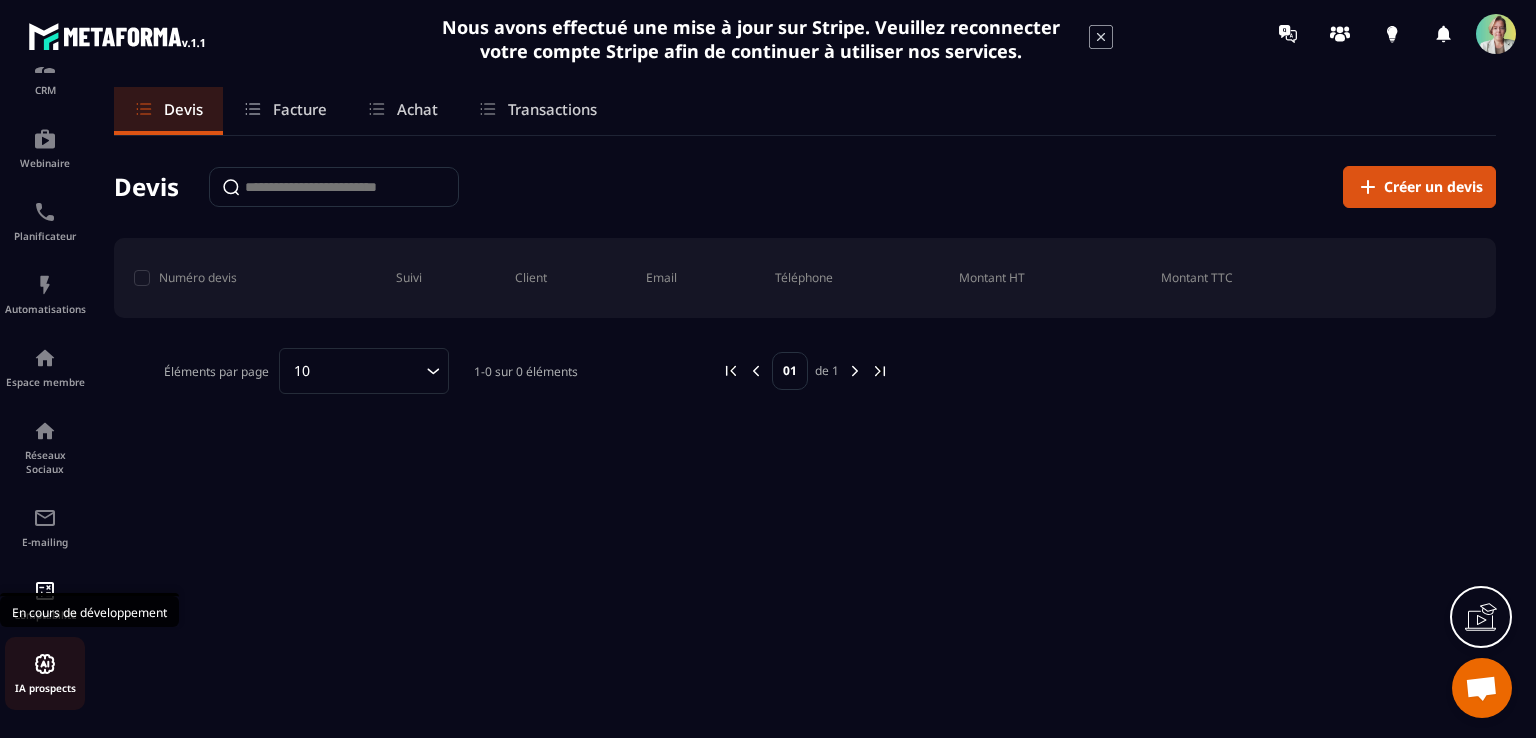 click on "IA prospects" at bounding box center [45, 688] 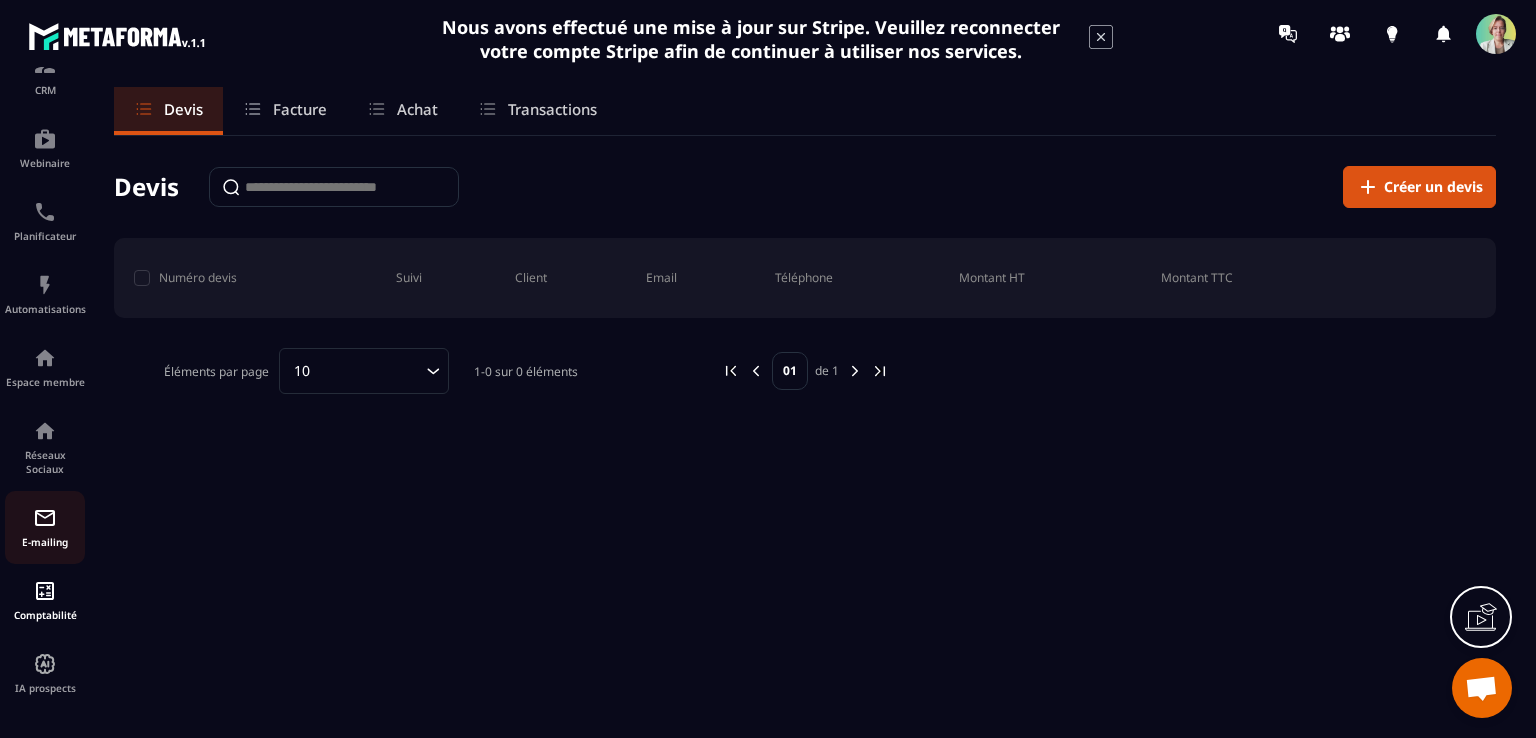 click on "E-mailing" at bounding box center (45, 527) 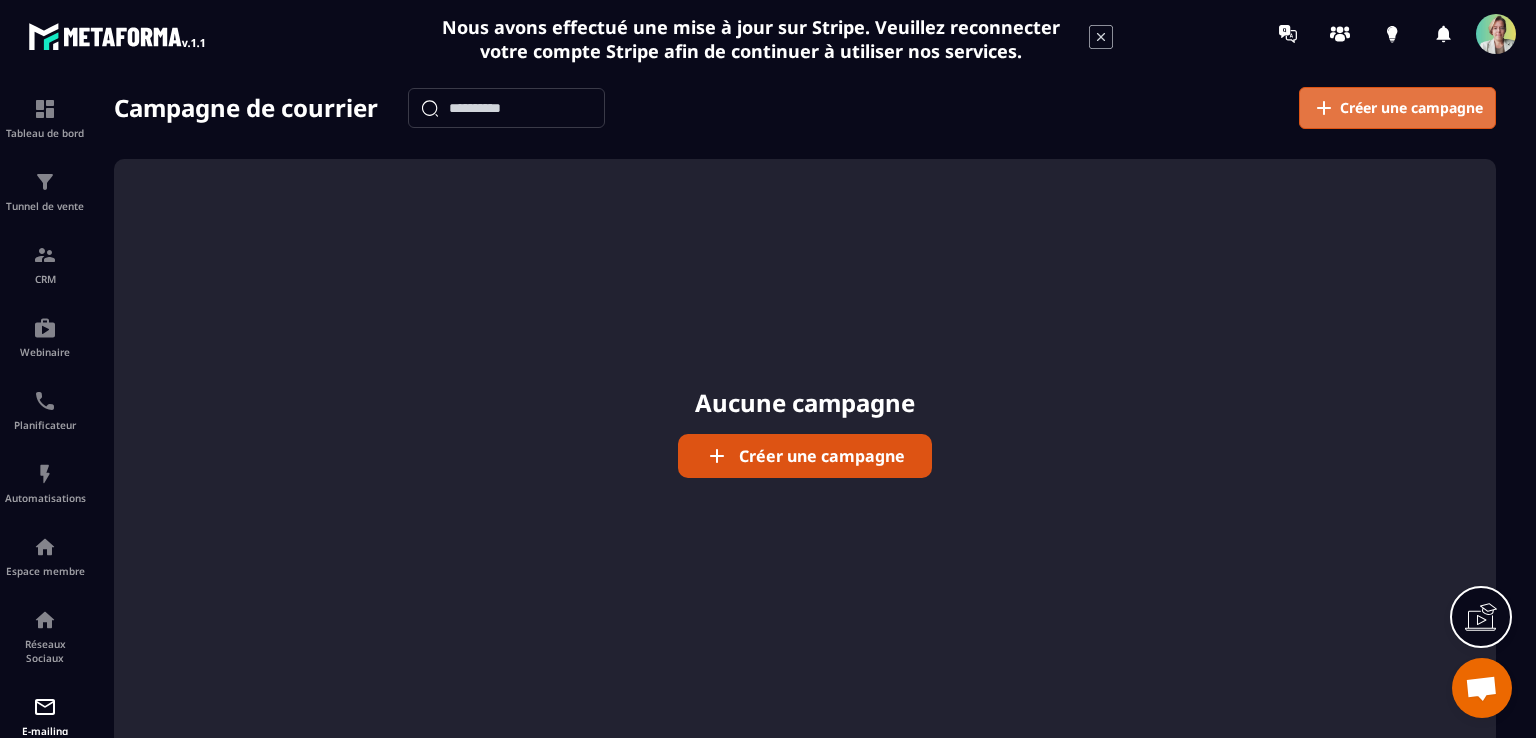 click on "Créer une campagne" at bounding box center (1411, 108) 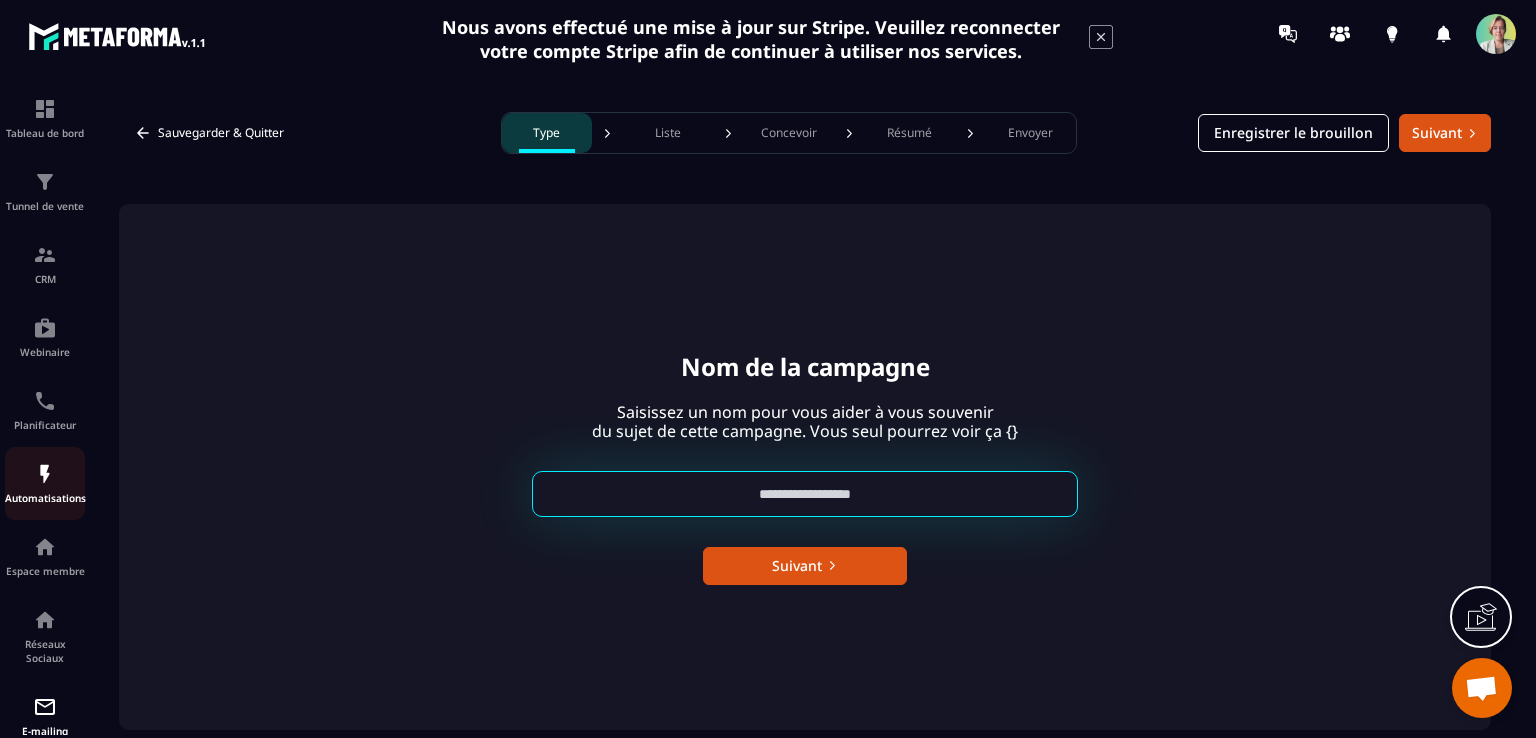 click on "Automatisations" at bounding box center [45, 498] 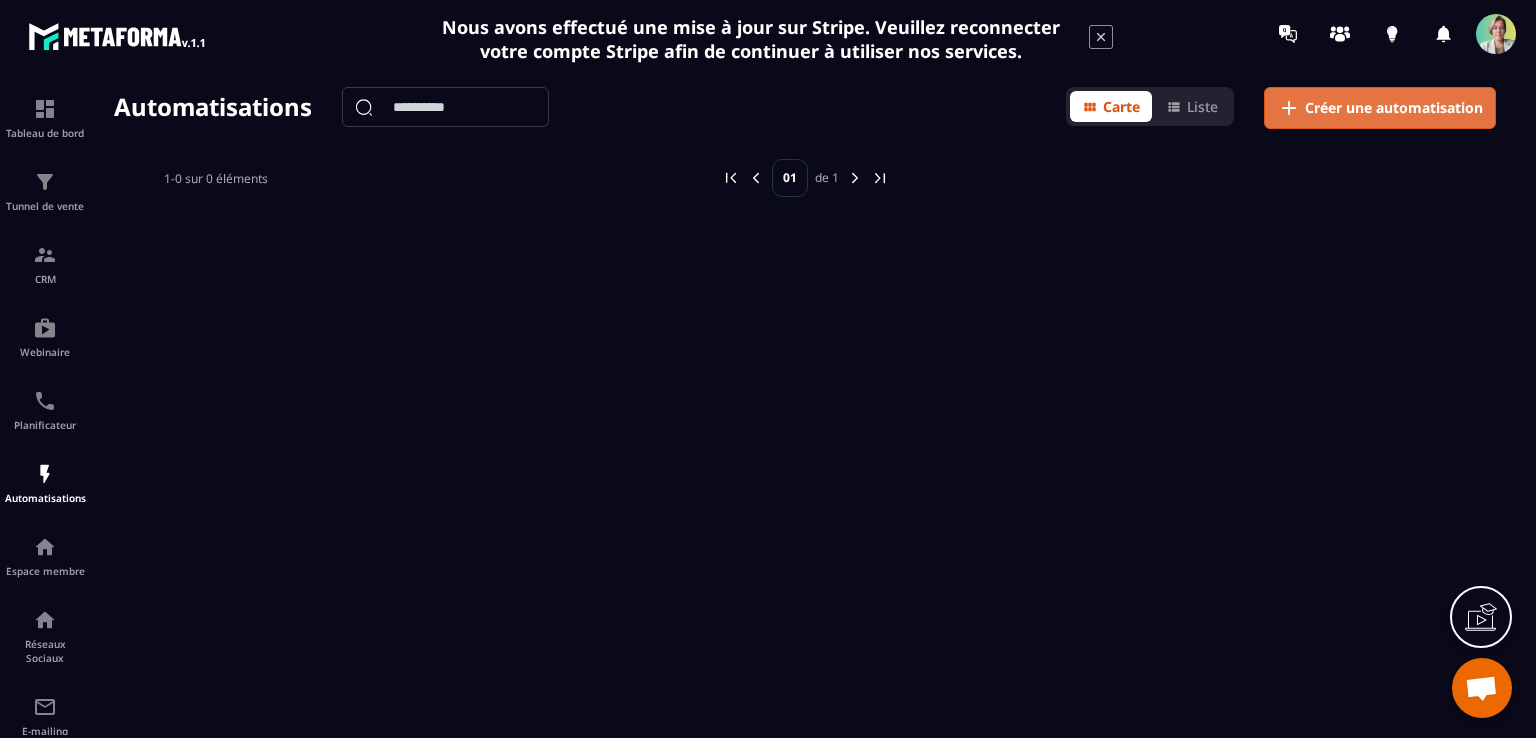 click on "Créer une automatisation" at bounding box center [1394, 108] 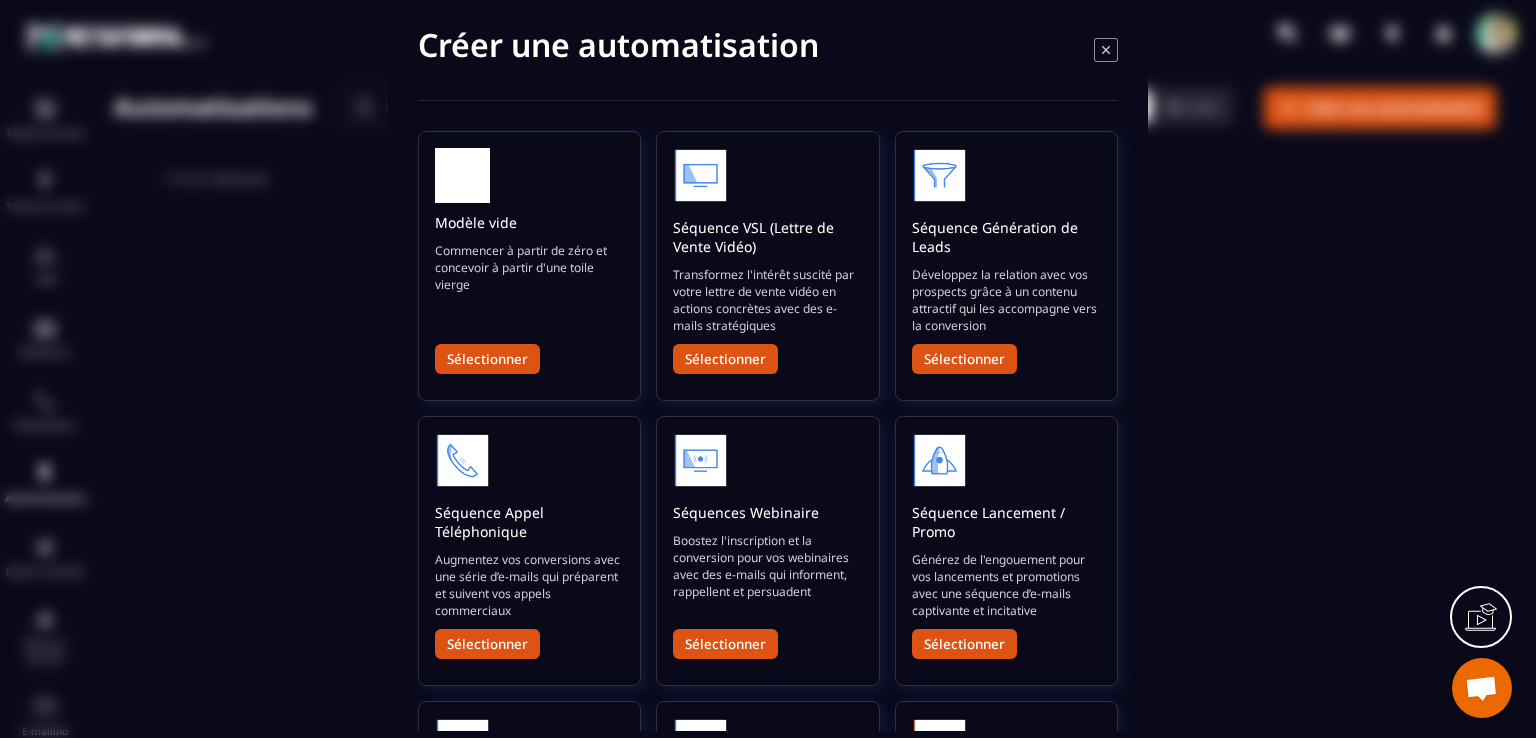 scroll, scrollTop: 0, scrollLeft: 0, axis: both 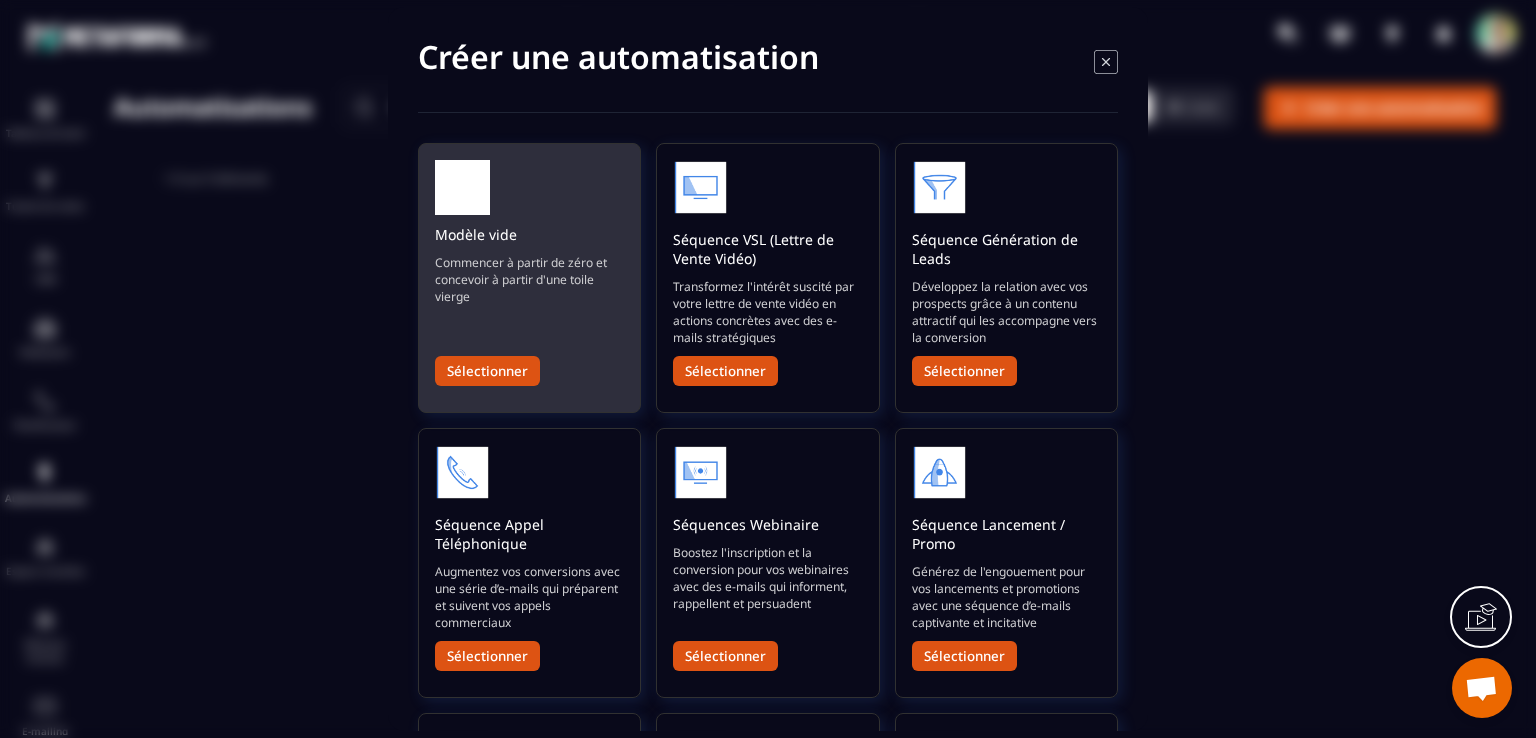 click on "Sélectionner" at bounding box center [487, 371] 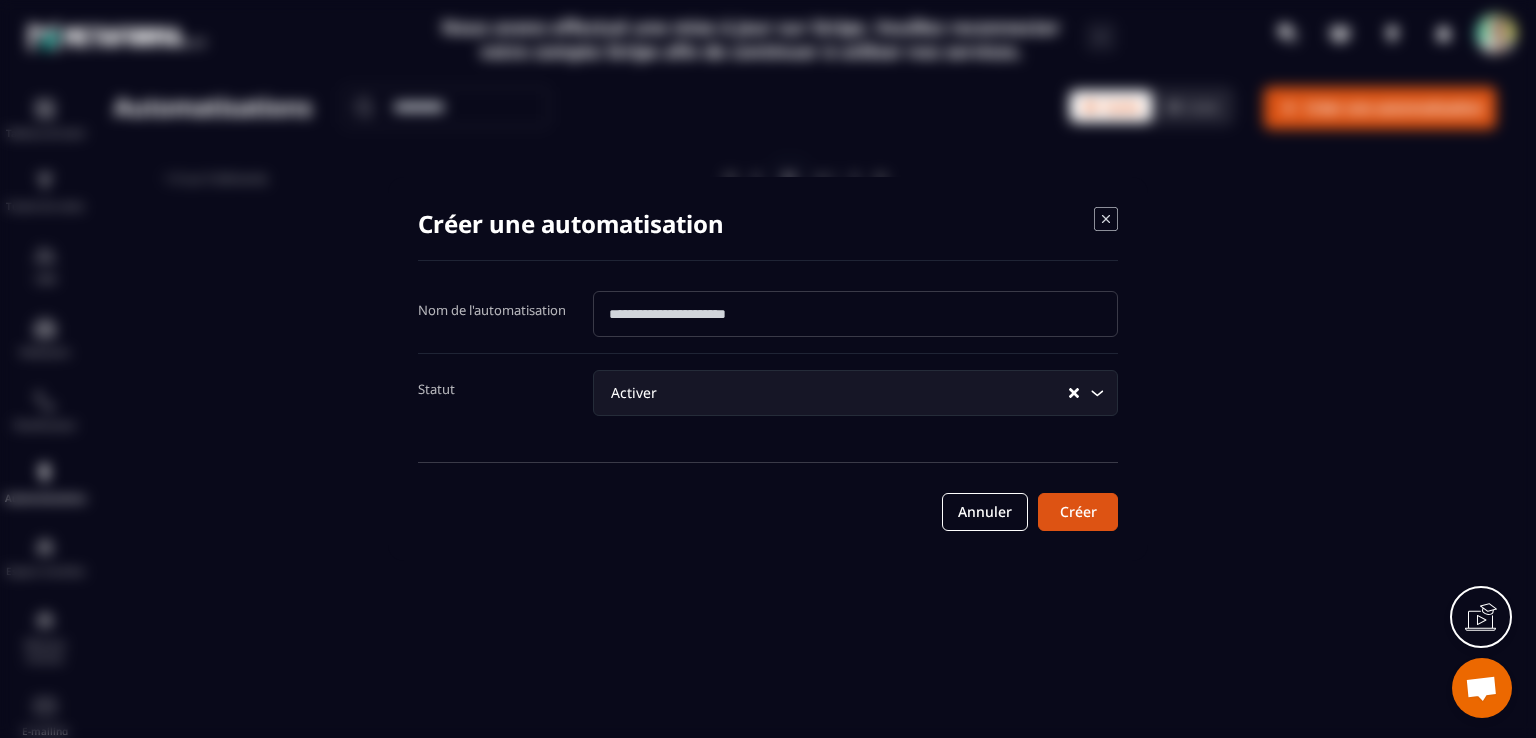 click at bounding box center (855, 314) 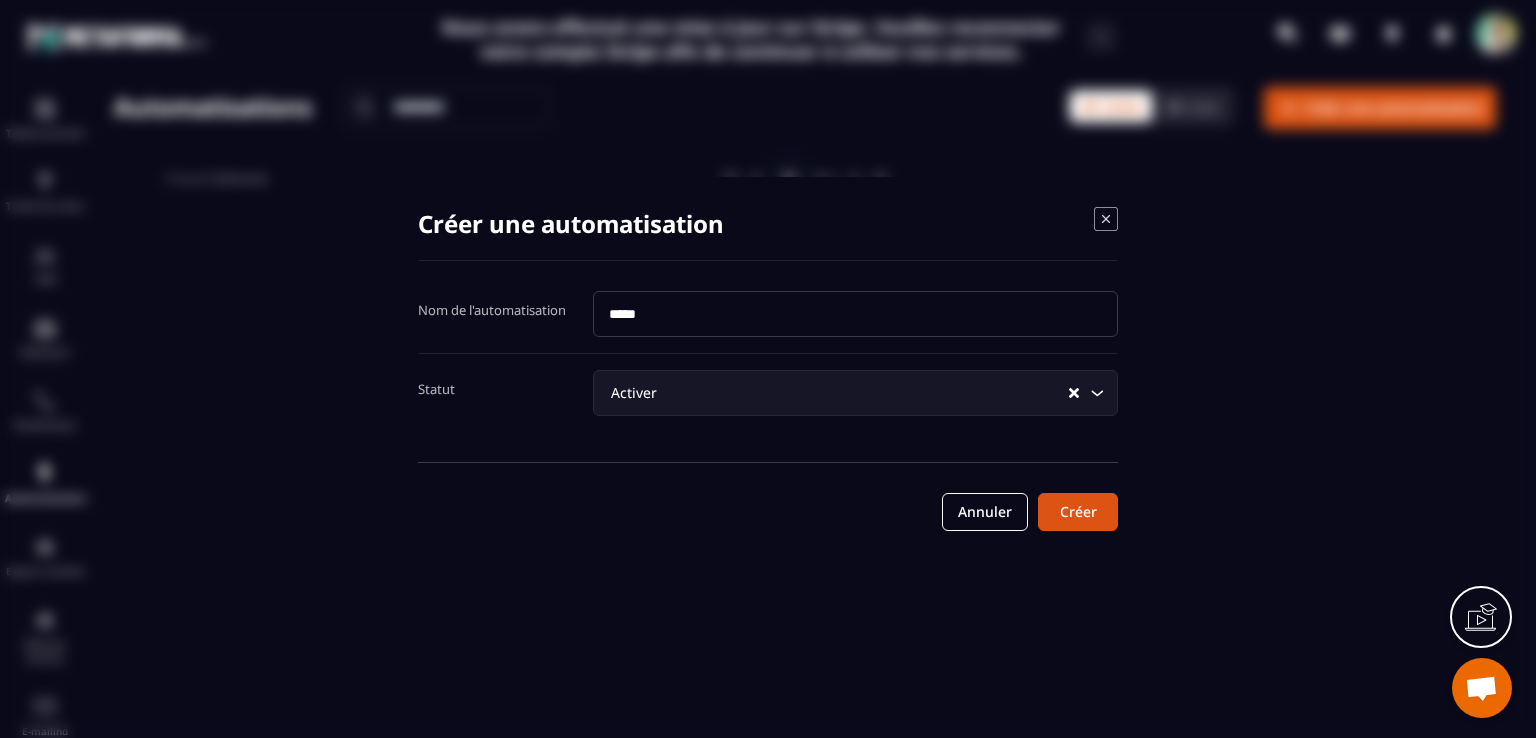 type on "*****" 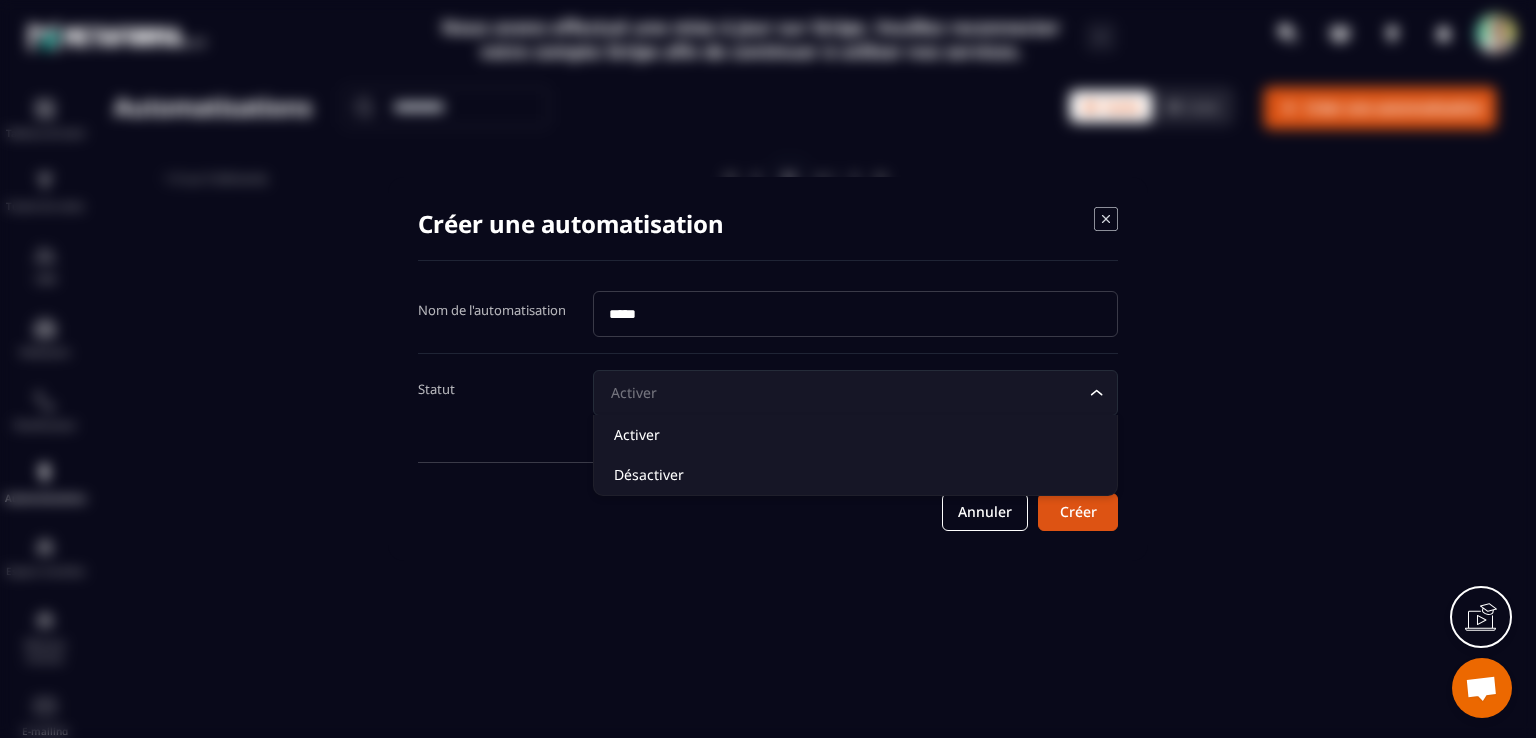 click 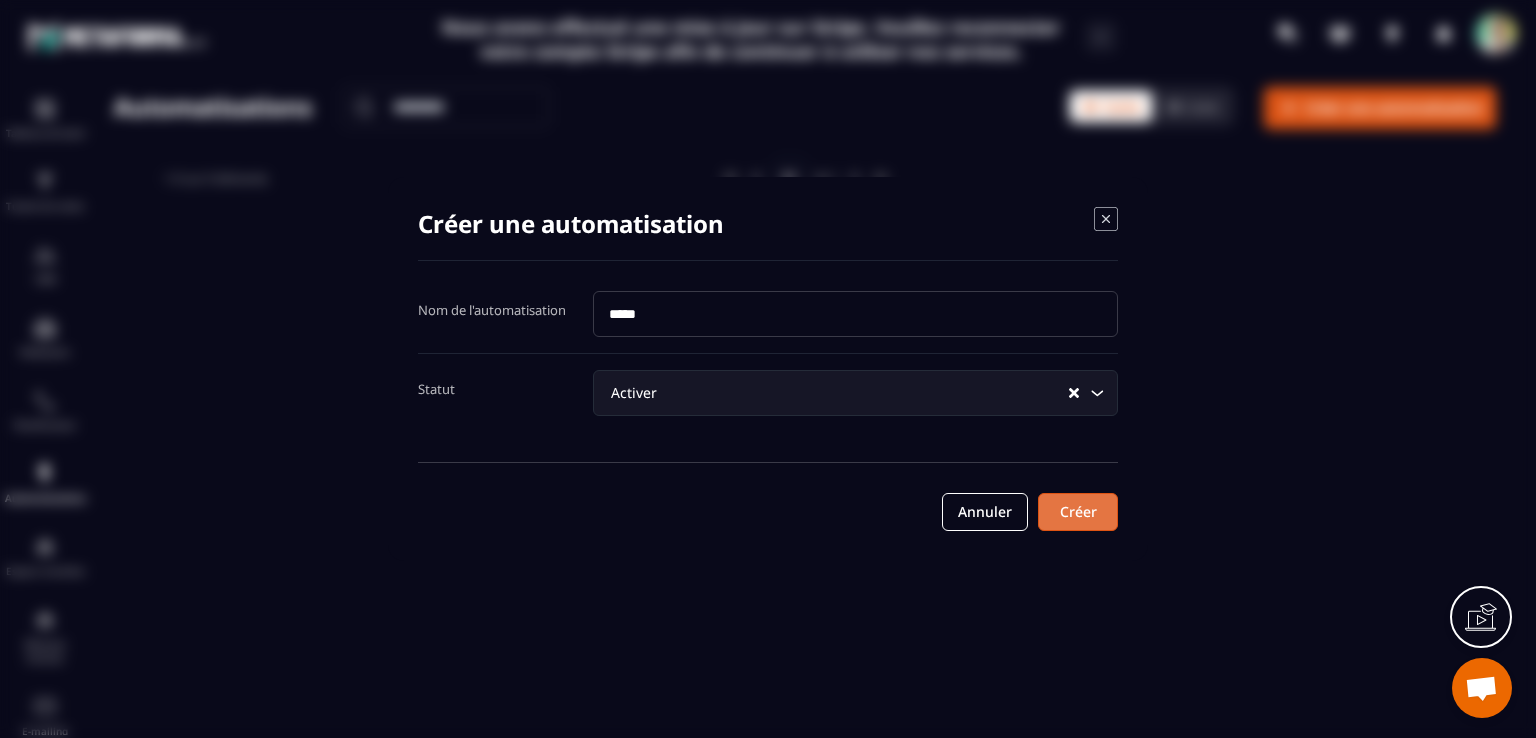 click on "Créer" at bounding box center (1078, 512) 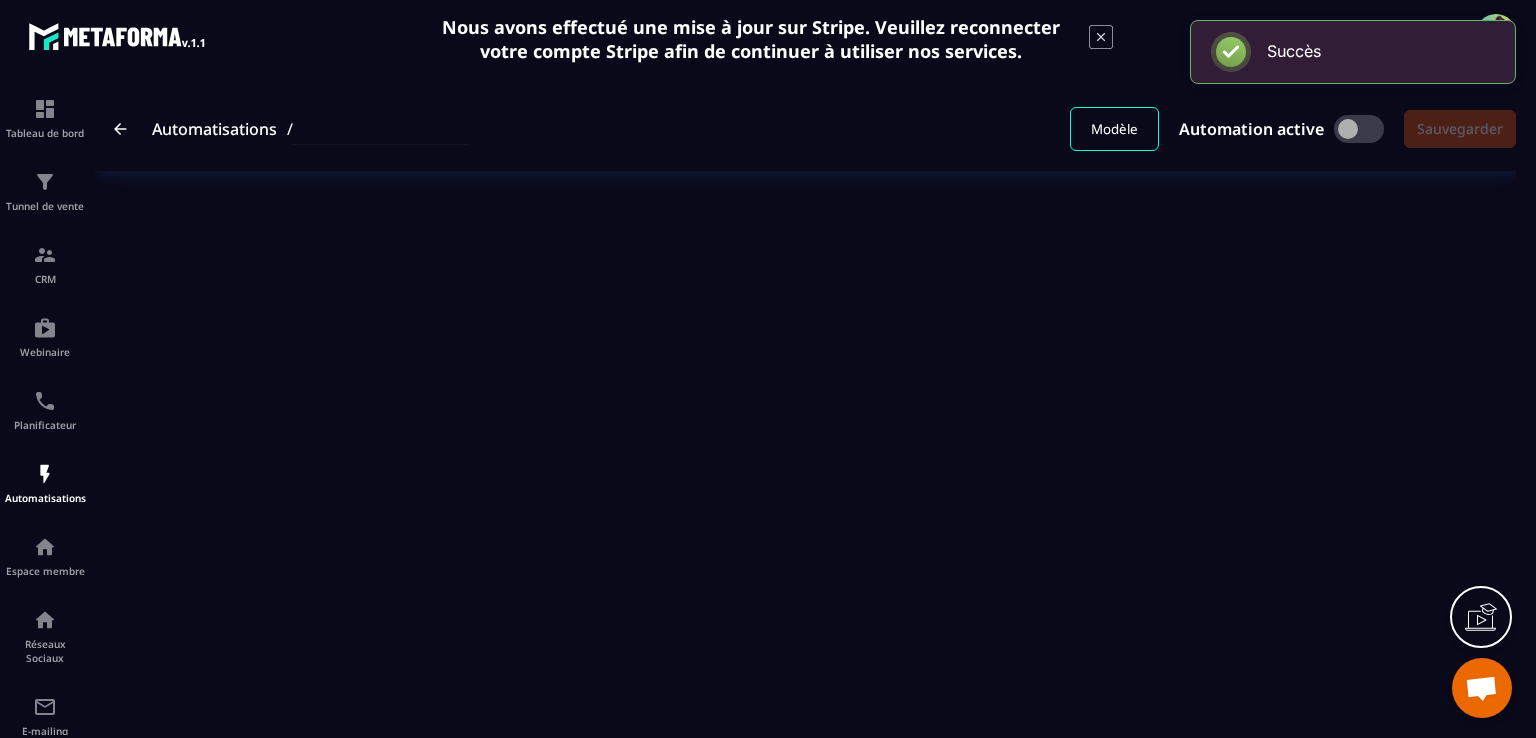 type on "*****" 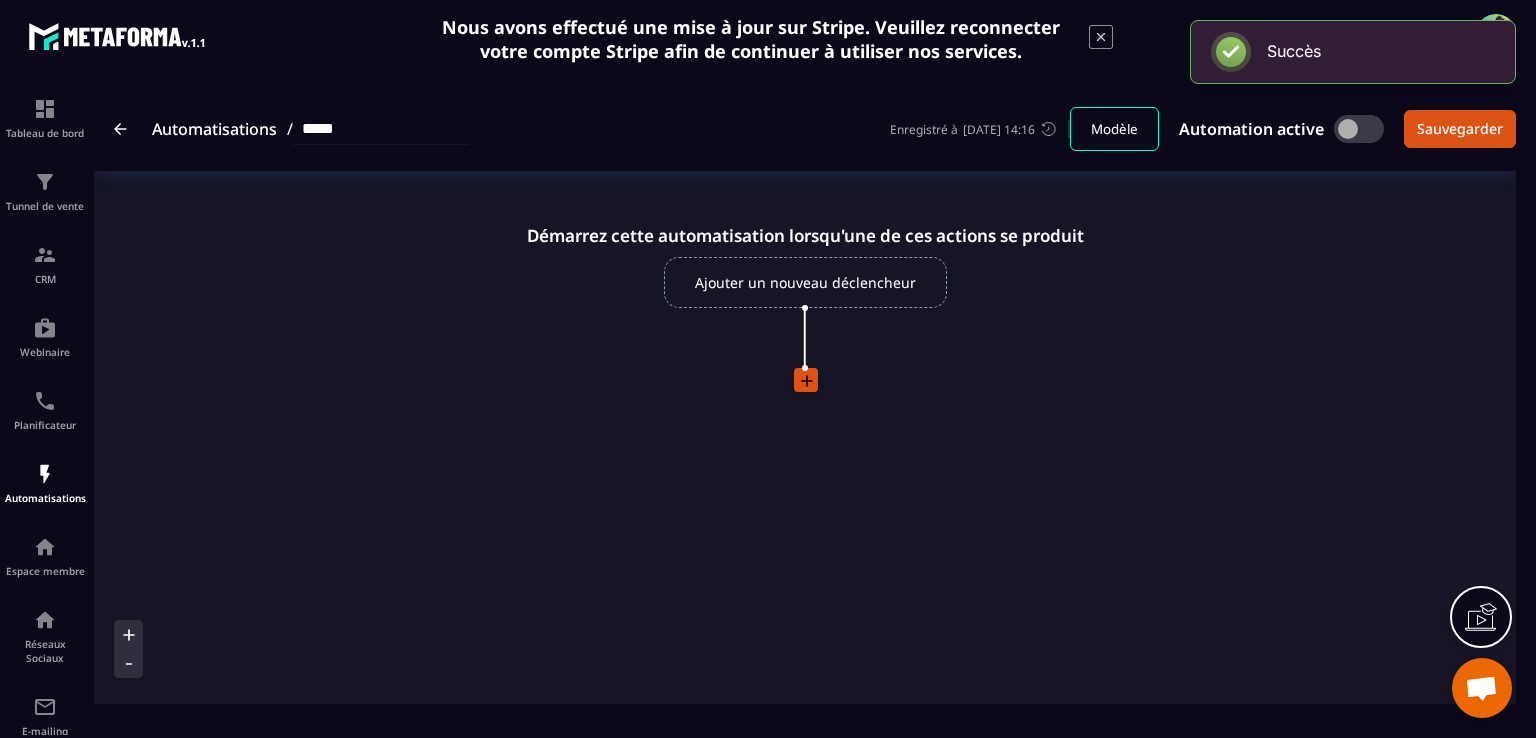 click on "Ajouter un nouveau déclencheur" at bounding box center [805, 282] 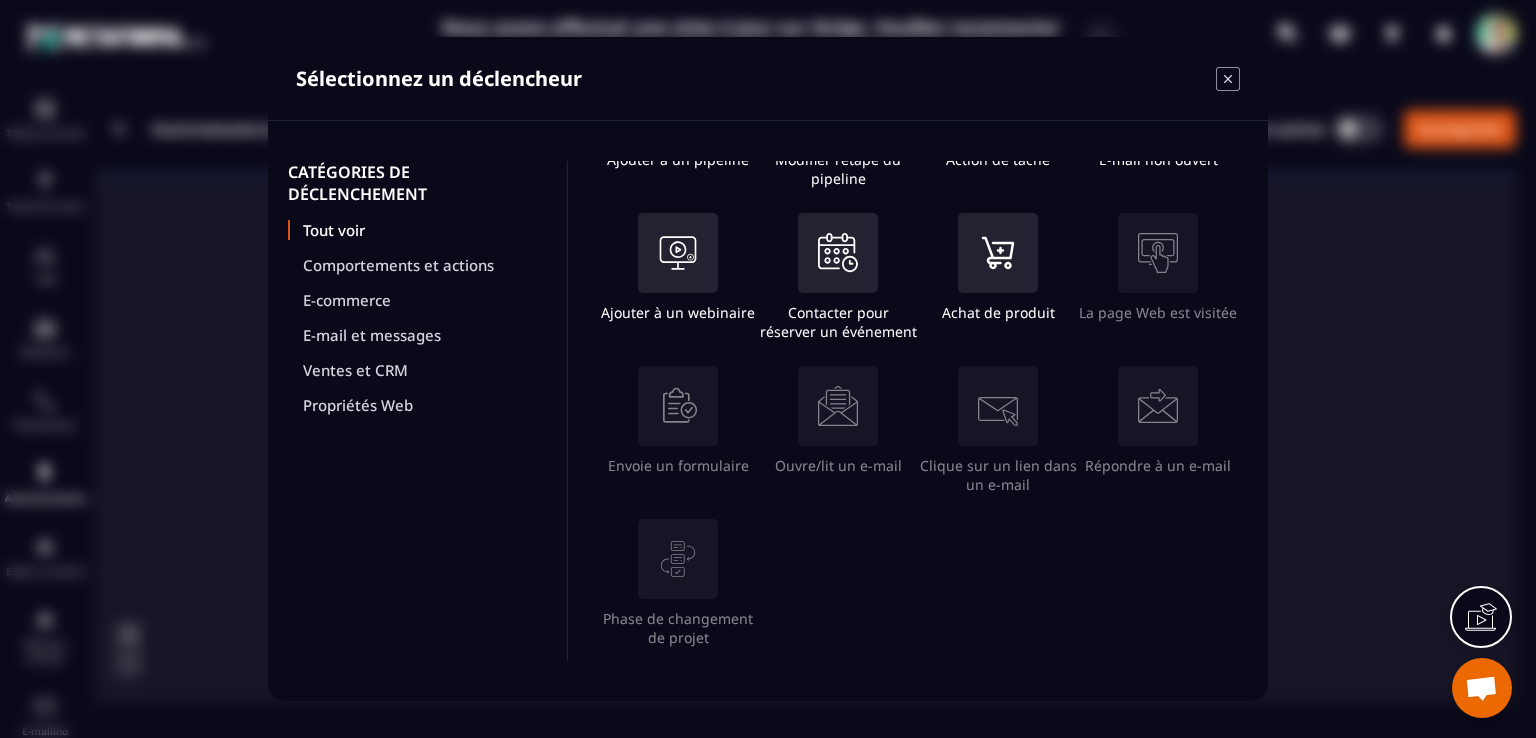 scroll, scrollTop: 440, scrollLeft: 0, axis: vertical 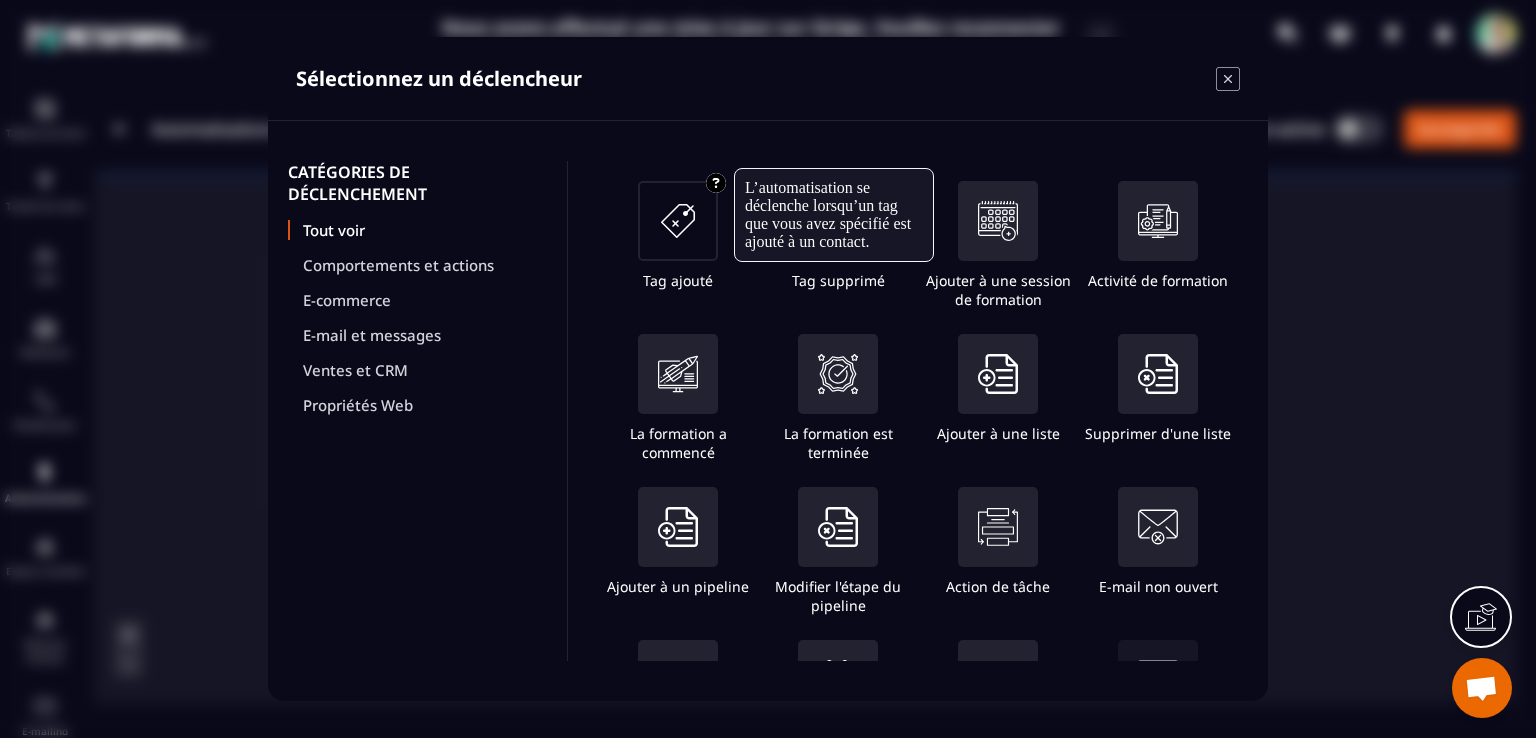click at bounding box center [678, 221] 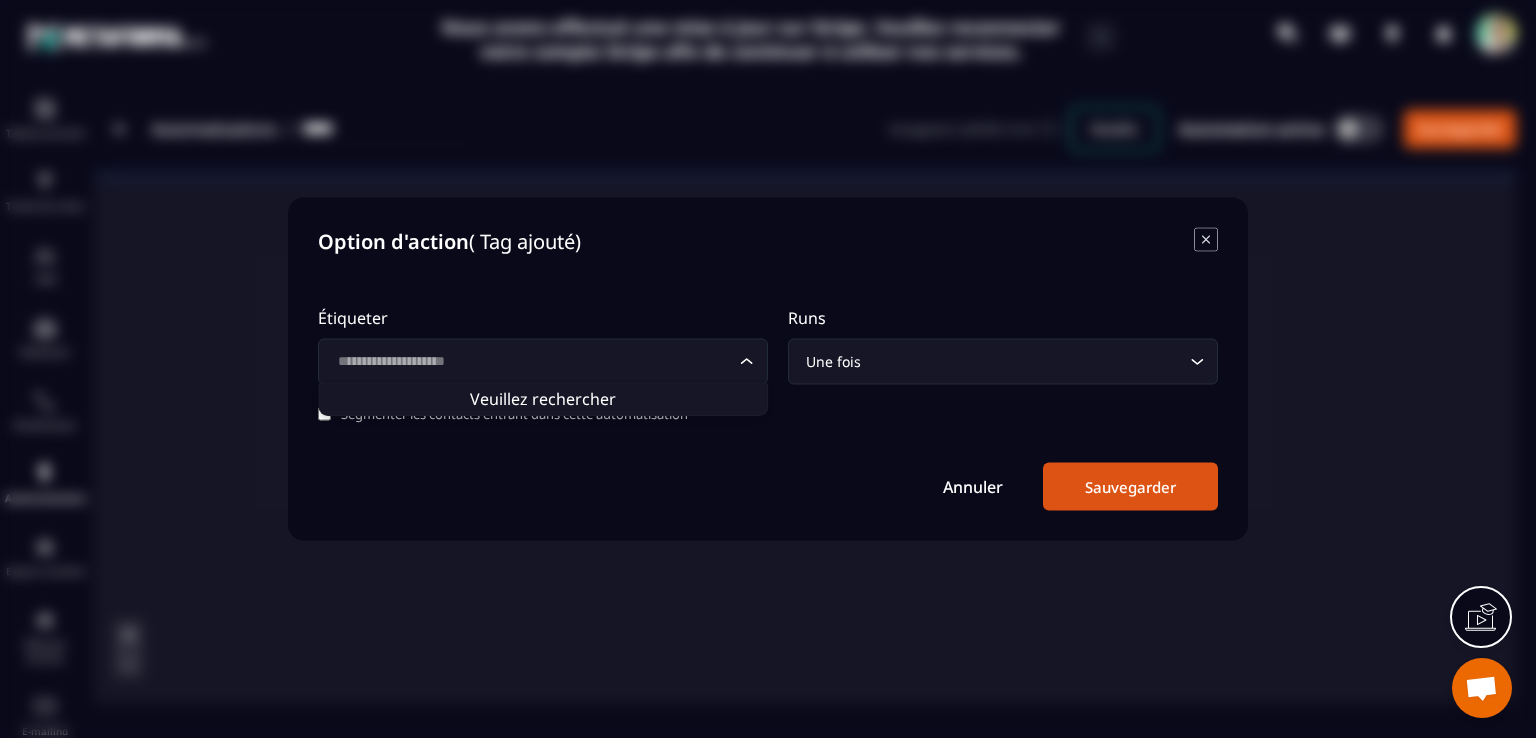 click 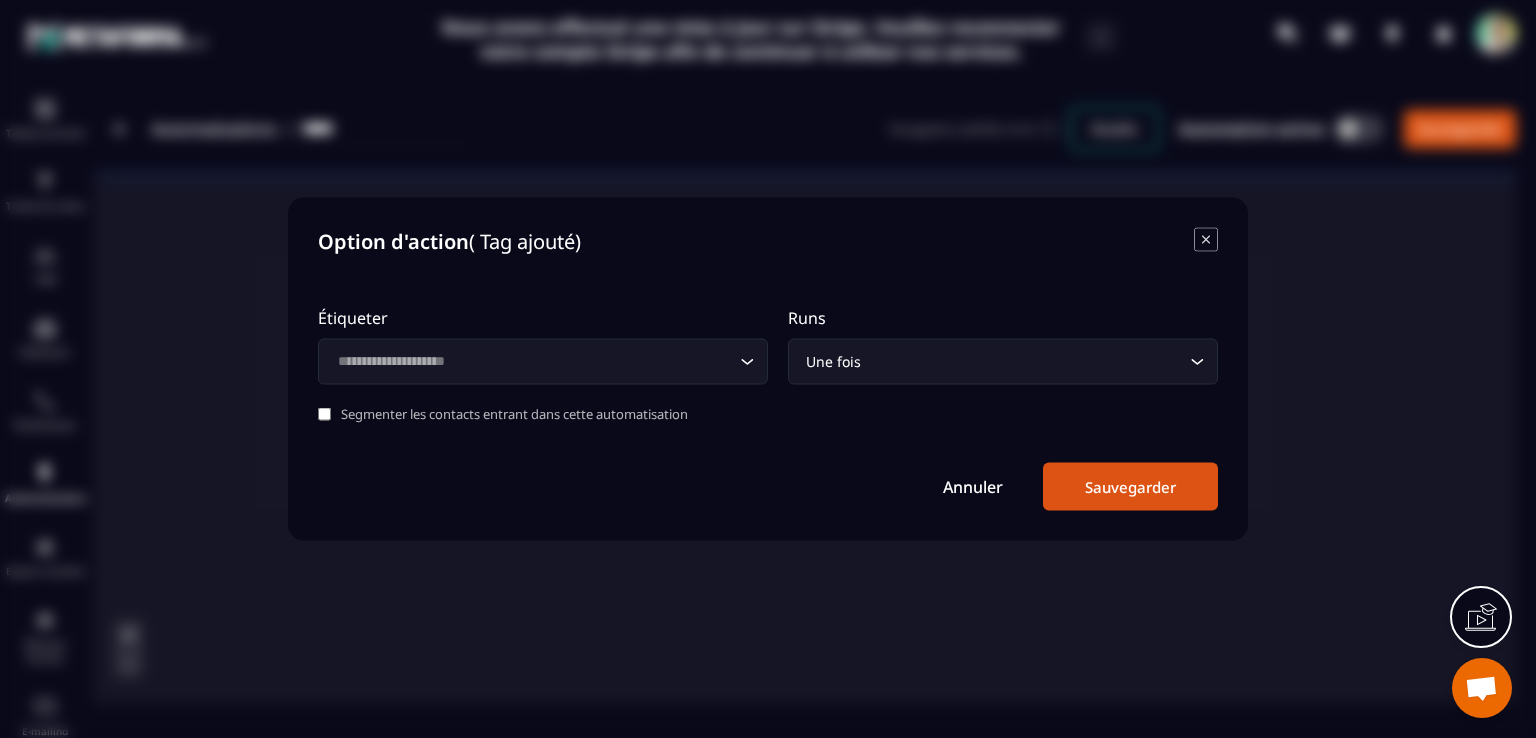 click on "Étiqueter" at bounding box center [543, 318] 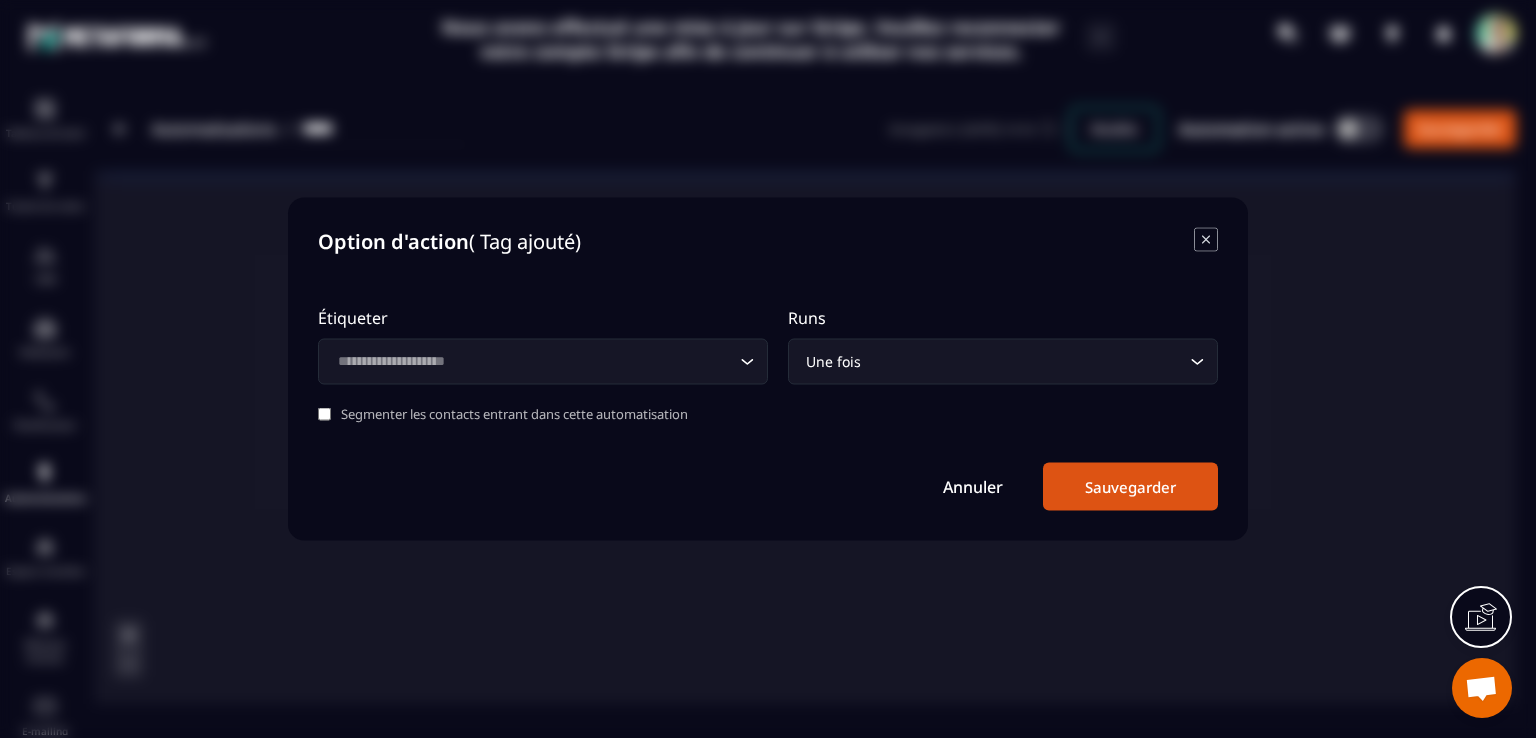 click 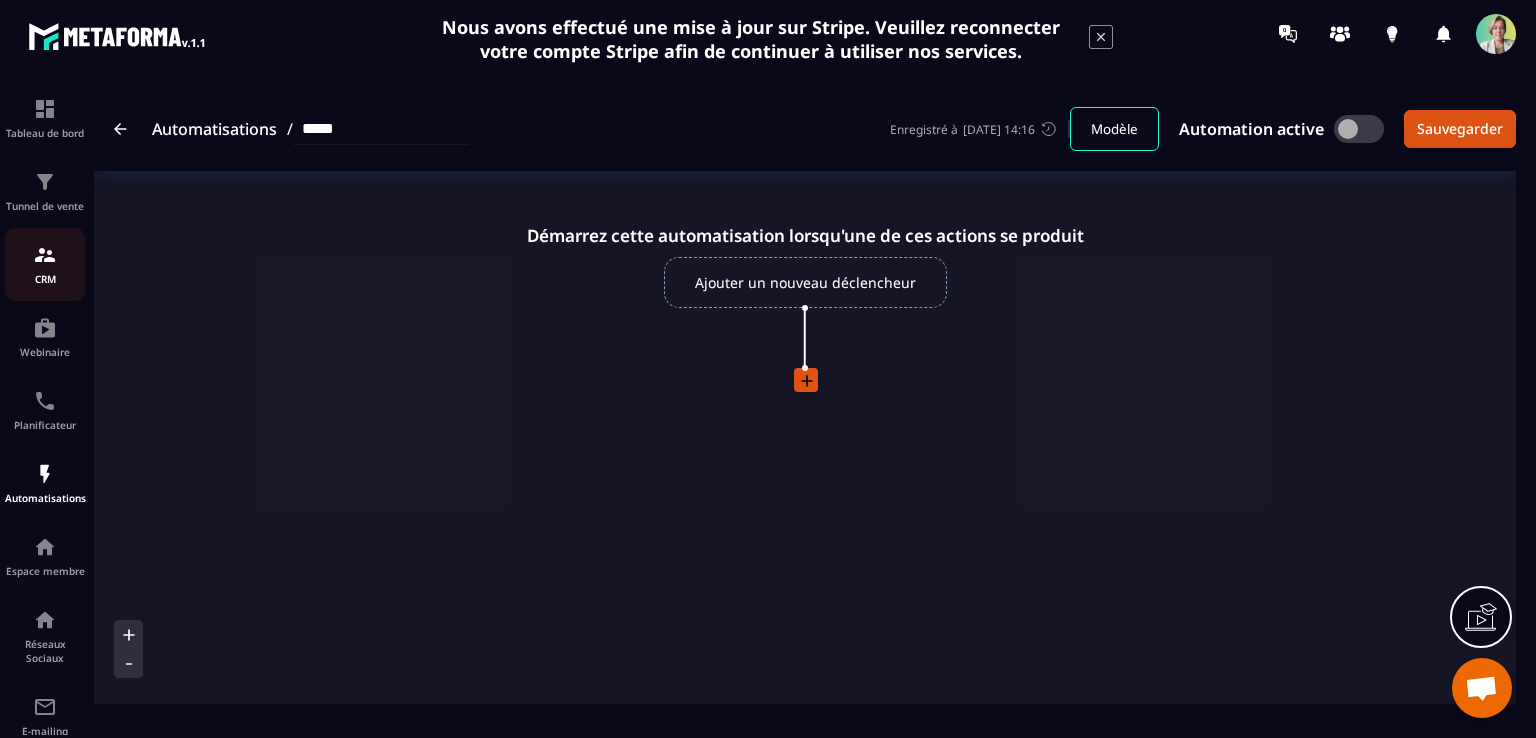 click at bounding box center [45, 255] 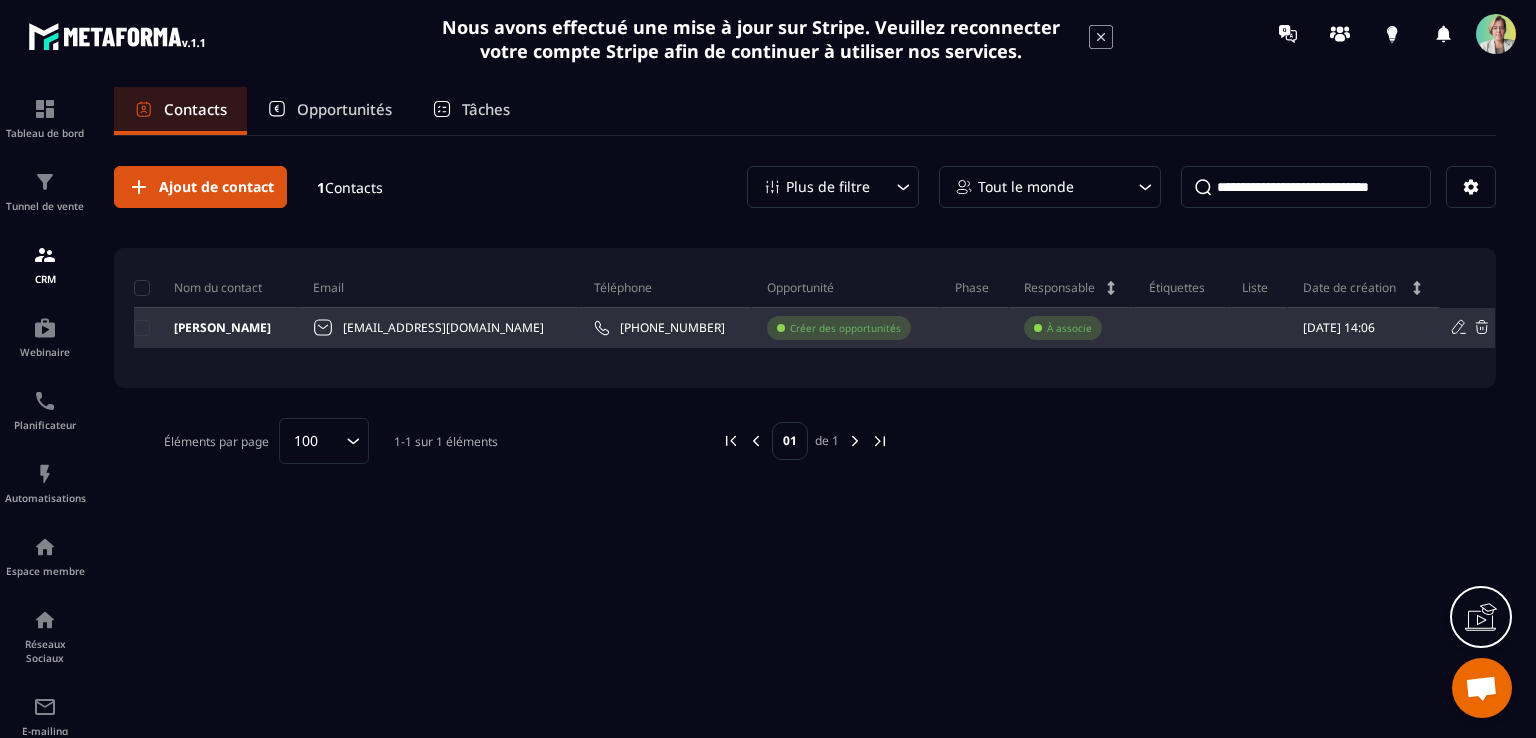 click on "Créer des opportunités" at bounding box center [845, 328] 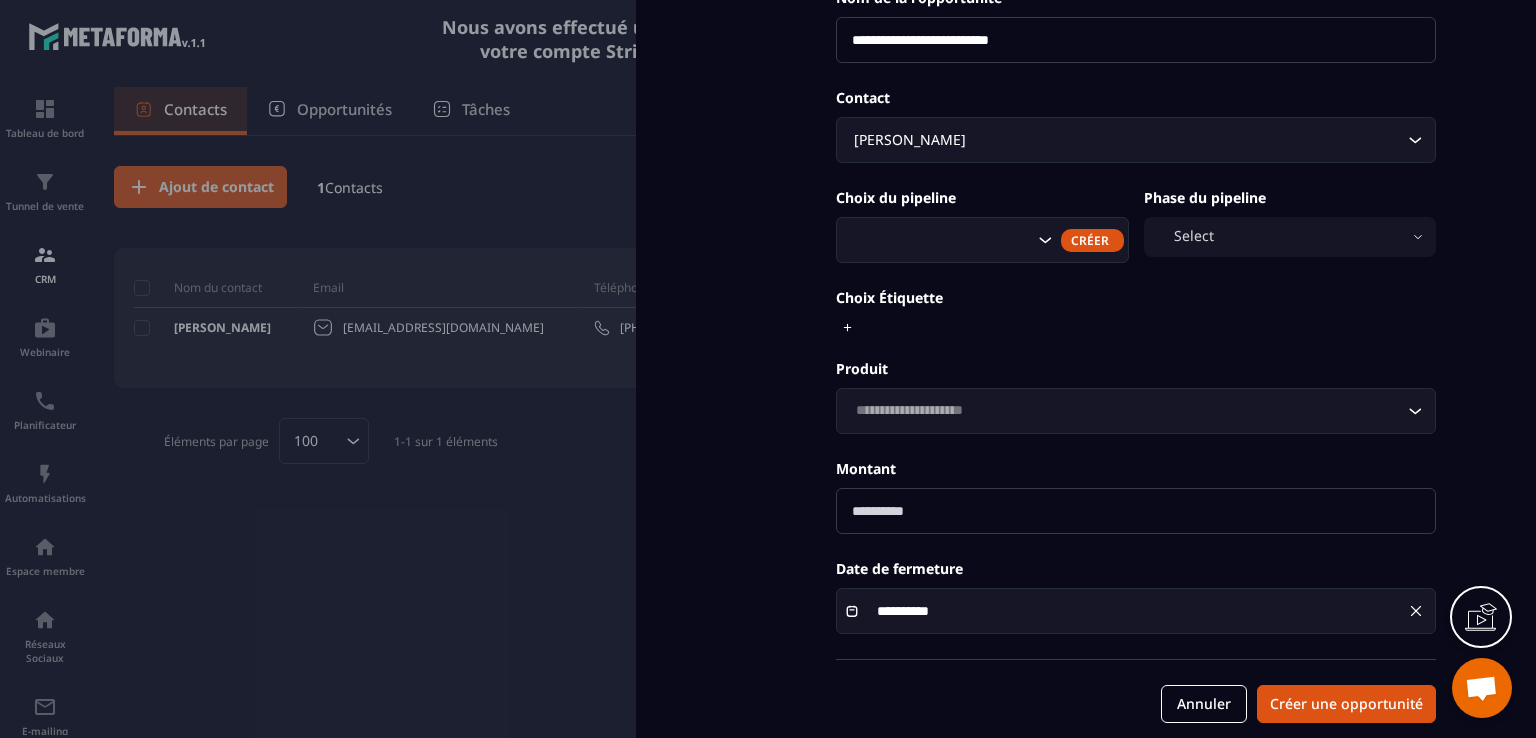 scroll, scrollTop: 168, scrollLeft: 0, axis: vertical 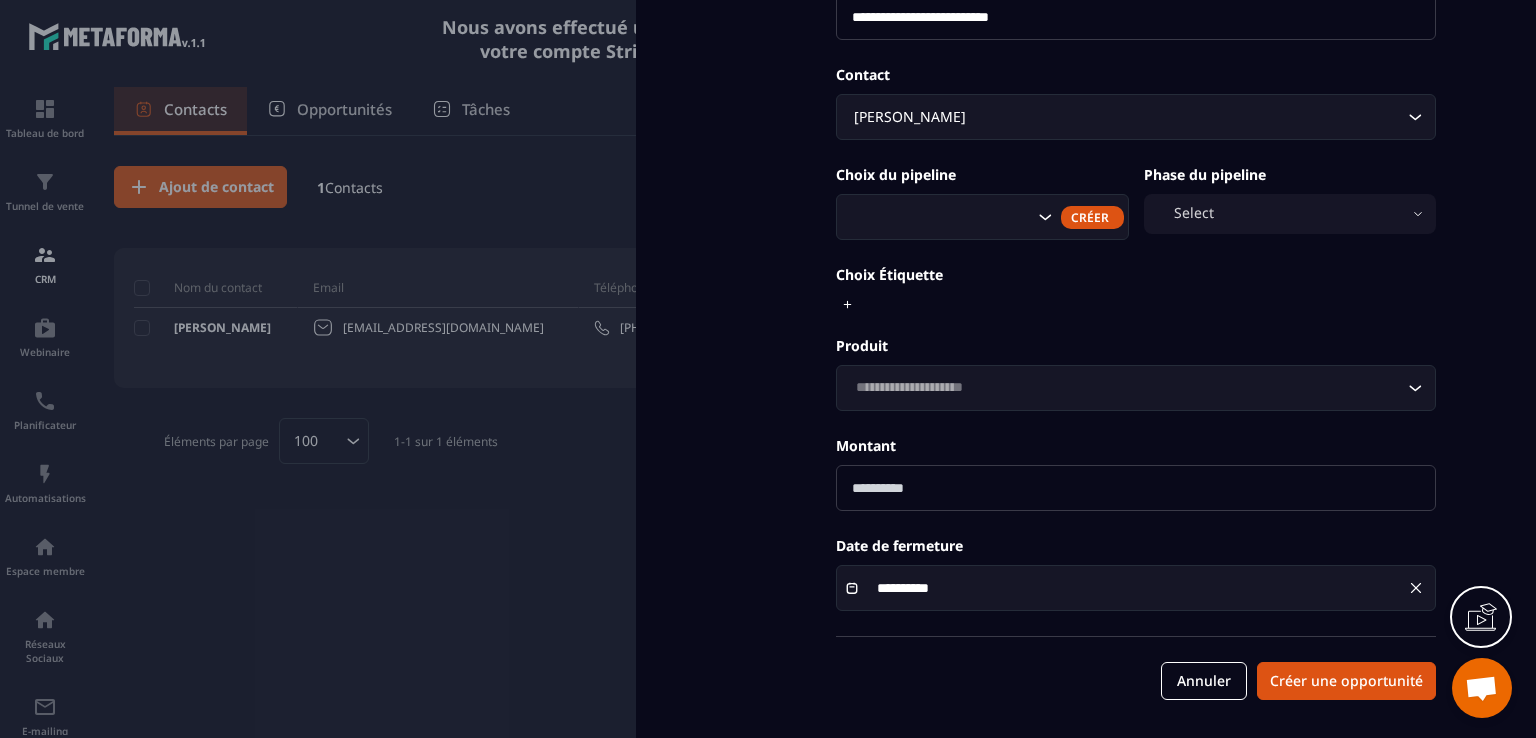 click on "Annuler" at bounding box center [1204, 681] 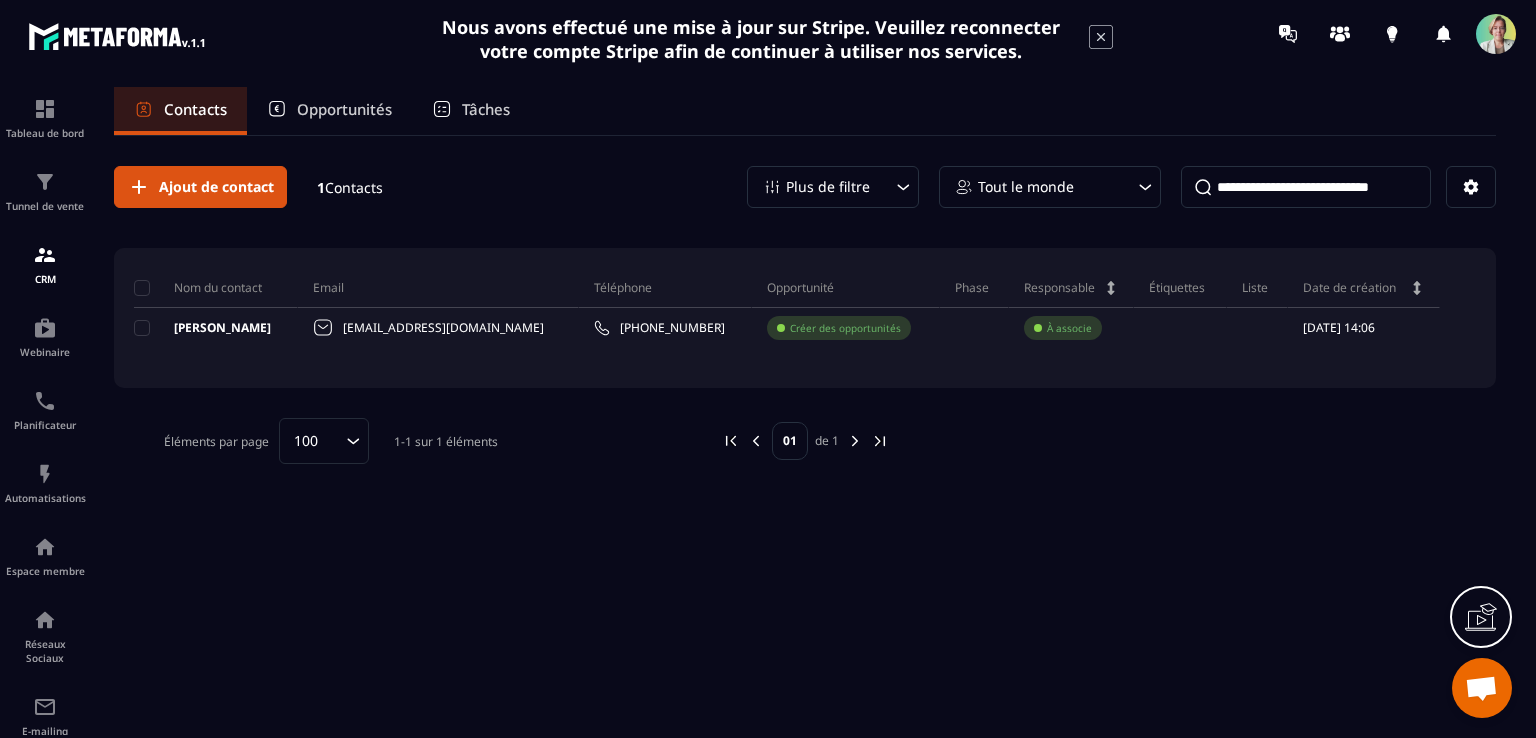 click on "Tâches" at bounding box center [486, 109] 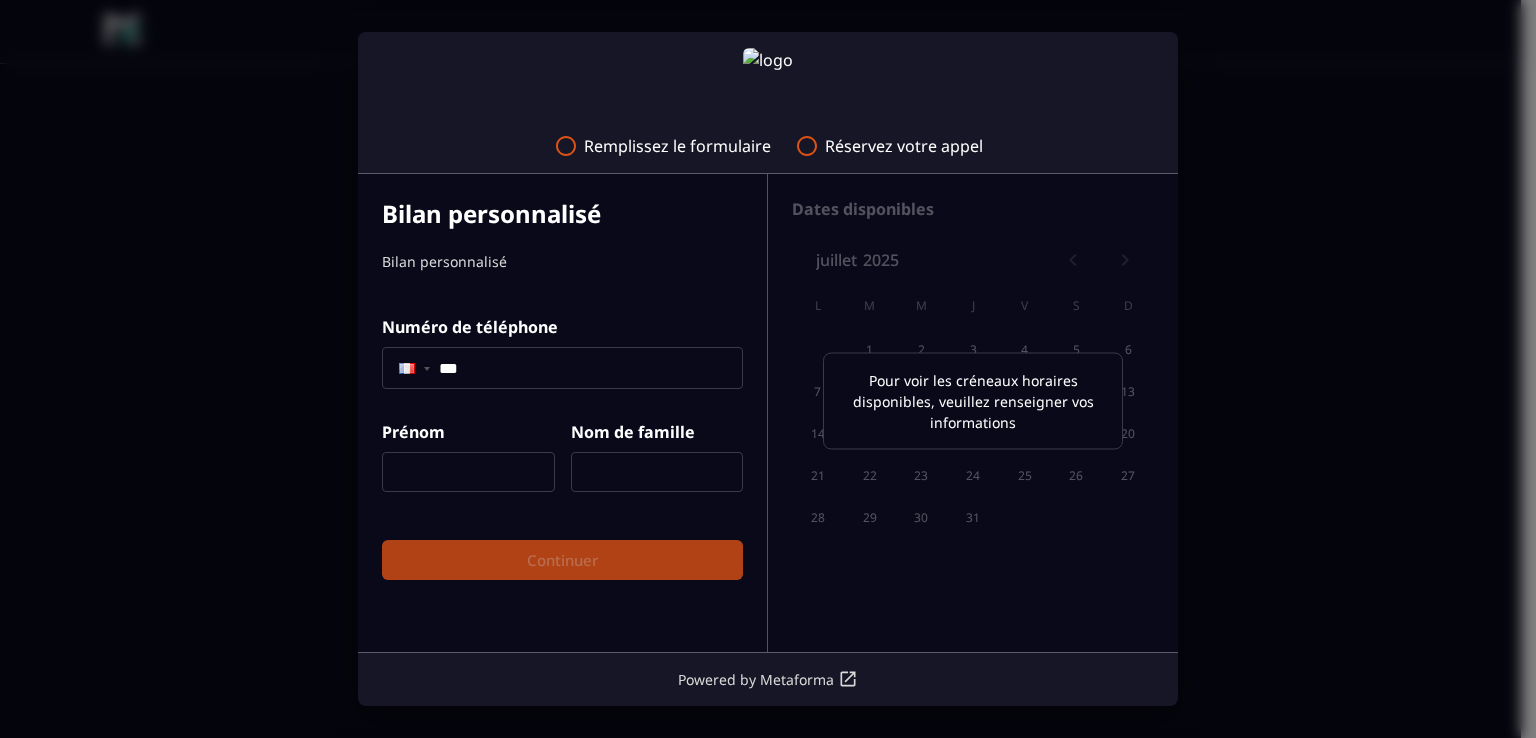 scroll, scrollTop: 0, scrollLeft: 0, axis: both 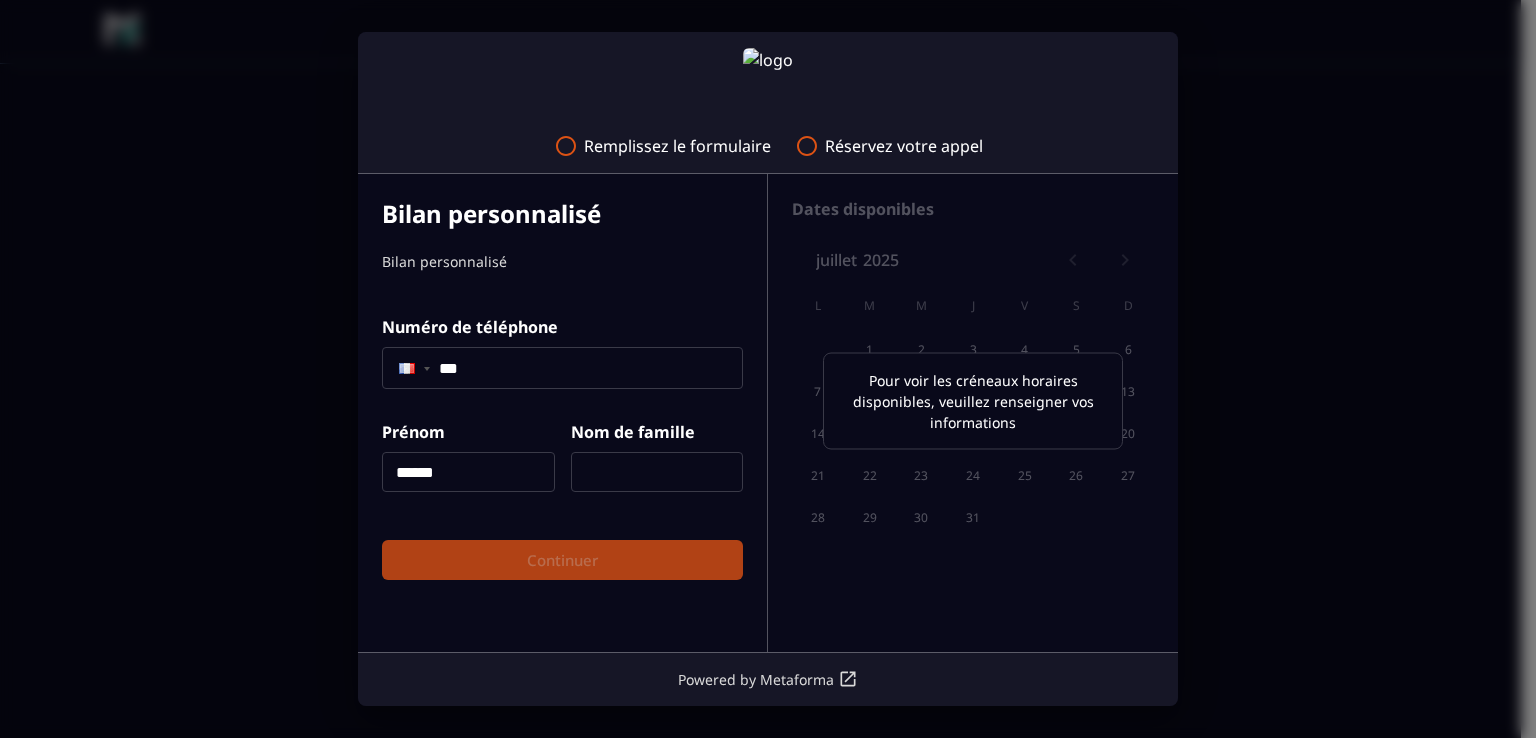 type on "******" 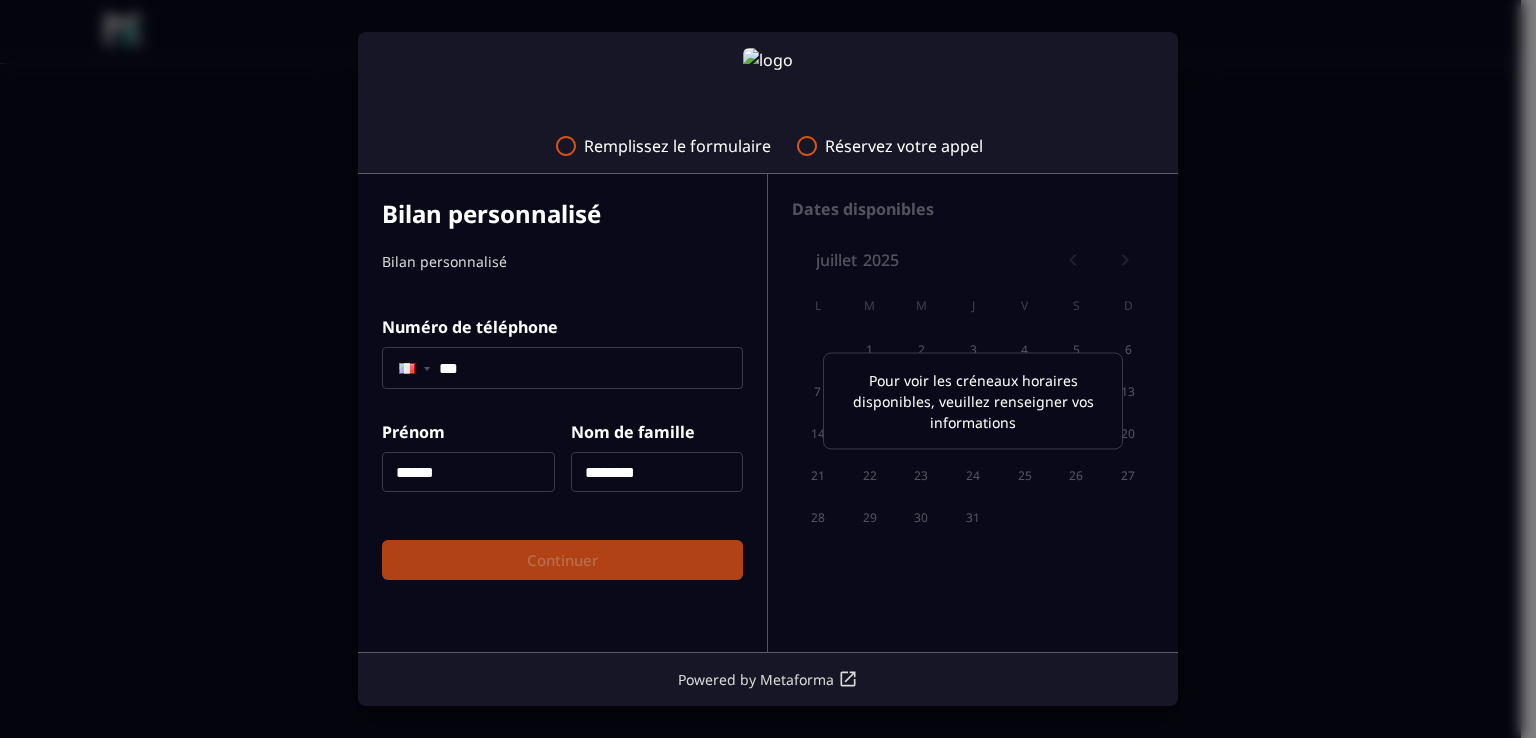 type on "********" 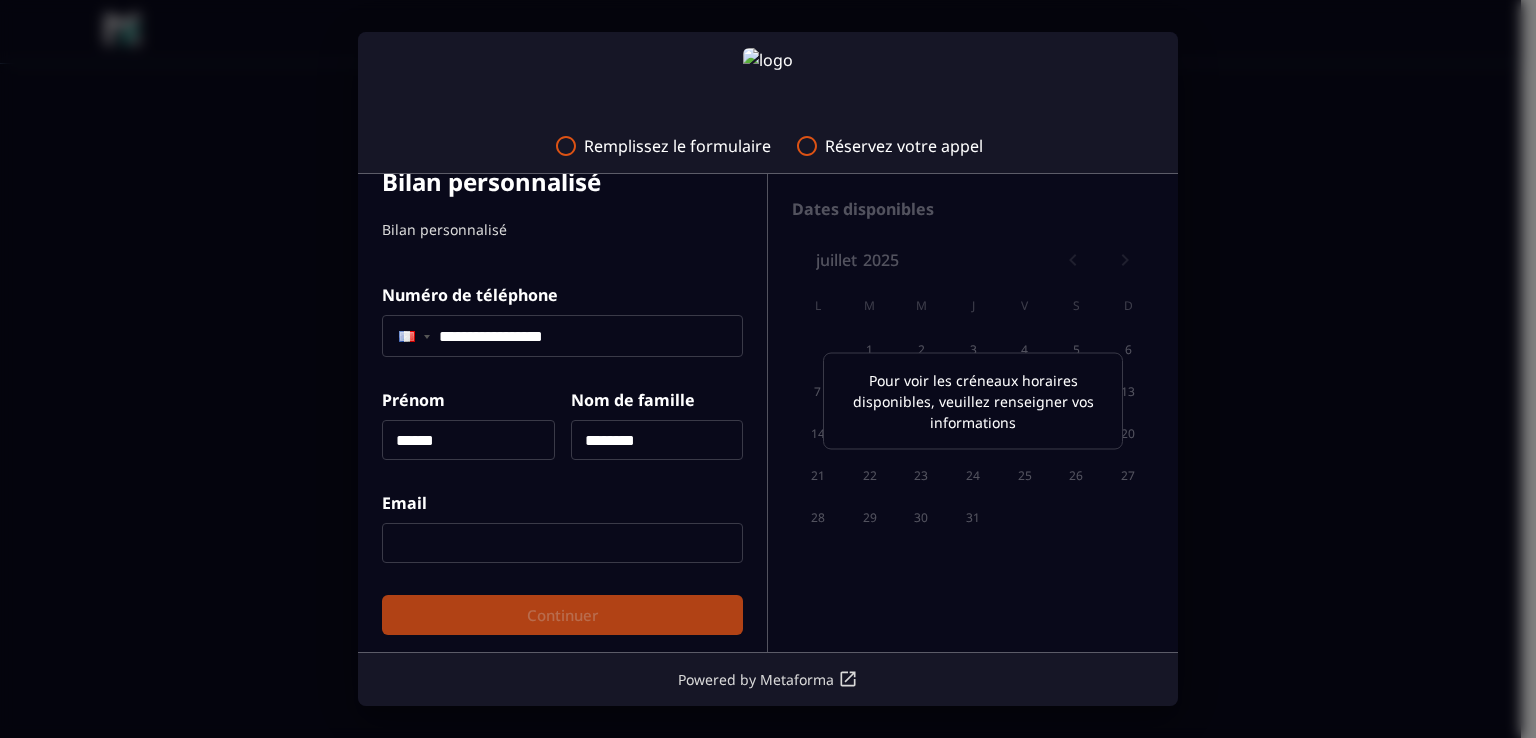 scroll, scrollTop: 44, scrollLeft: 0, axis: vertical 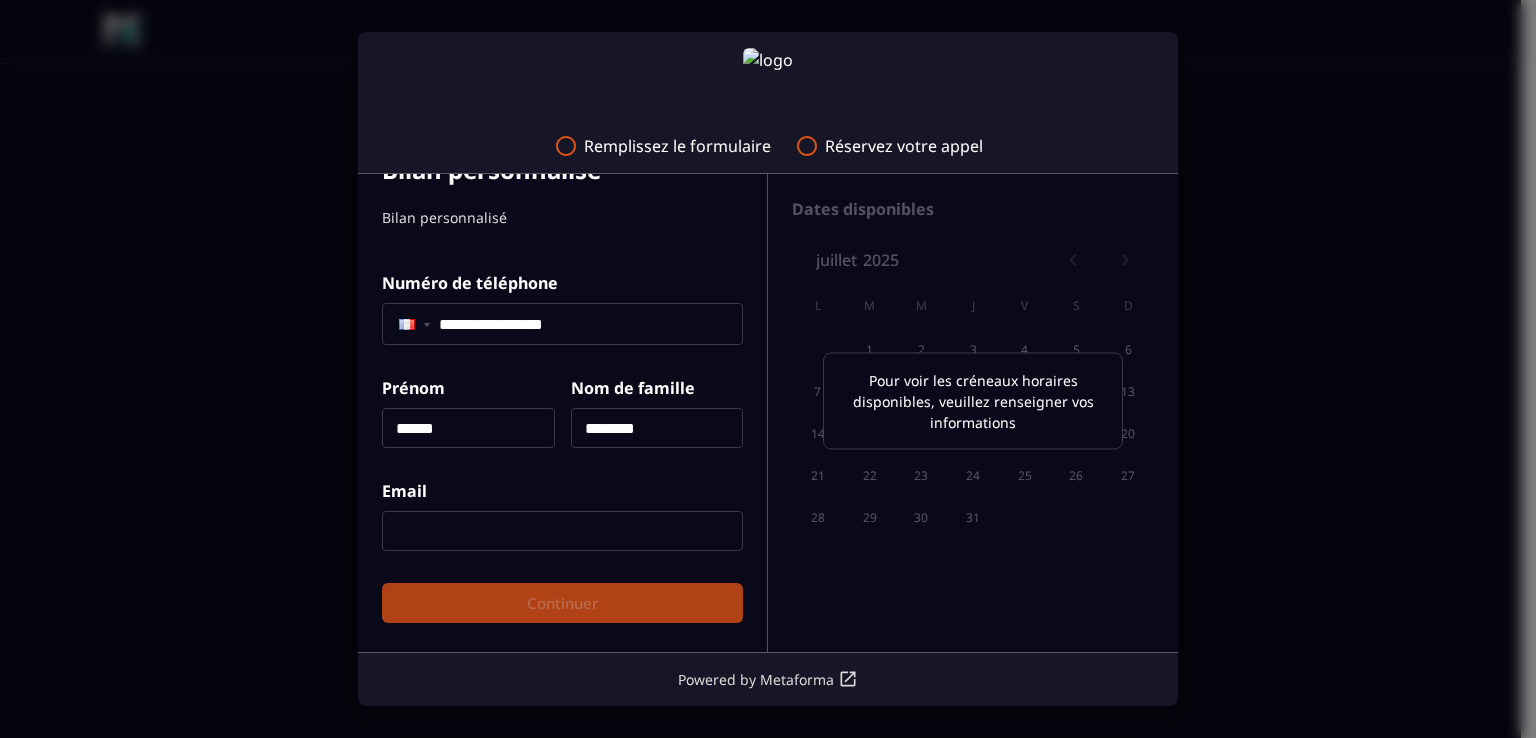 type on "**********" 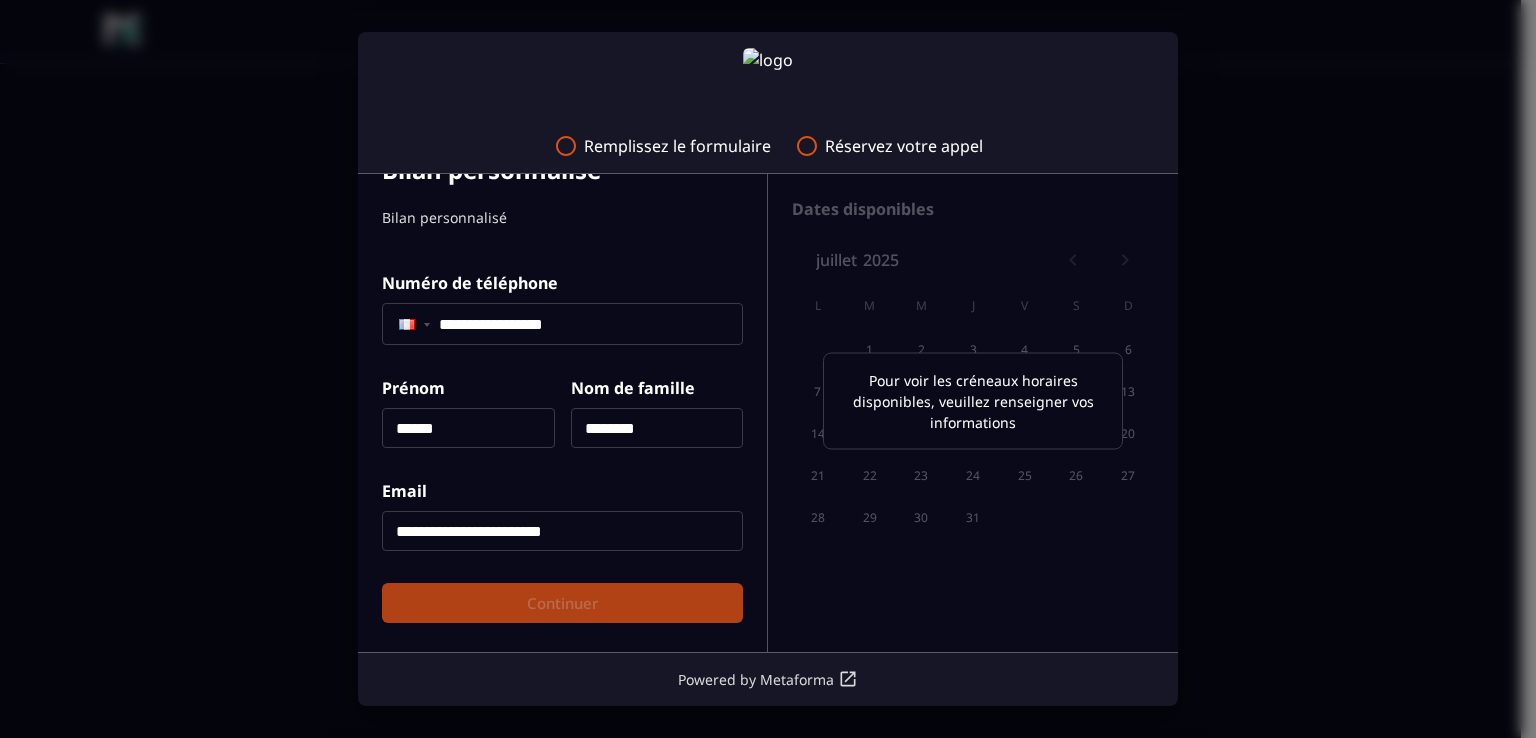 click on "**********" at bounding box center (562, 531) 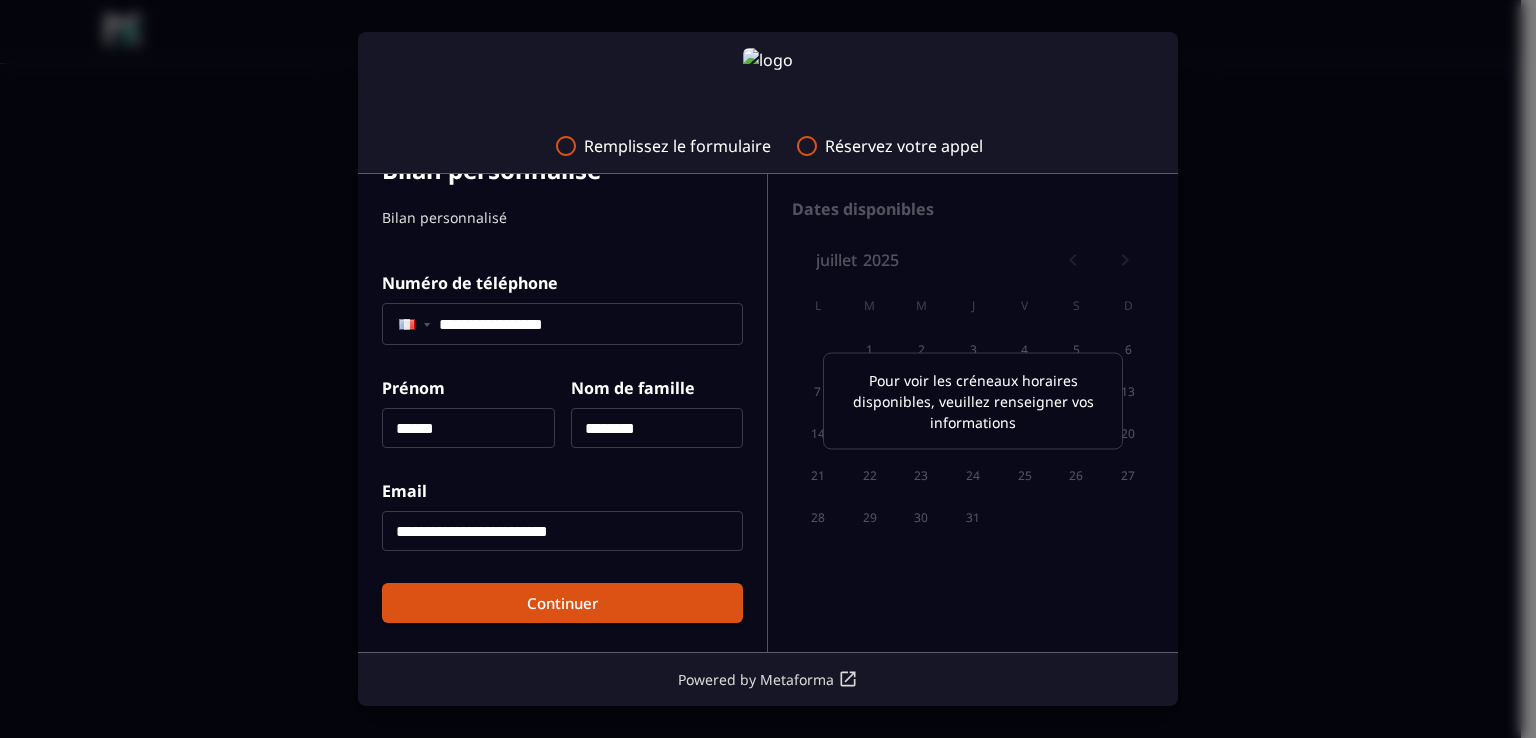 type on "**********" 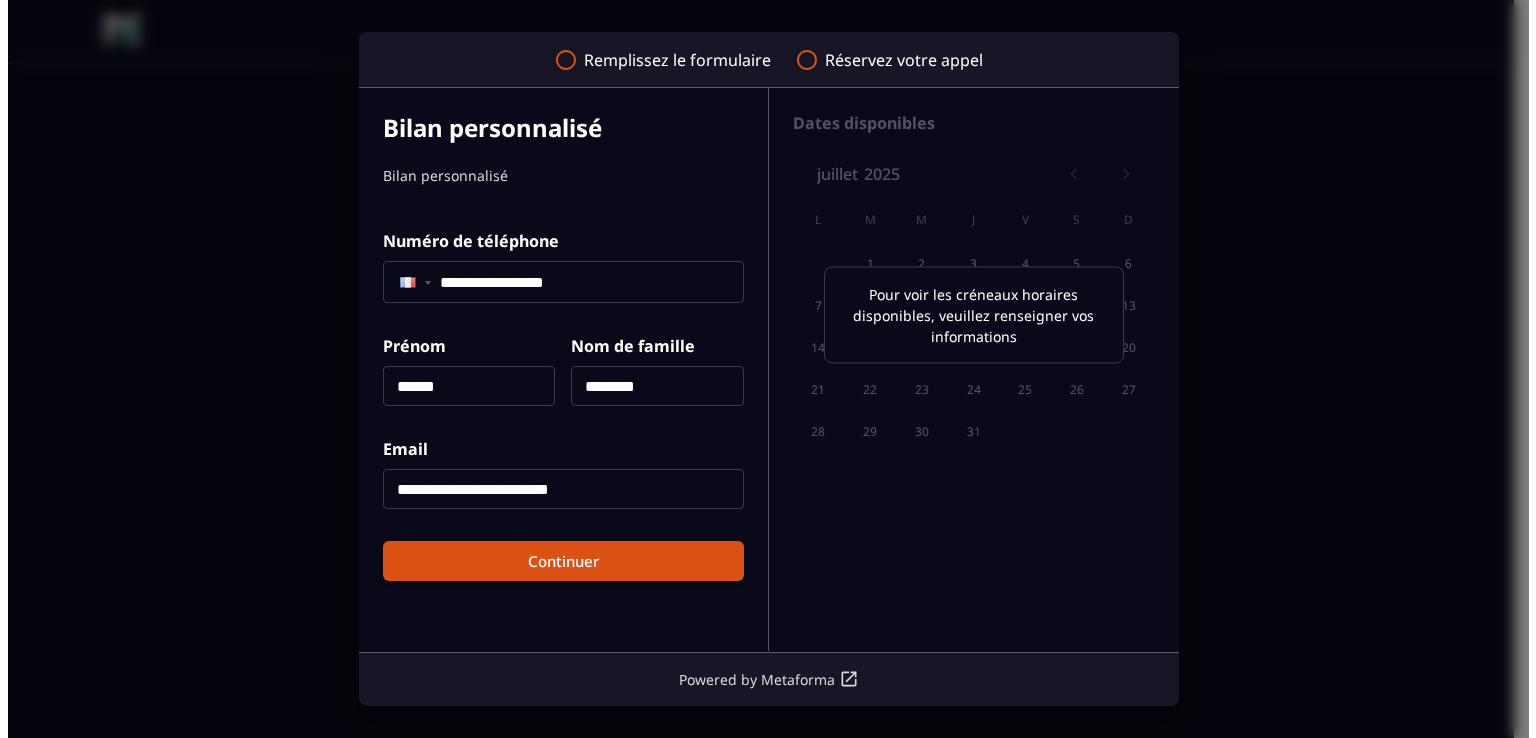 scroll, scrollTop: 0, scrollLeft: 0, axis: both 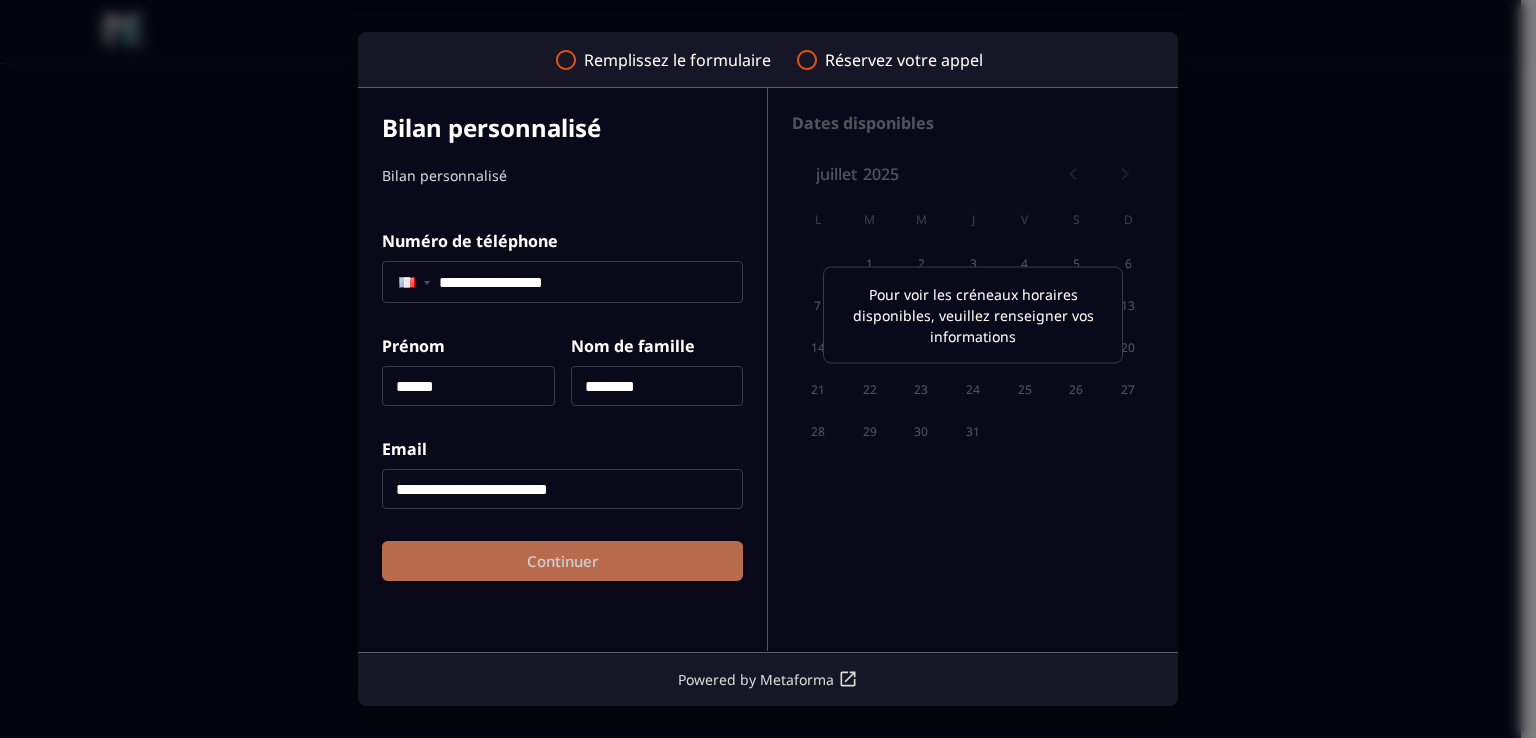 click on "Continuer" at bounding box center (562, 561) 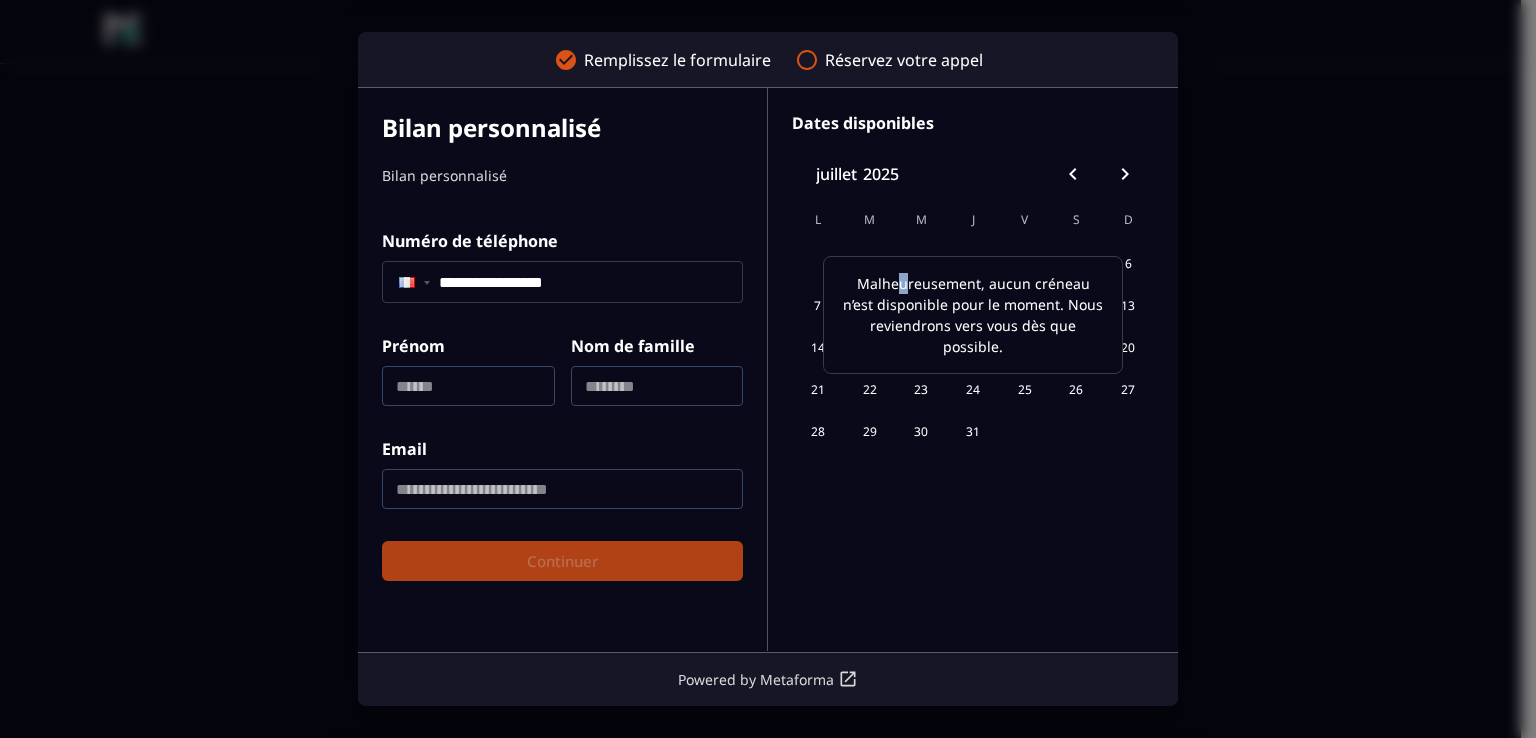 click on "Malheureusement, aucun créneau n’est disponible pour le moment. Nous reviendrons vers vous dès que possible." at bounding box center [973, 315] 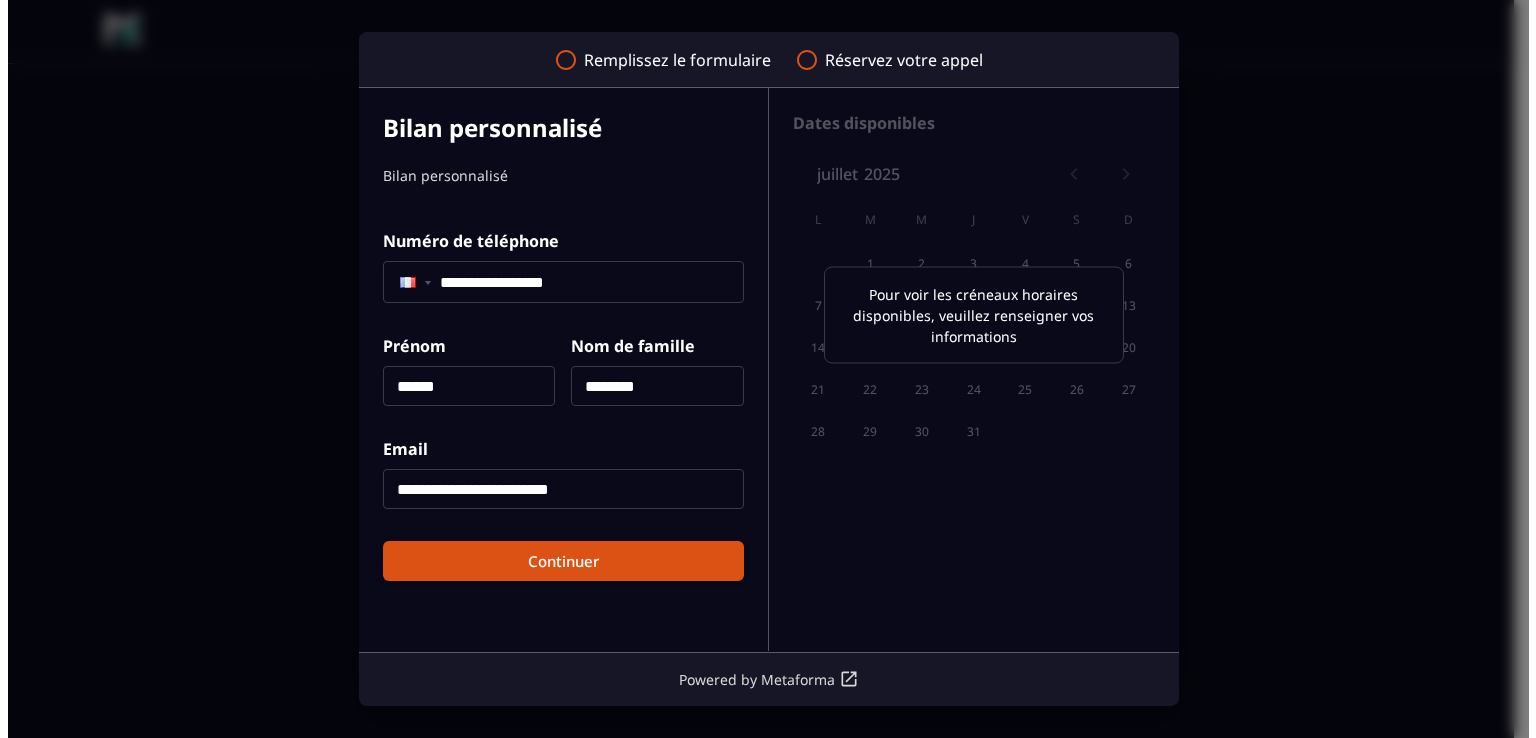 scroll, scrollTop: 0, scrollLeft: 0, axis: both 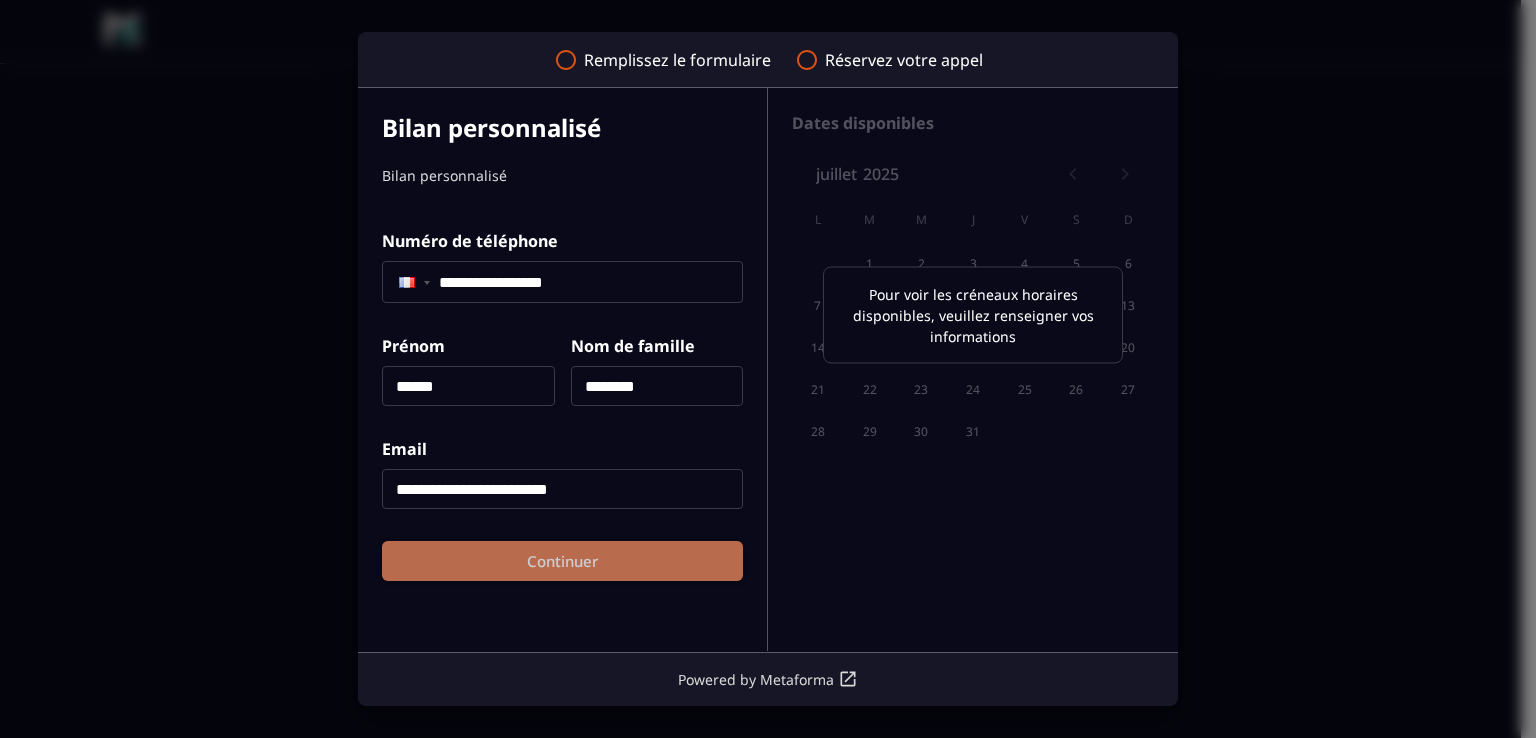 click on "Continuer" at bounding box center (562, 561) 